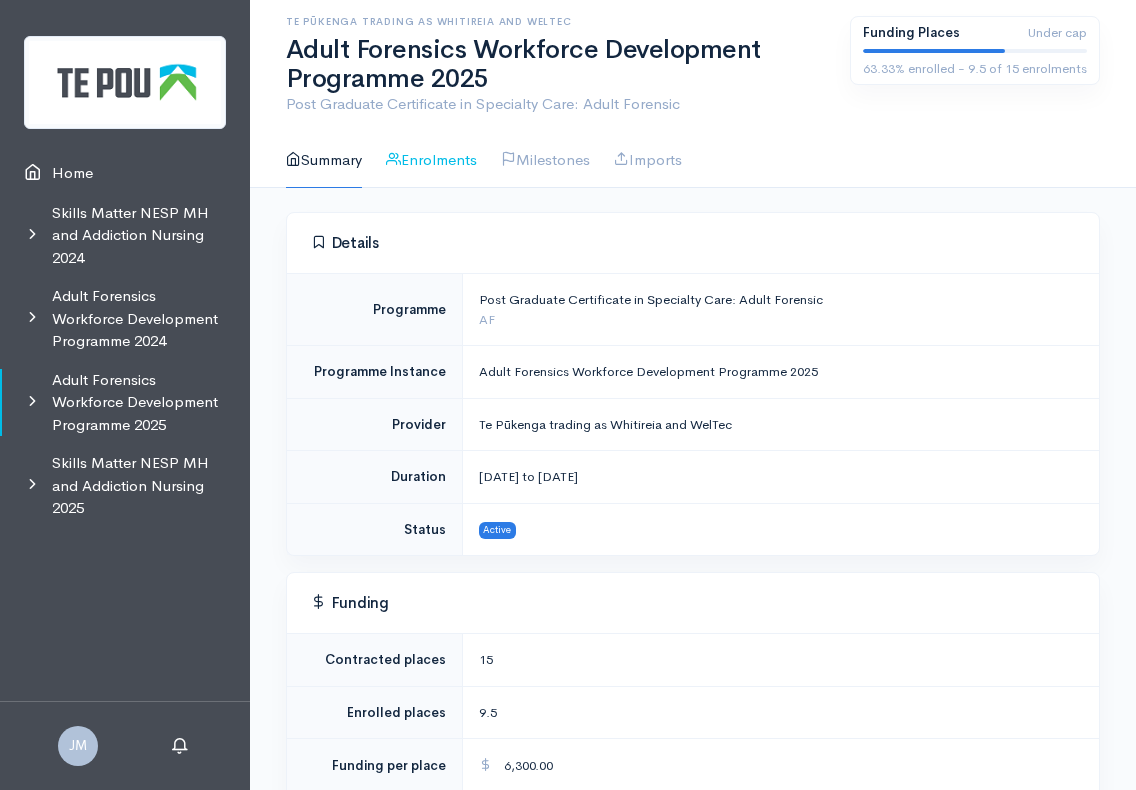 scroll, scrollTop: 0, scrollLeft: 0, axis: both 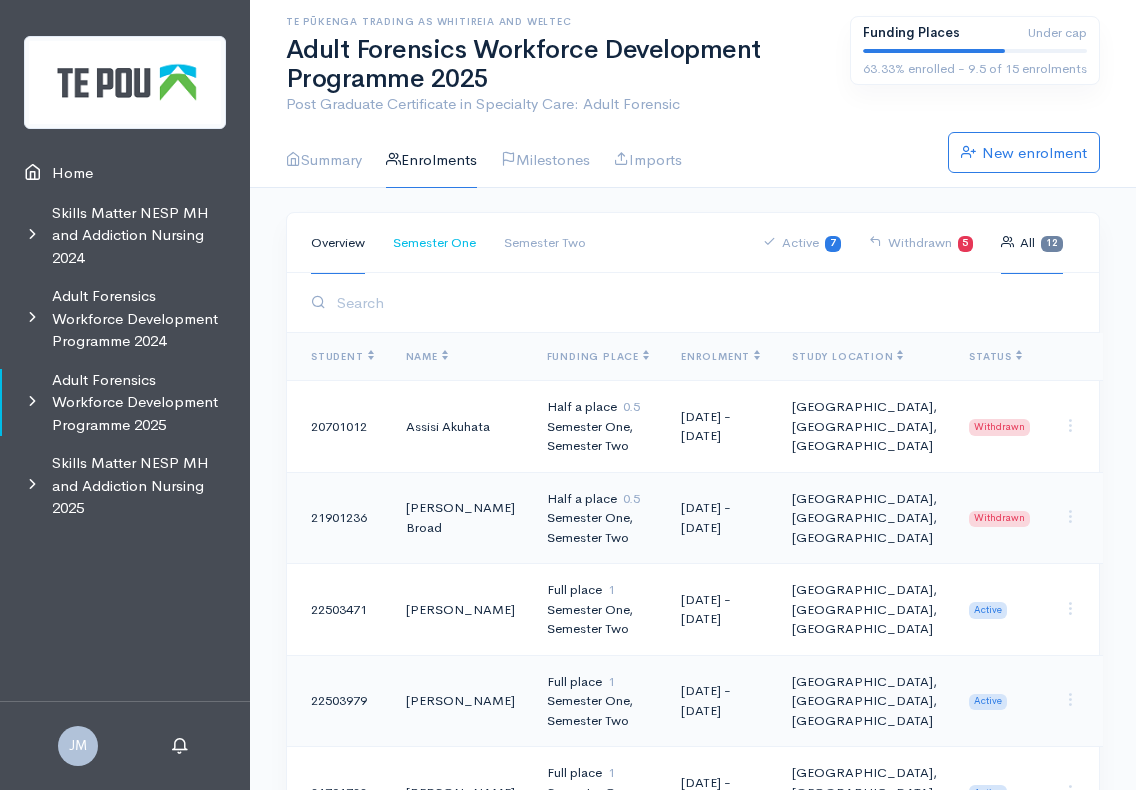 click on "Semester One" at bounding box center [434, 243] 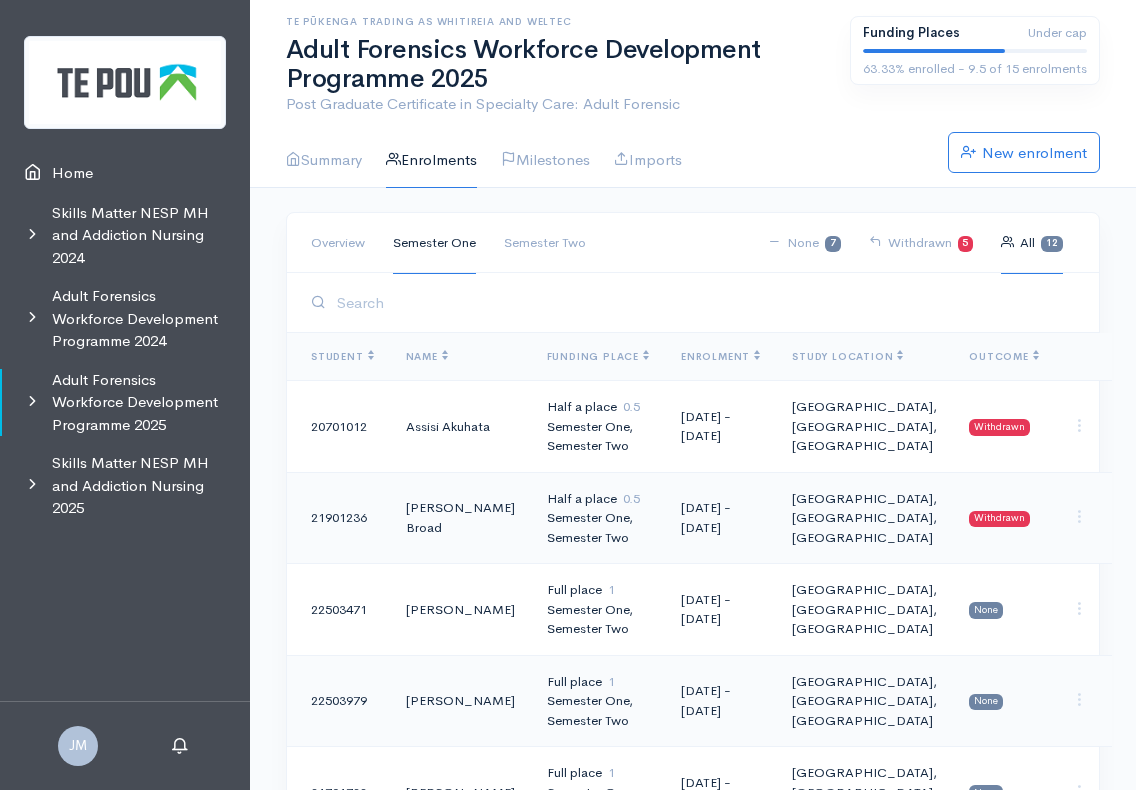 scroll, scrollTop: 300, scrollLeft: 0, axis: vertical 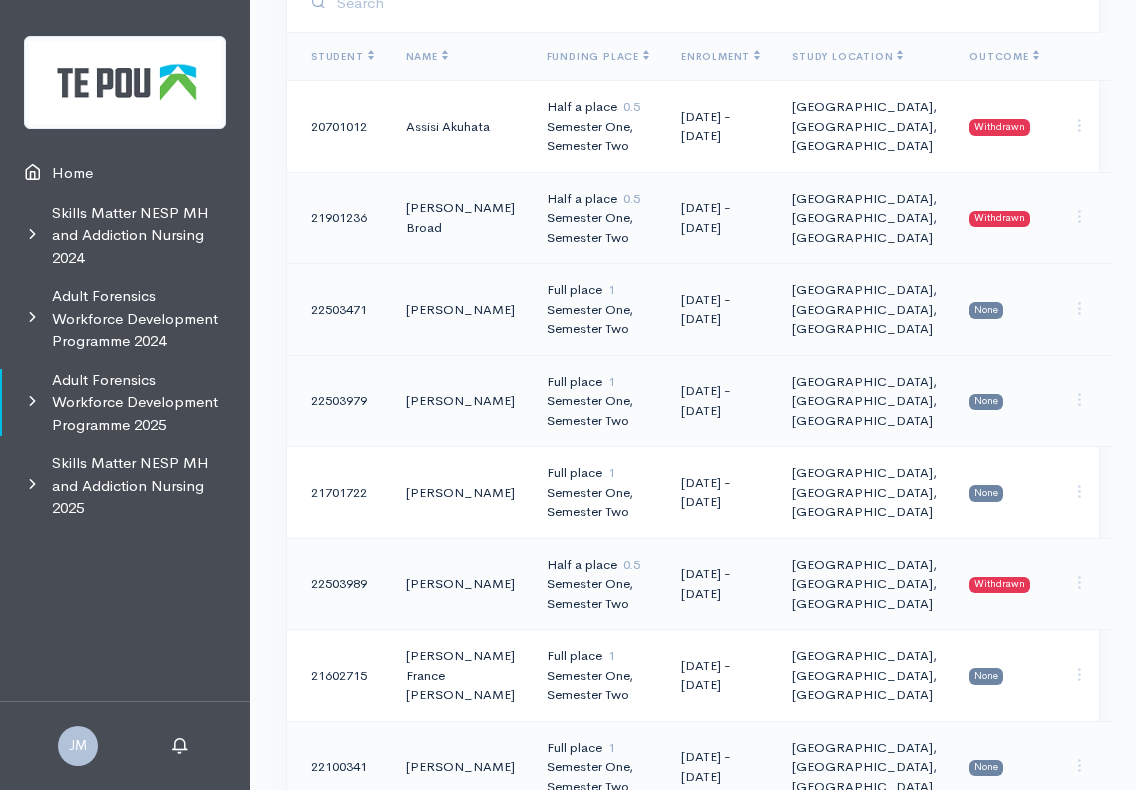 click on "None" at bounding box center (986, 310) 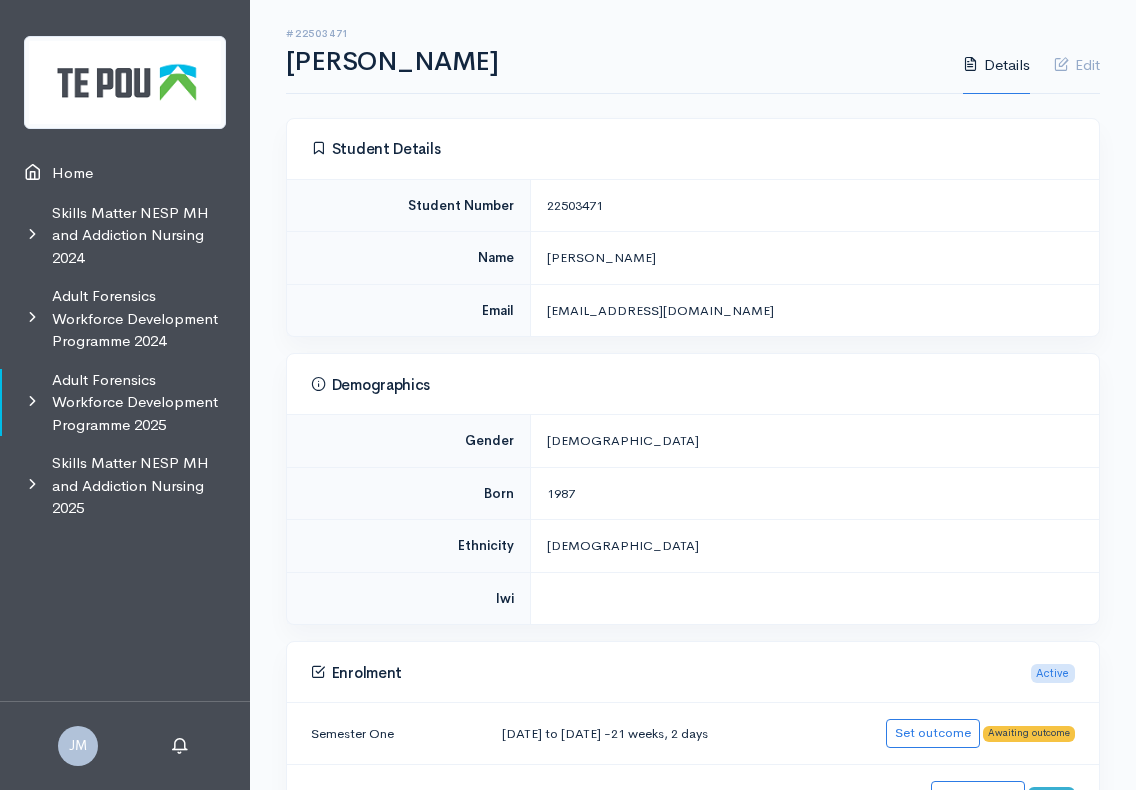 scroll, scrollTop: 500, scrollLeft: 0, axis: vertical 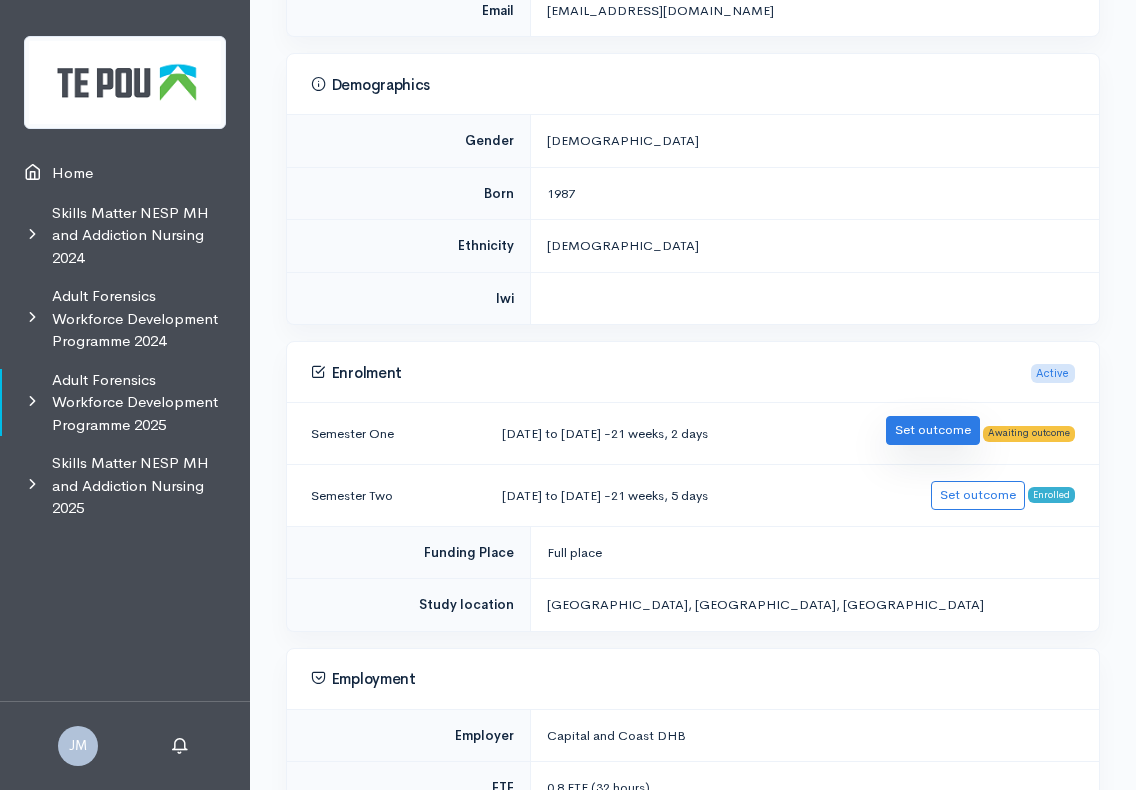 click on "Set outcome" at bounding box center [933, 430] 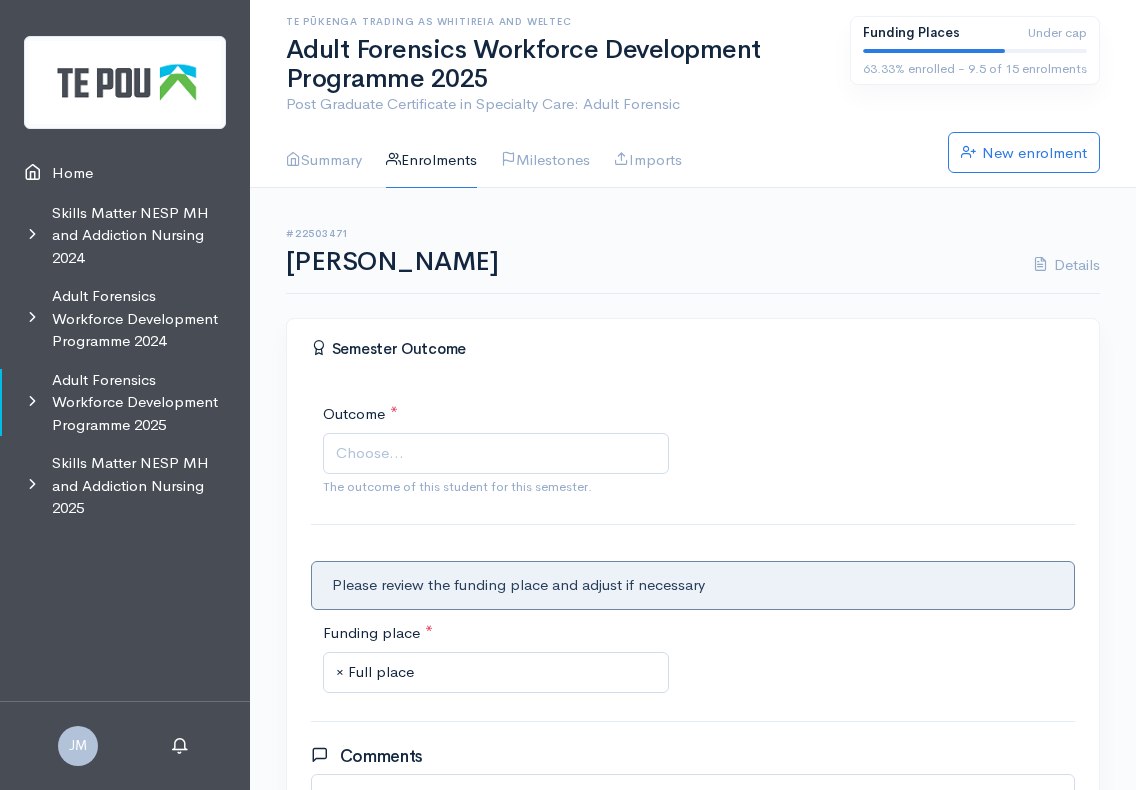 scroll, scrollTop: 0, scrollLeft: 0, axis: both 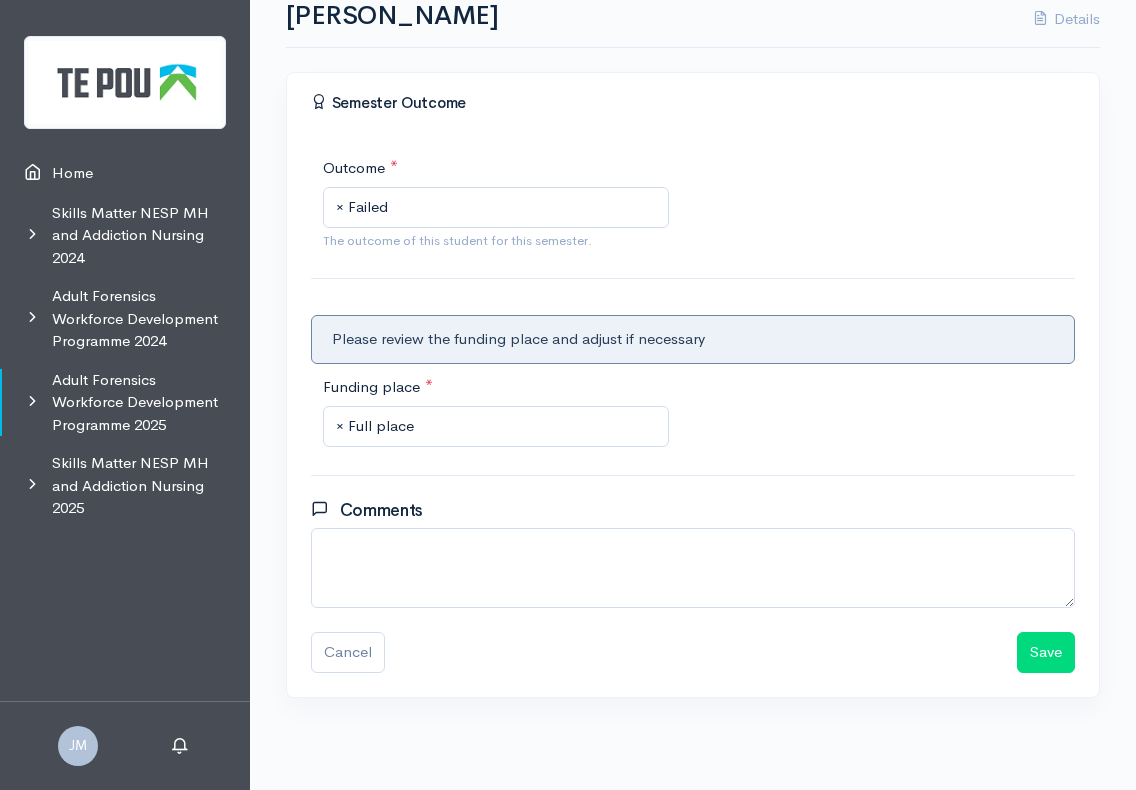 click on "× Full place" at bounding box center [498, 426] 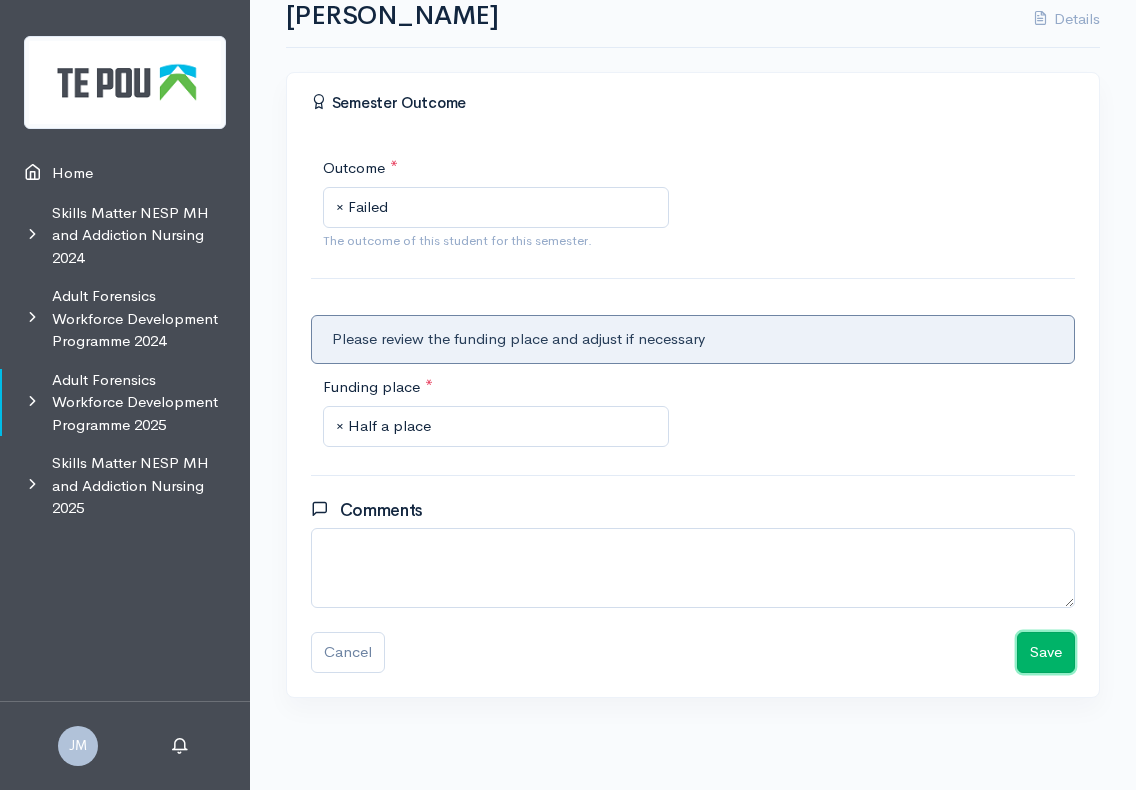 click on "Save" at bounding box center (1046, 652) 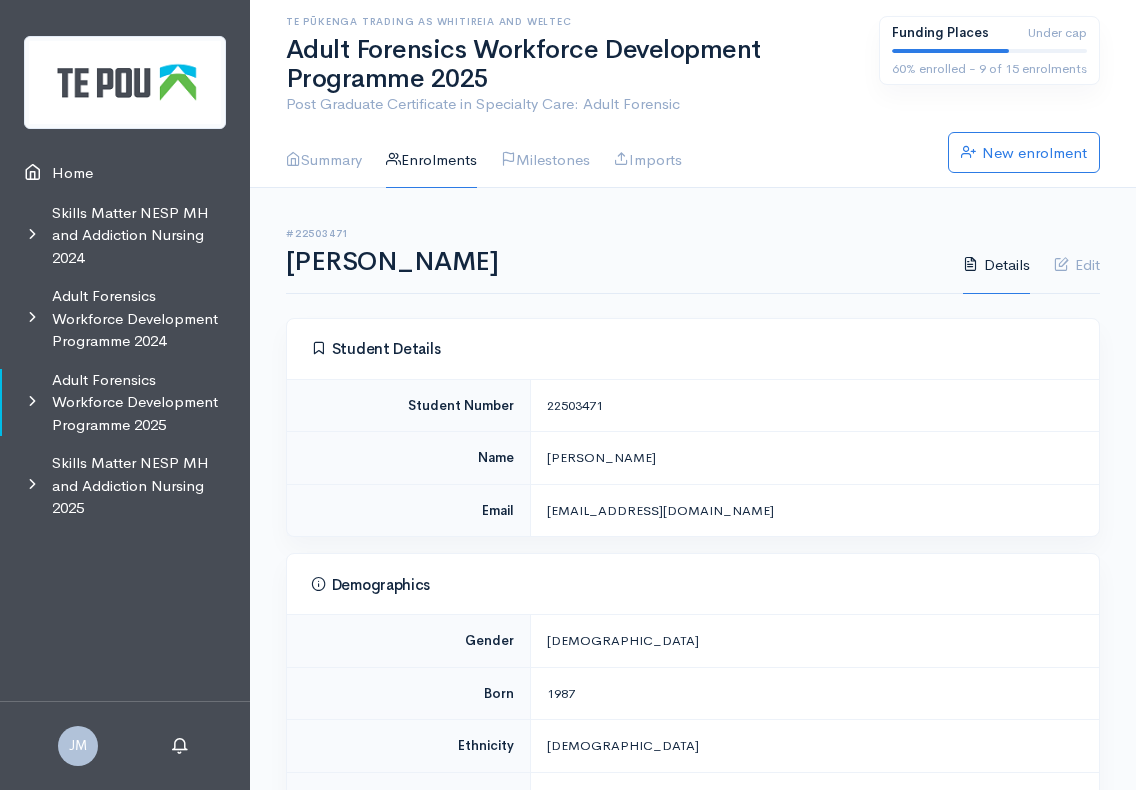 scroll, scrollTop: 0, scrollLeft: 0, axis: both 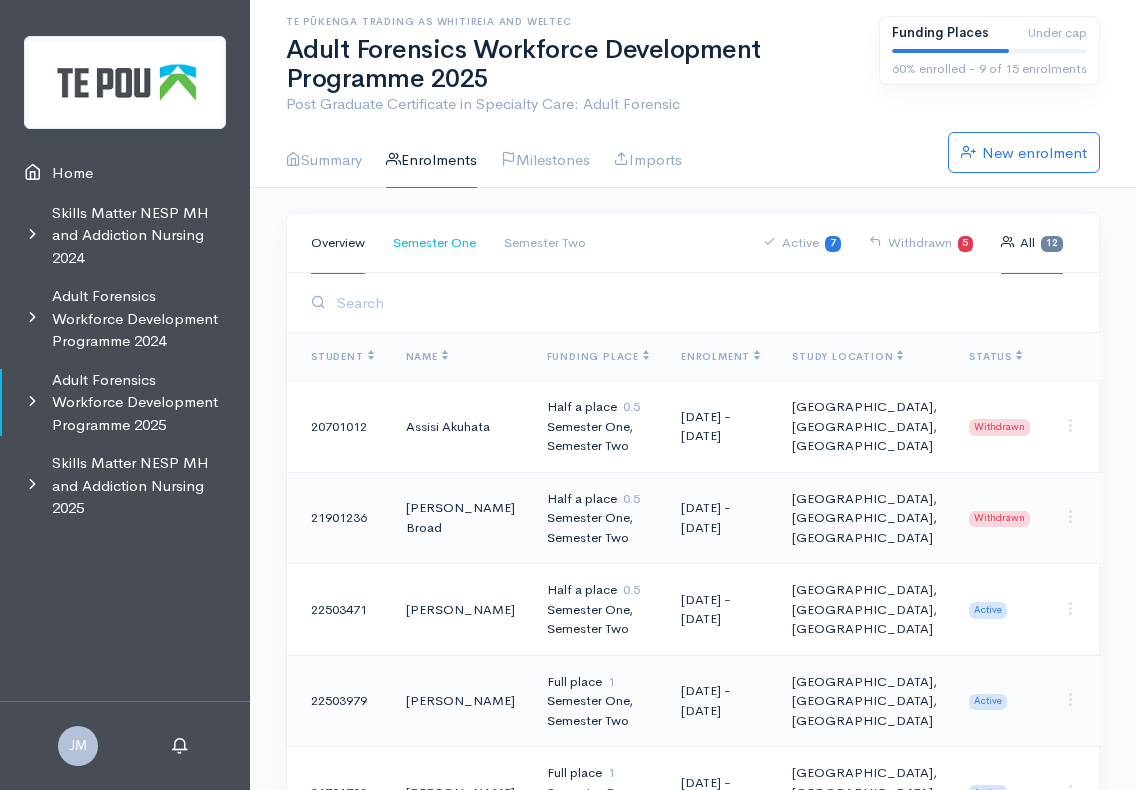click on "Semester One" at bounding box center [434, 243] 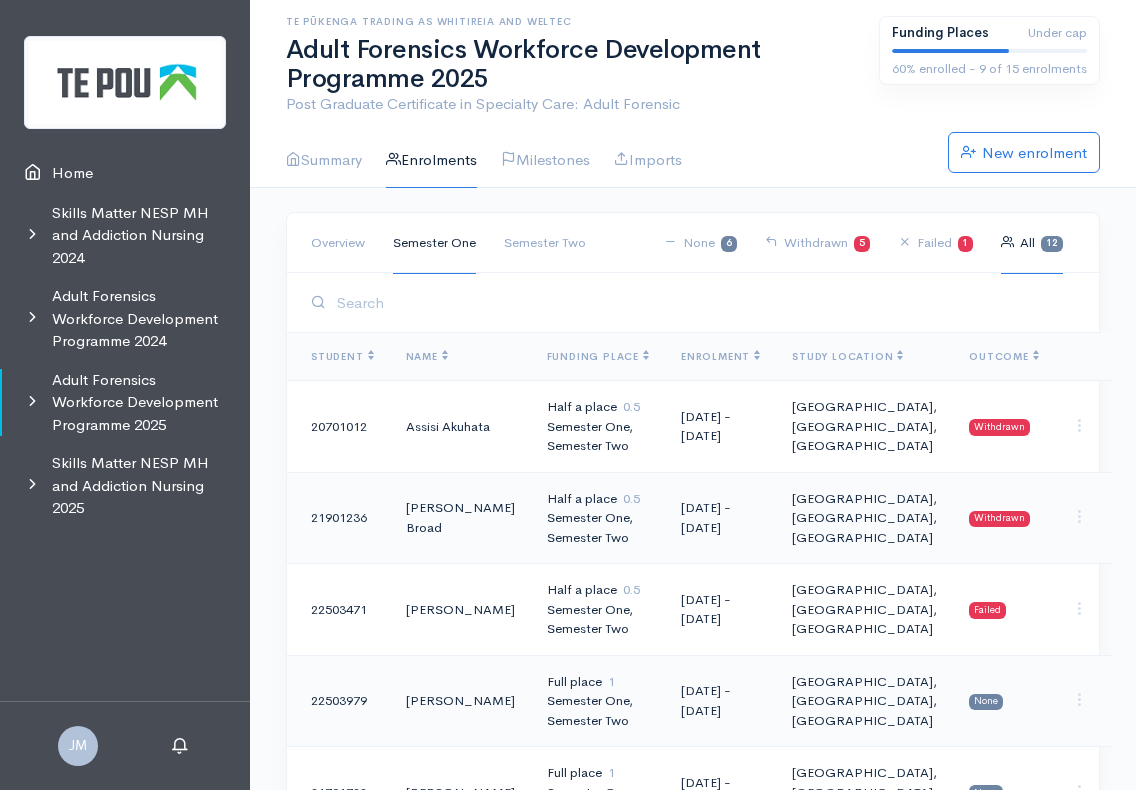 scroll, scrollTop: 300, scrollLeft: 0, axis: vertical 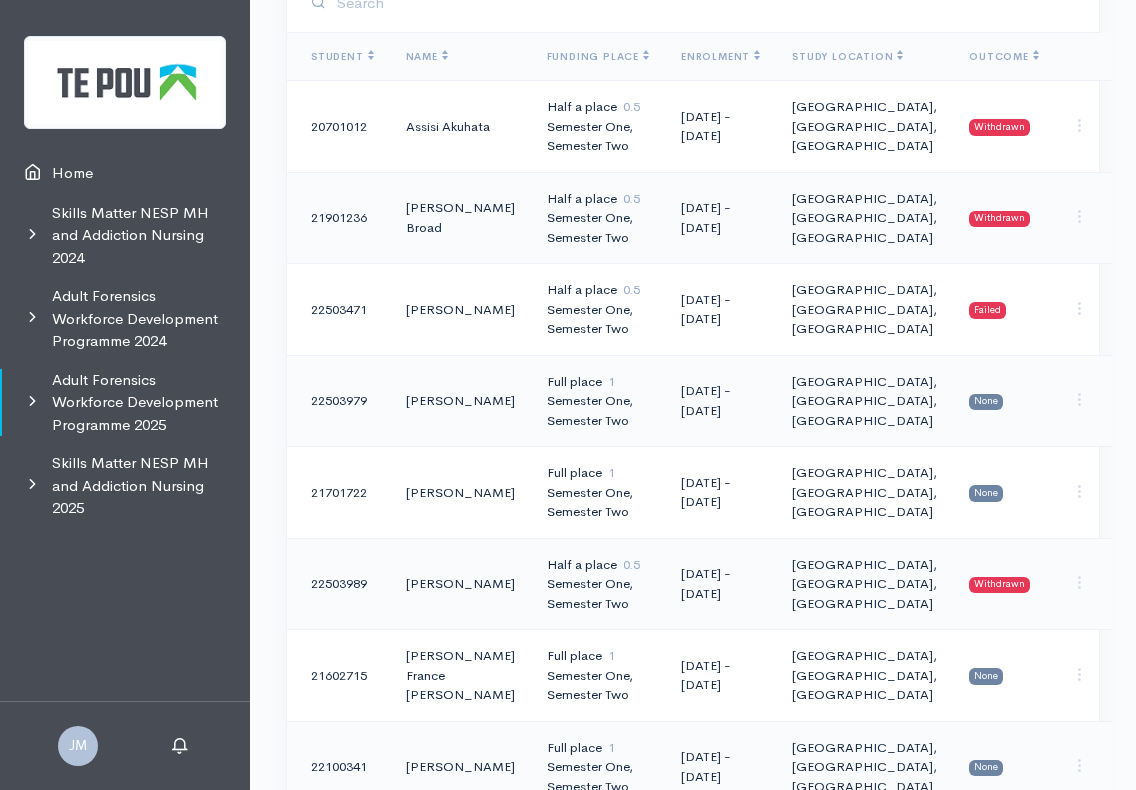 click on "None" at bounding box center [986, 402] 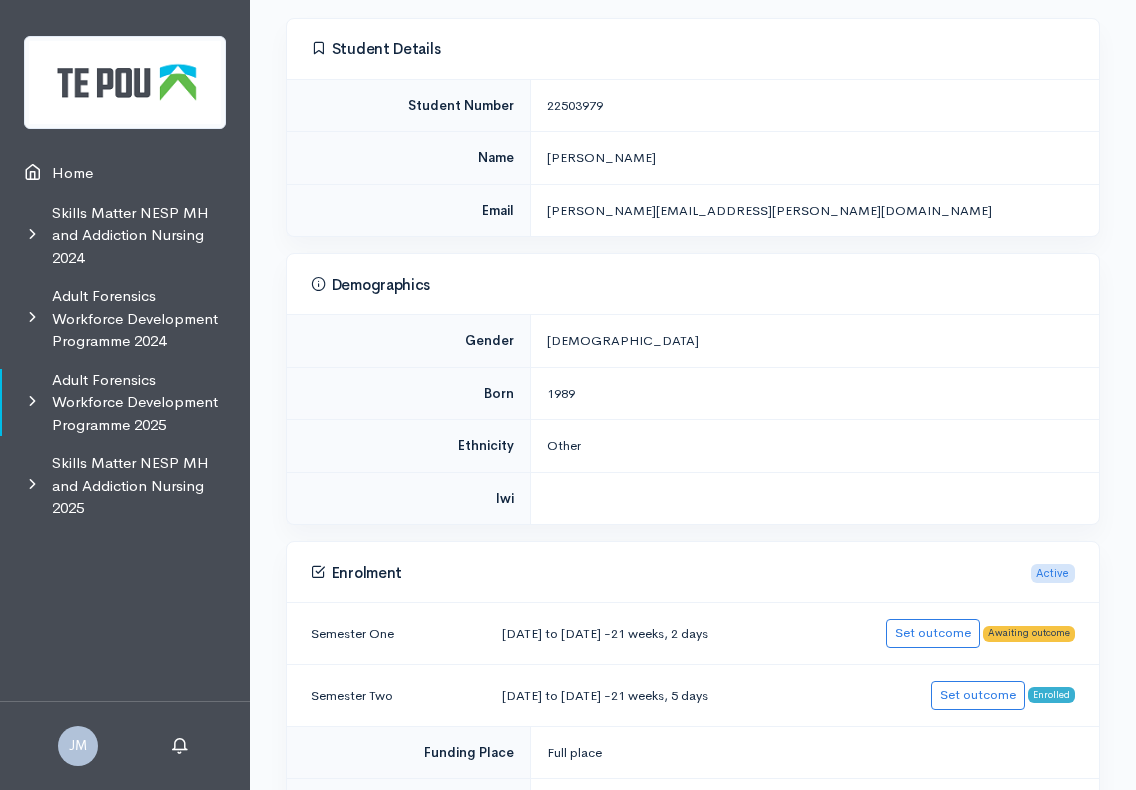scroll, scrollTop: 600, scrollLeft: 0, axis: vertical 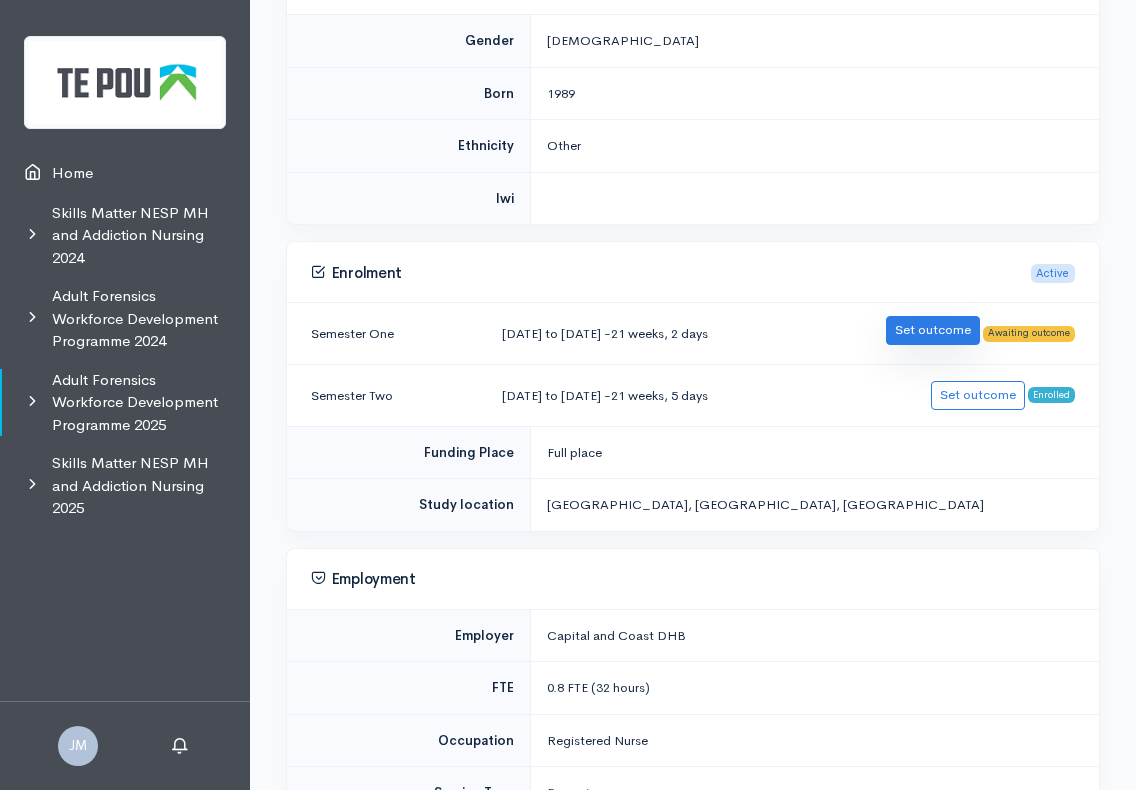 click on "Set outcome" at bounding box center [933, 330] 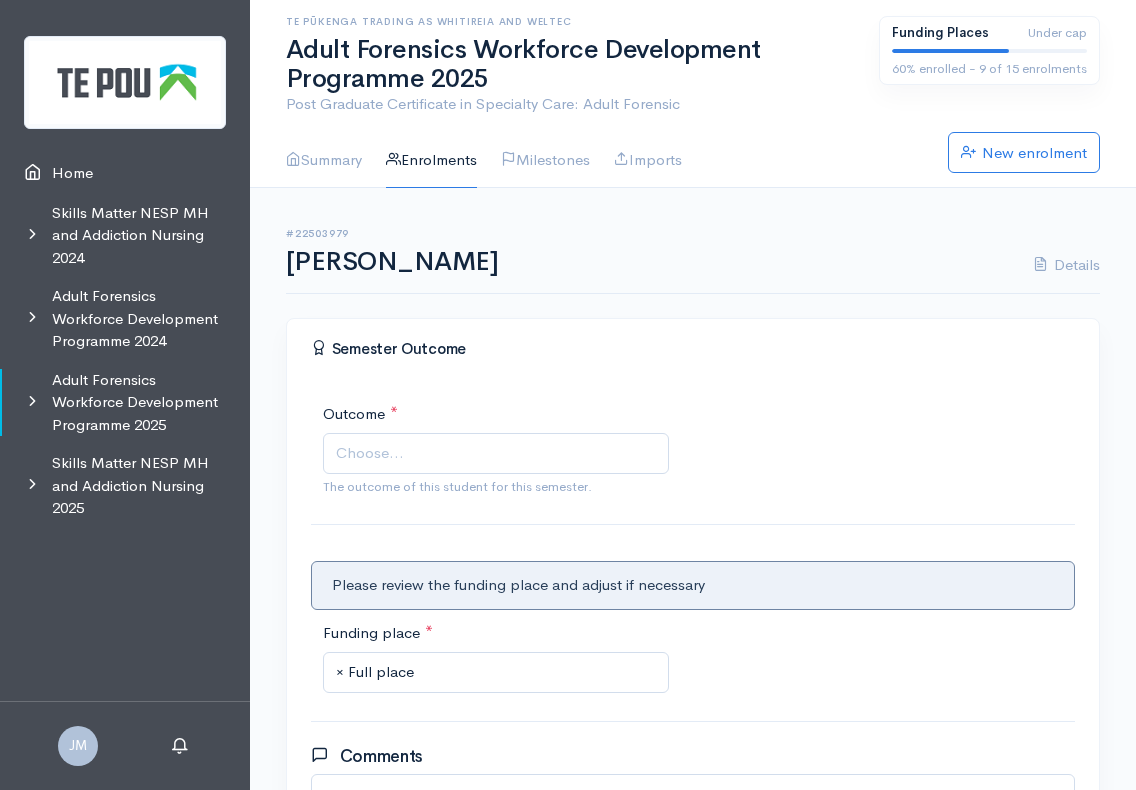 scroll, scrollTop: 0, scrollLeft: 0, axis: both 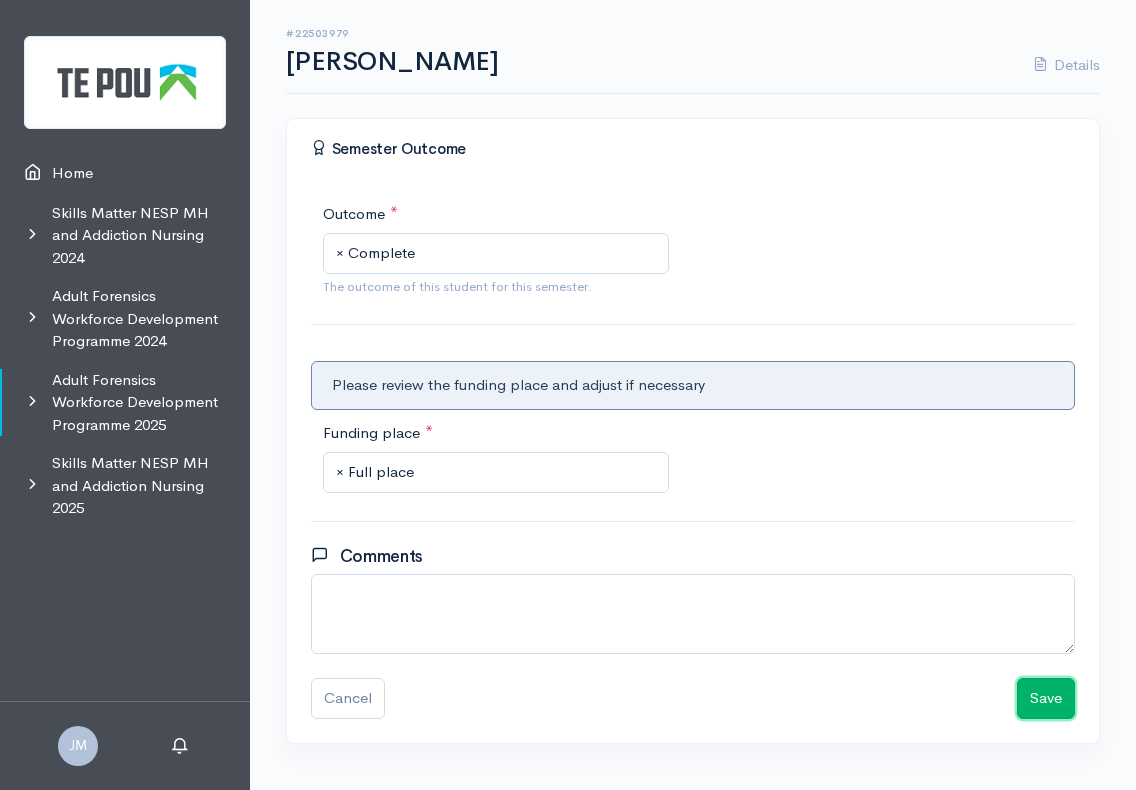 click on "Save" at bounding box center (1046, 698) 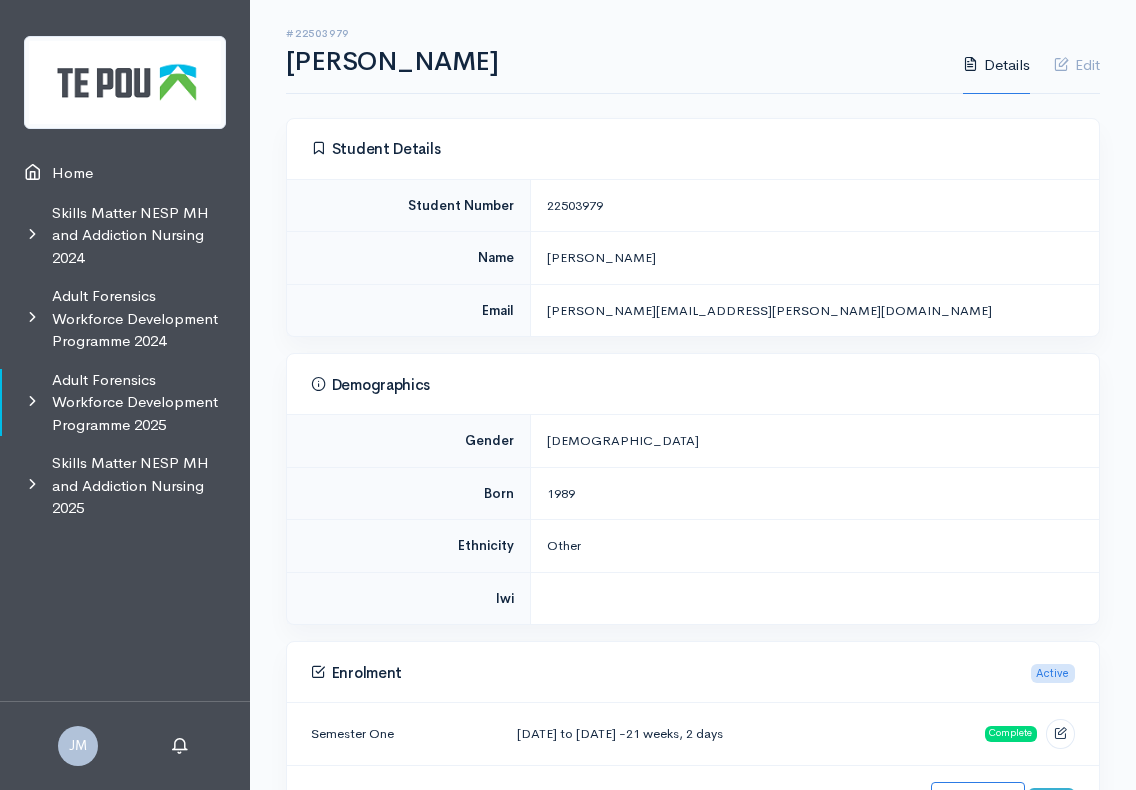 scroll, scrollTop: 0, scrollLeft: 0, axis: both 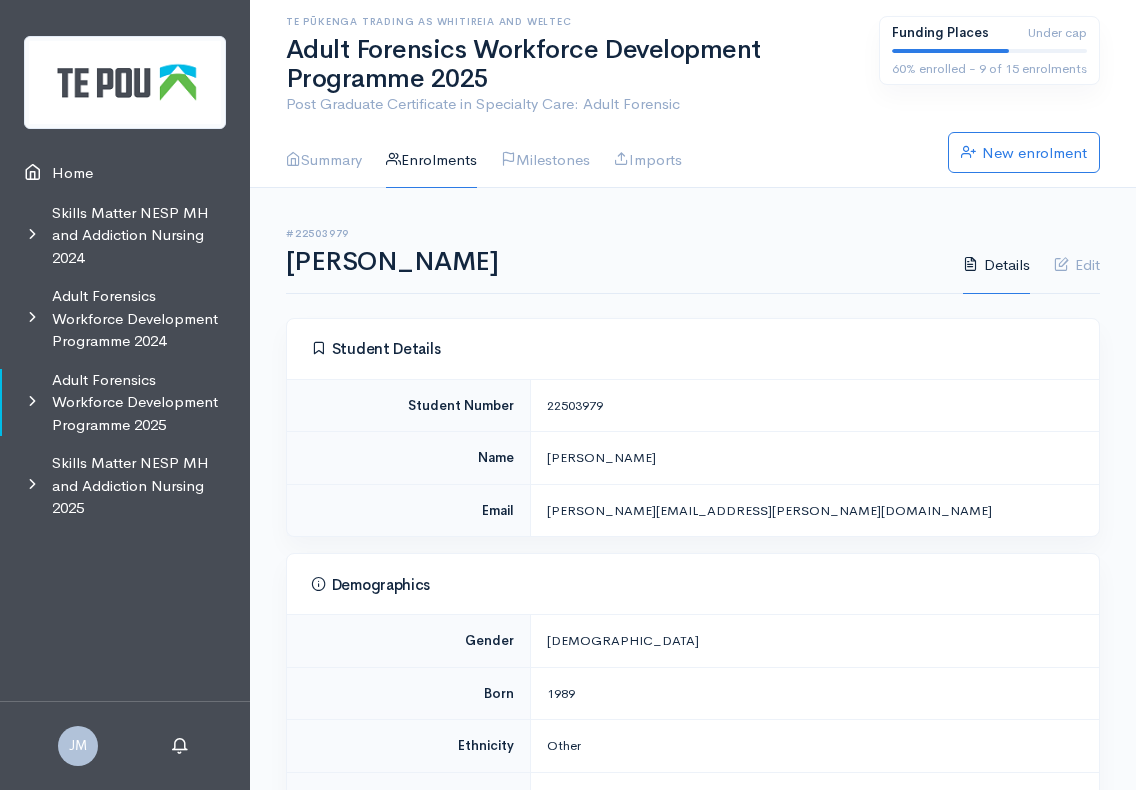click on "Enrolments" at bounding box center (431, 160) 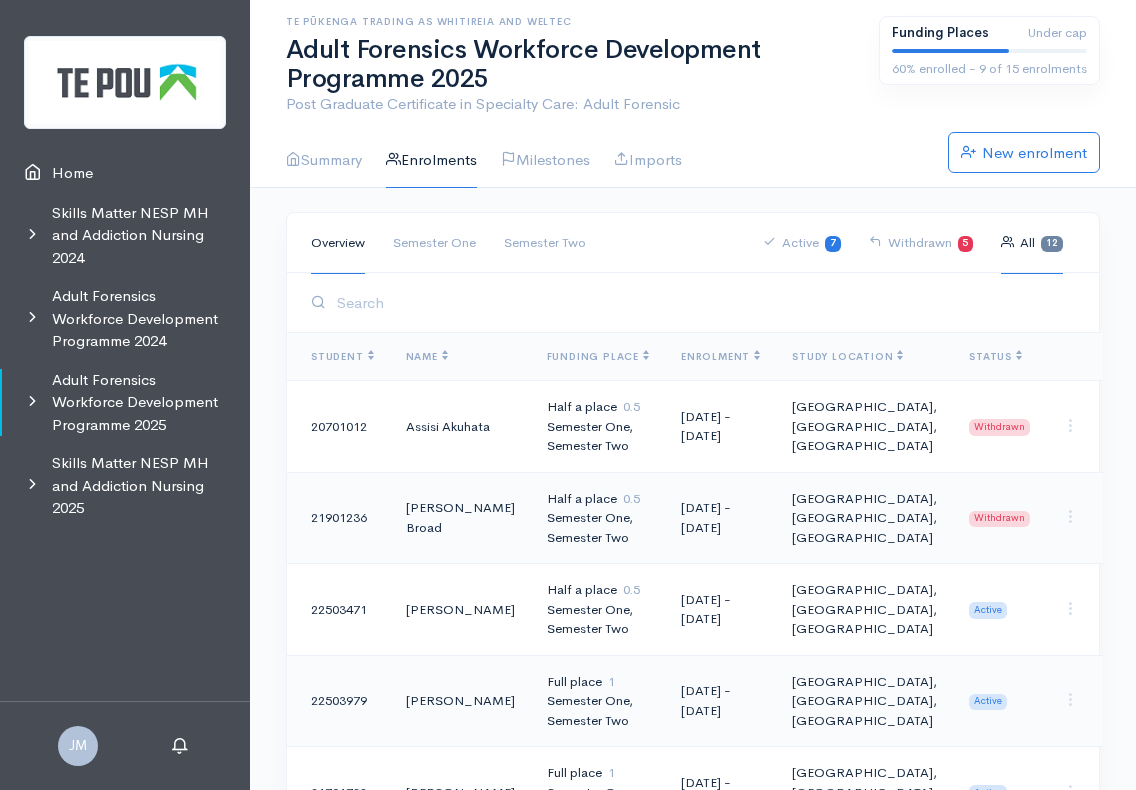 scroll, scrollTop: 0, scrollLeft: 0, axis: both 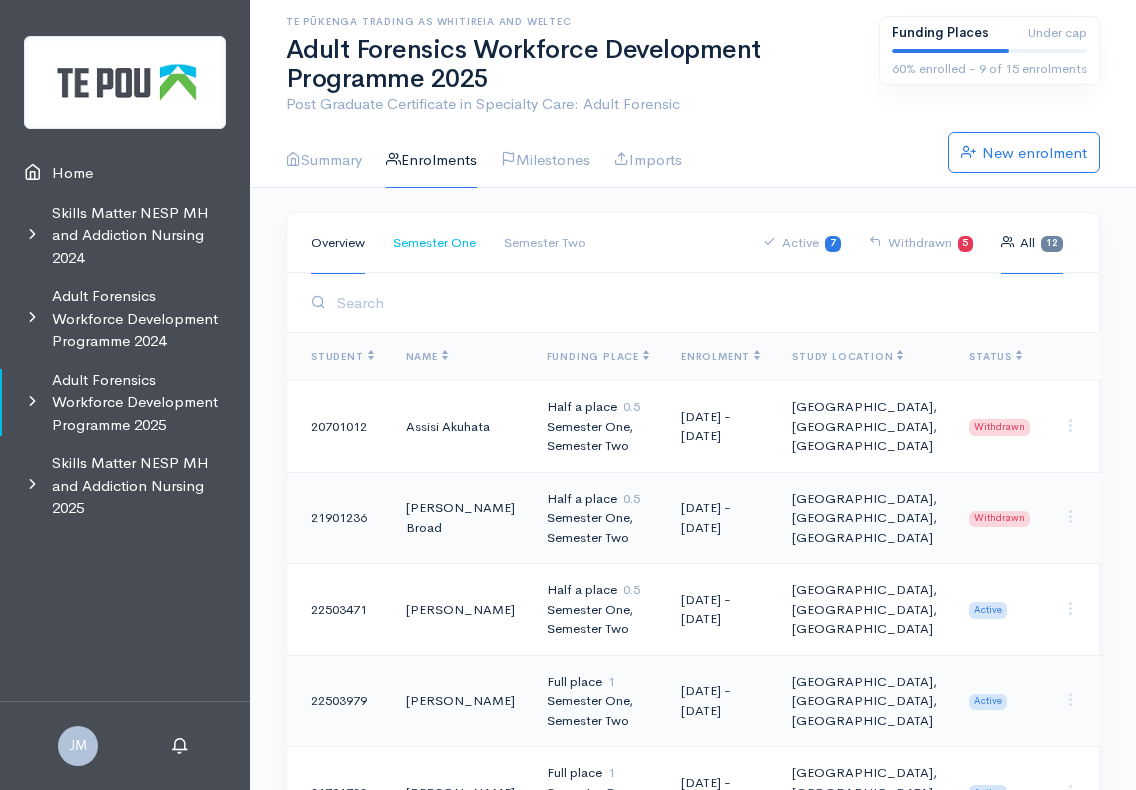 click on "Semester One" at bounding box center [434, 243] 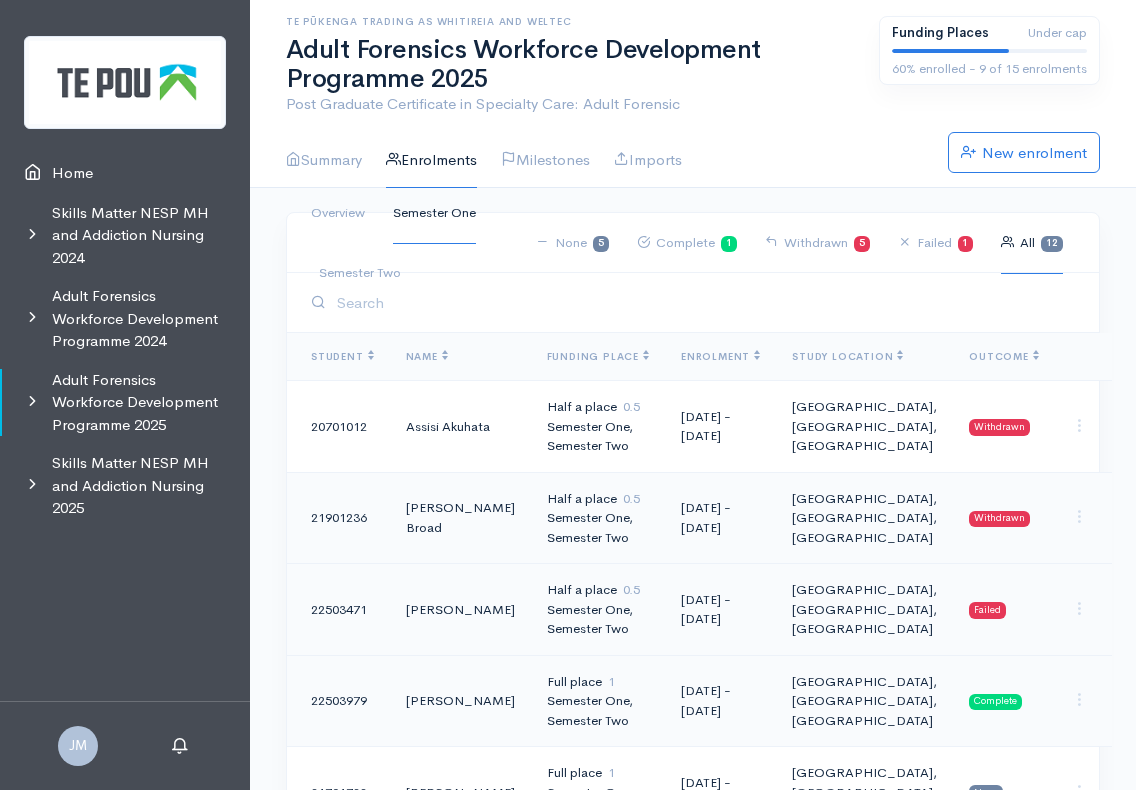 scroll, scrollTop: 300, scrollLeft: 0, axis: vertical 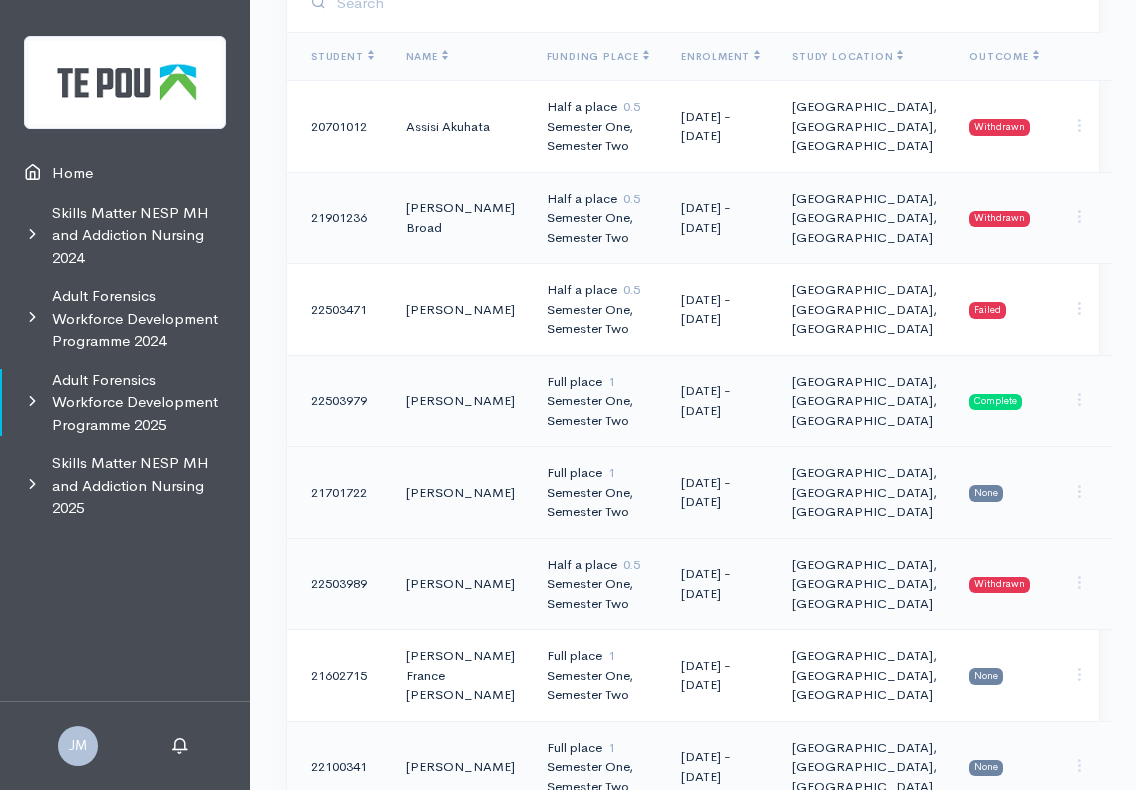 click on "None" at bounding box center (1004, 493) 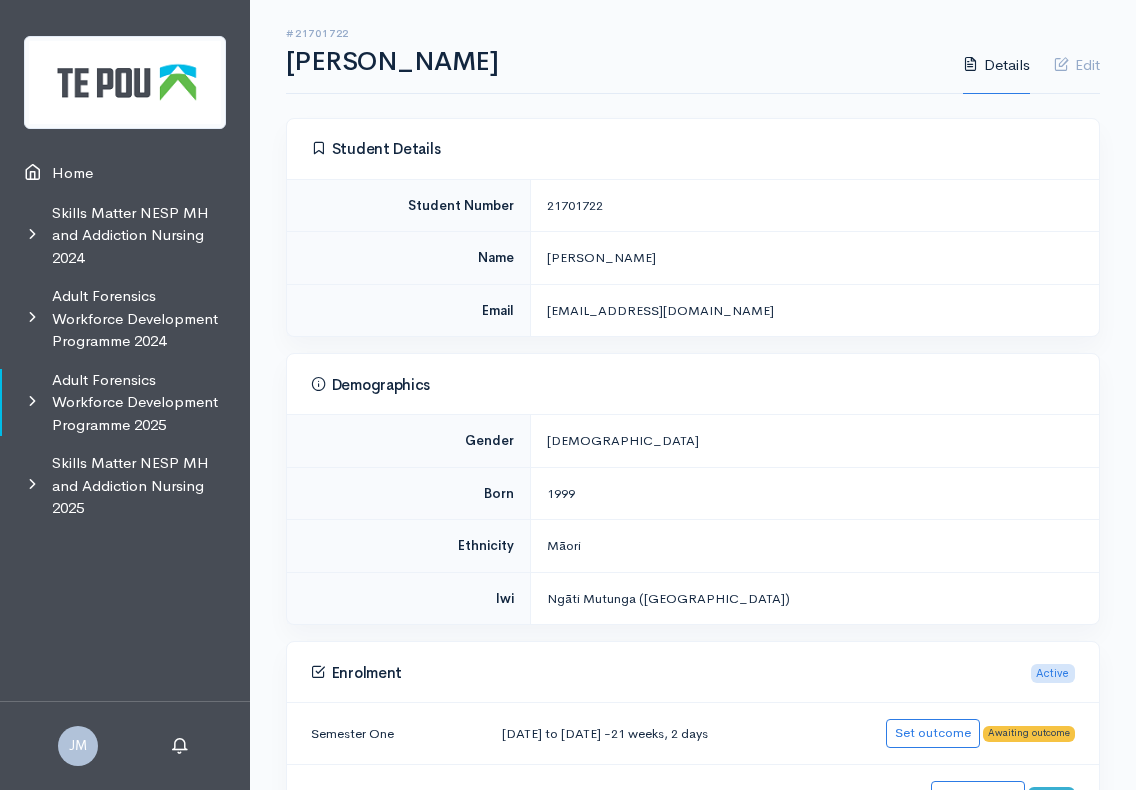scroll, scrollTop: 600, scrollLeft: 0, axis: vertical 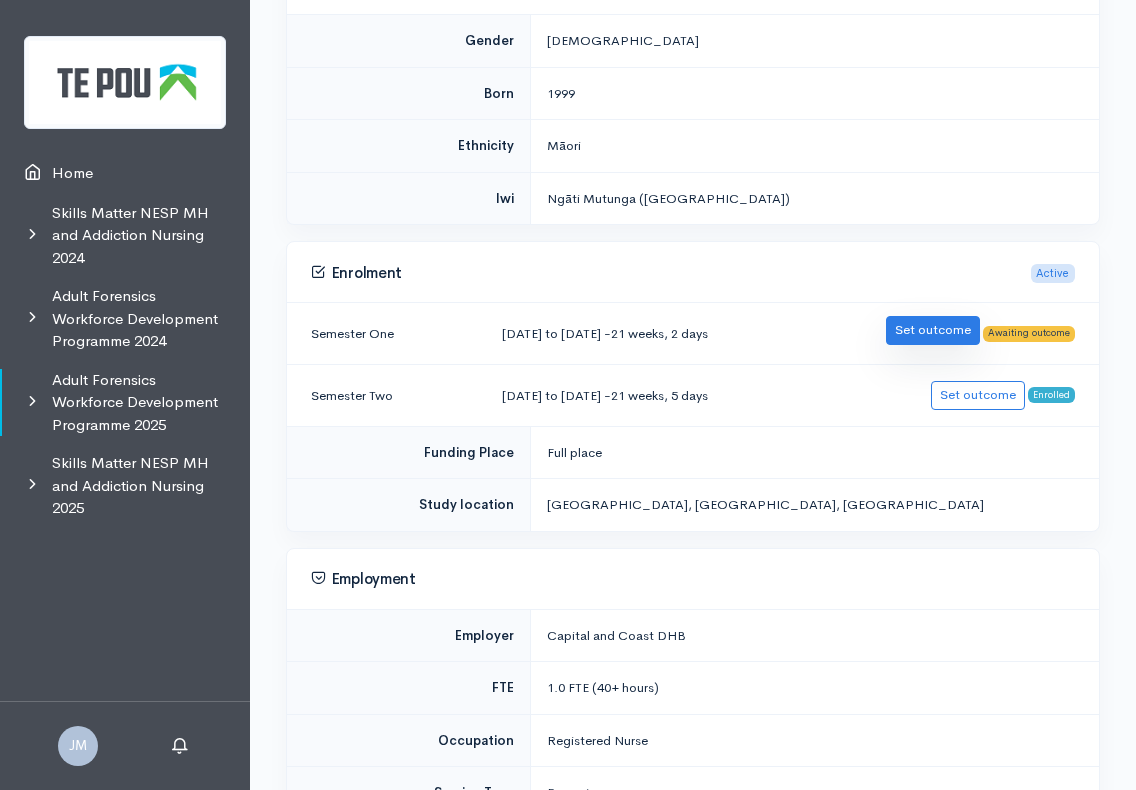 click on "Set outcome" at bounding box center [933, 330] 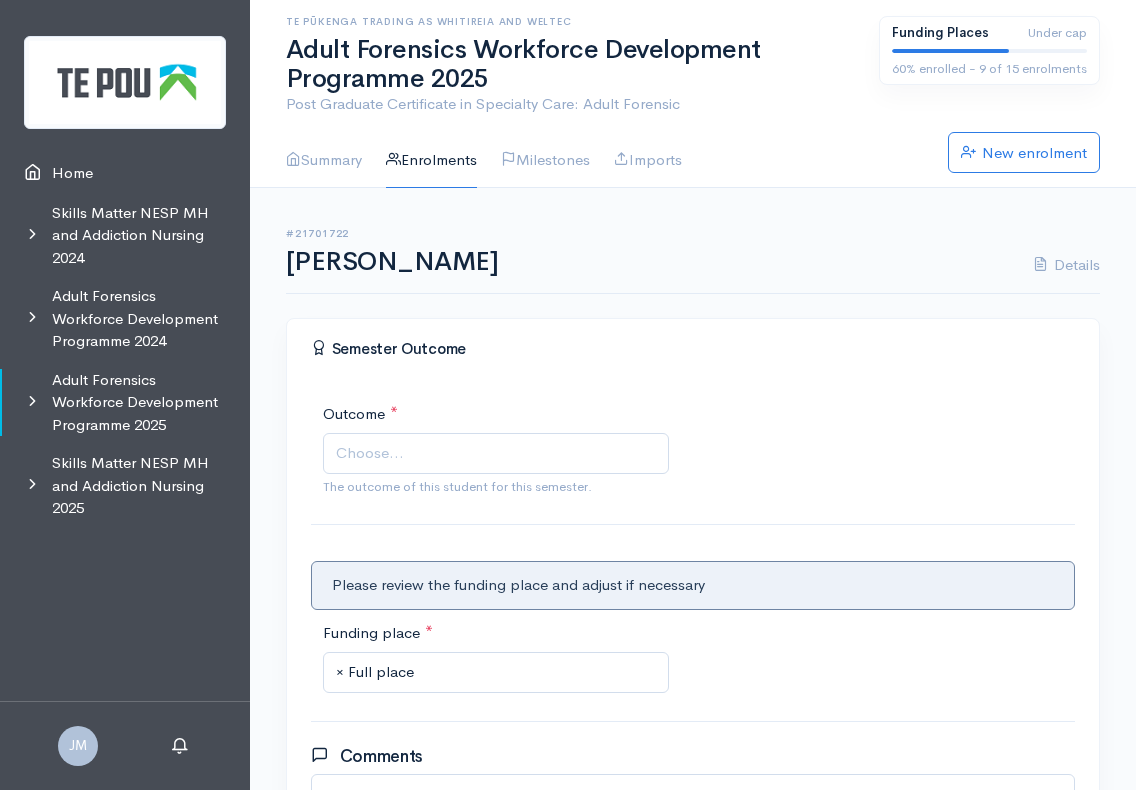 scroll, scrollTop: 0, scrollLeft: 0, axis: both 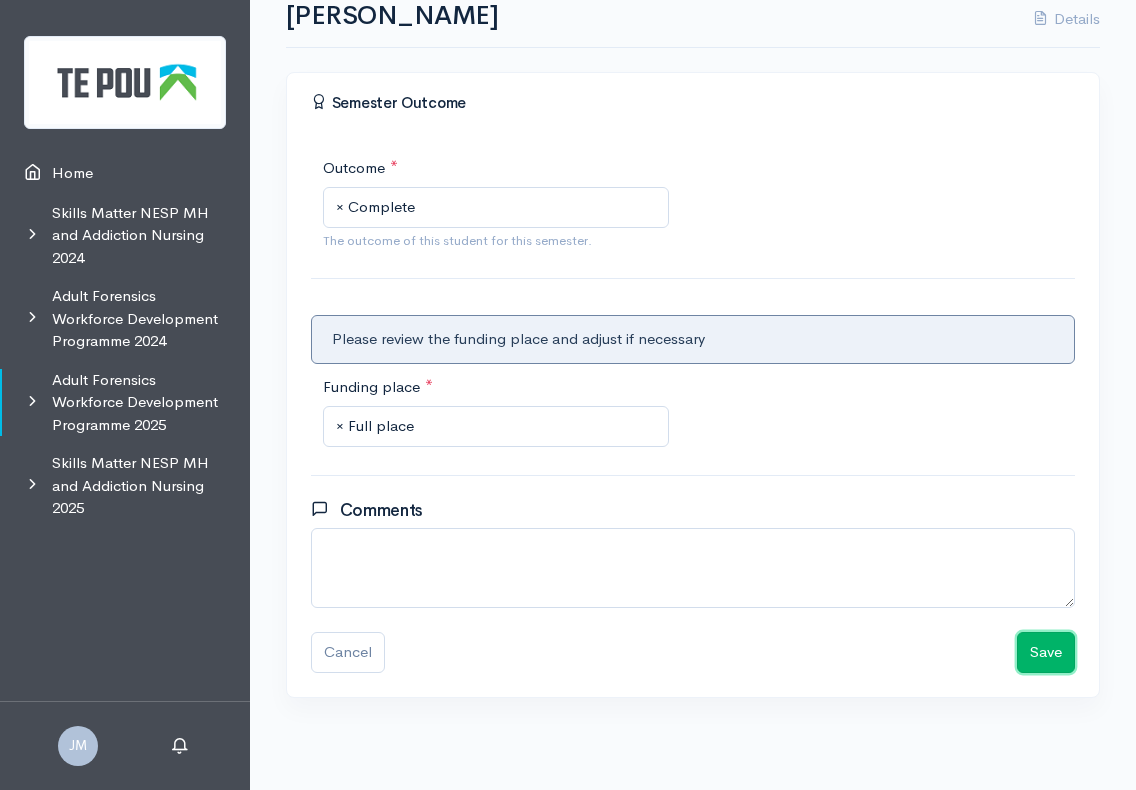click on "Save" at bounding box center [1046, 652] 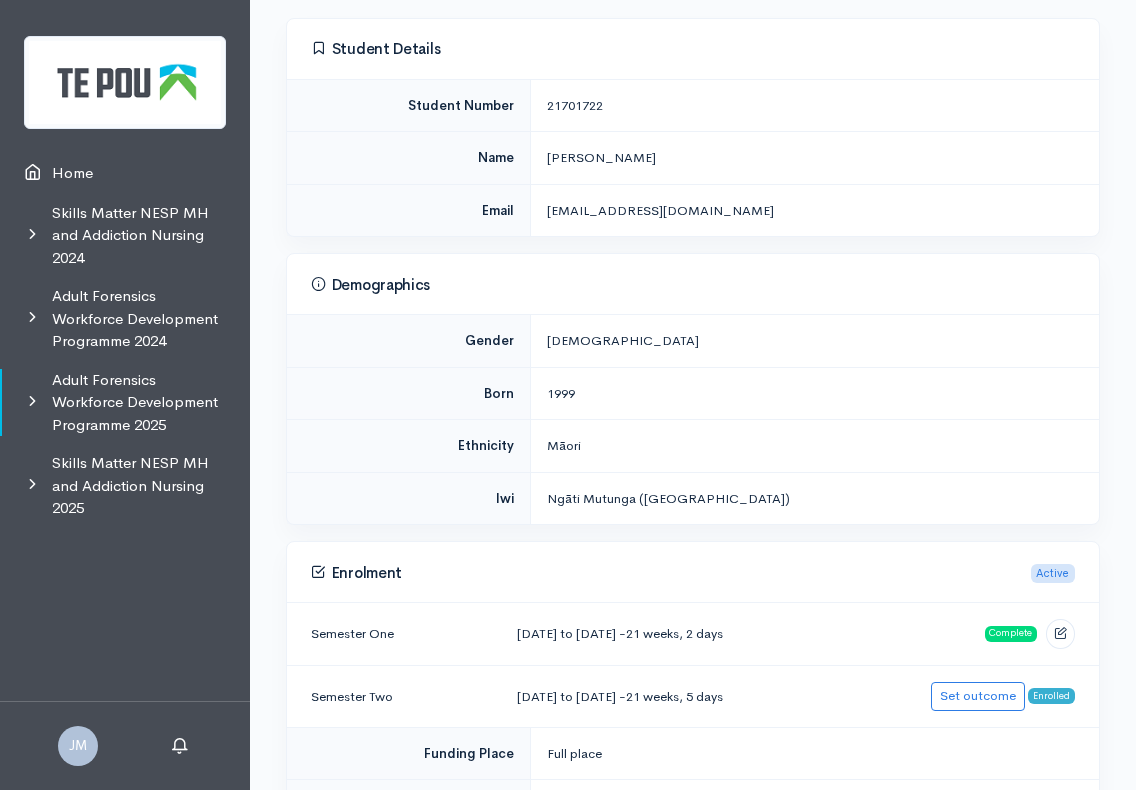 scroll, scrollTop: 0, scrollLeft: 0, axis: both 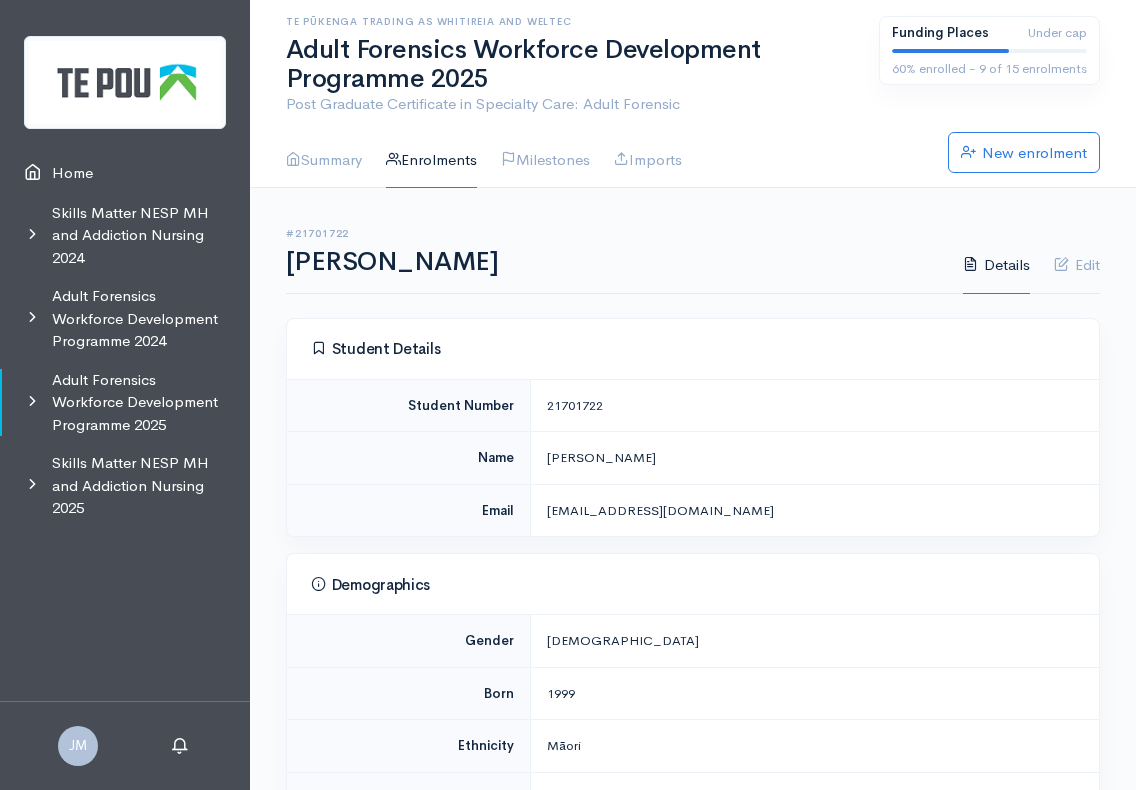 click on "Enrolments" at bounding box center [431, 160] 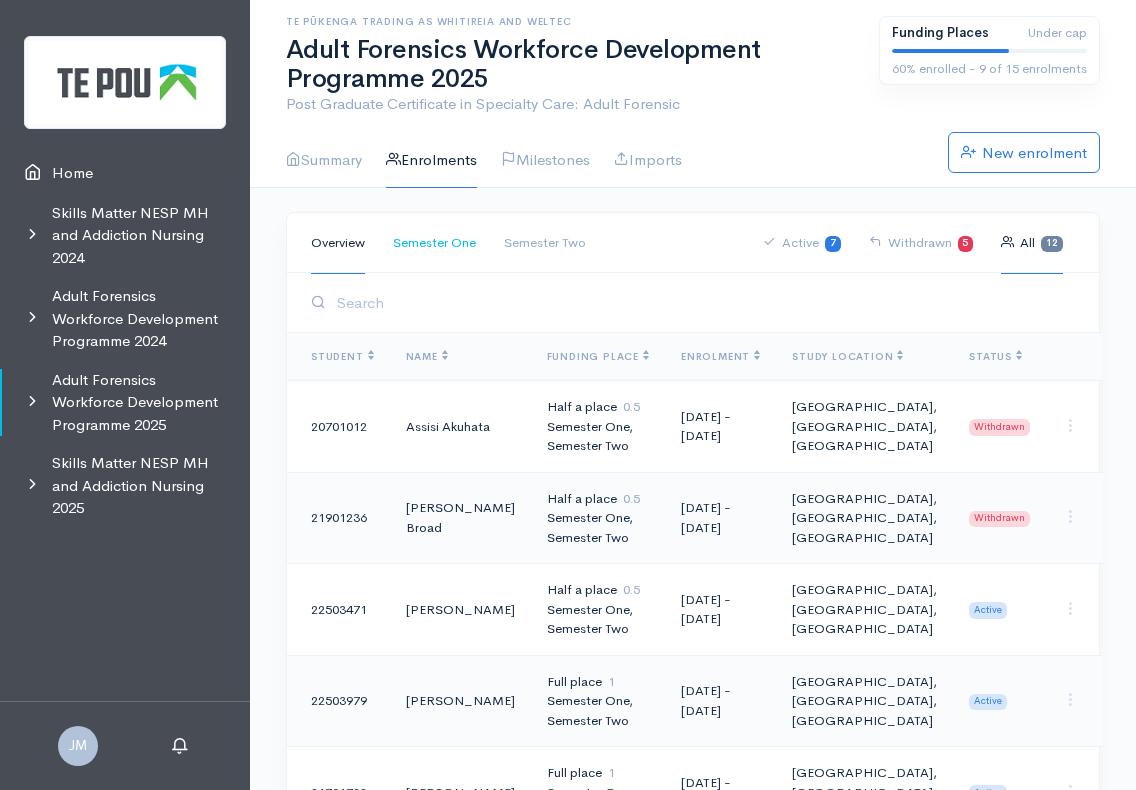 scroll, scrollTop: 0, scrollLeft: 0, axis: both 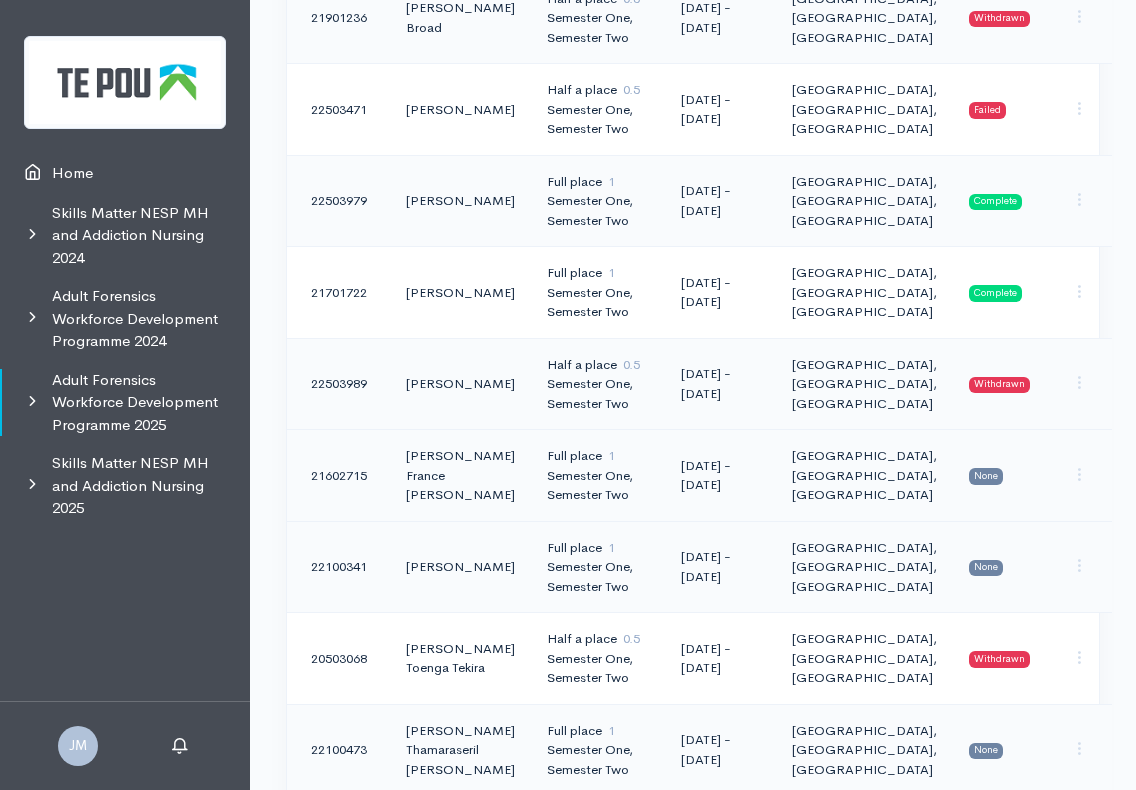 click on "None" at bounding box center [1004, 476] 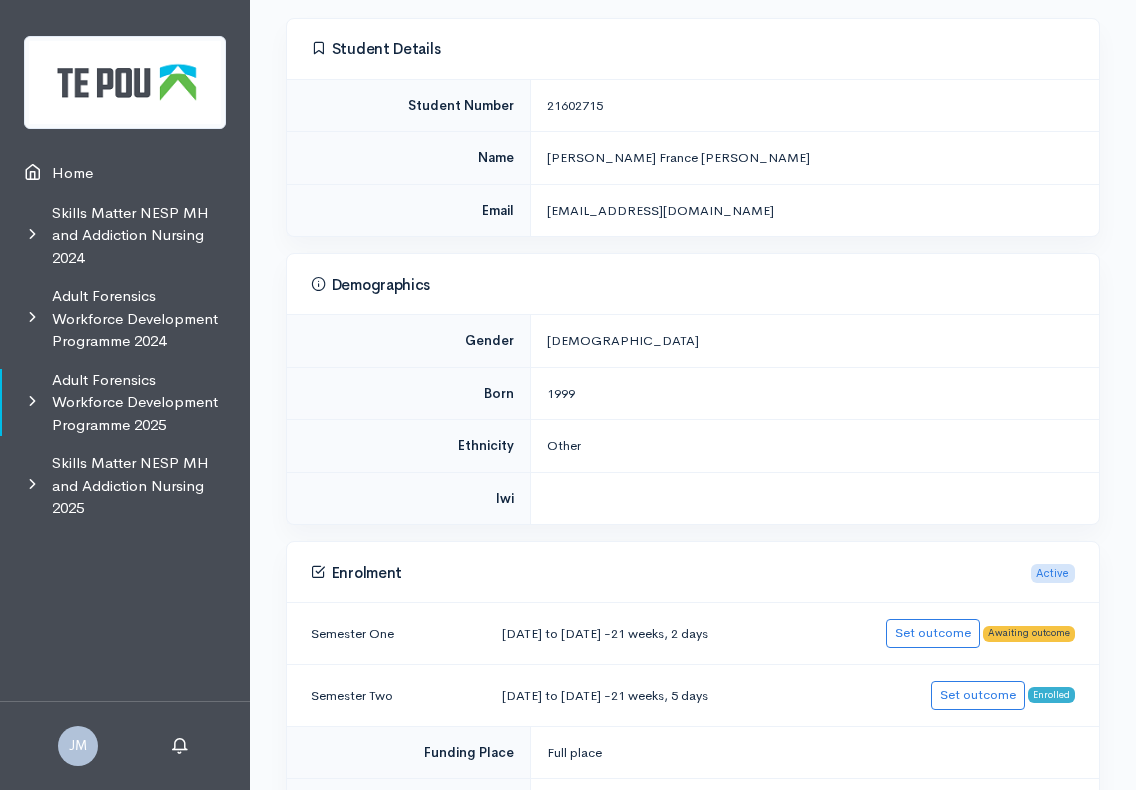 scroll, scrollTop: 500, scrollLeft: 0, axis: vertical 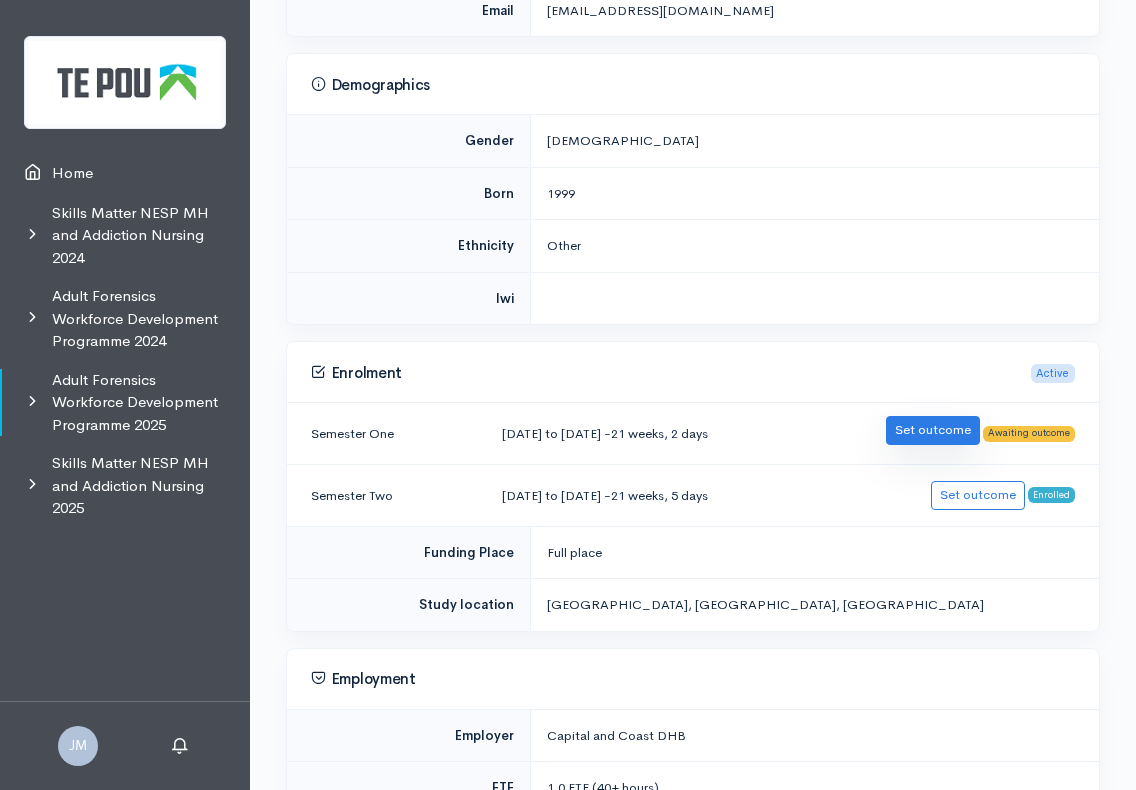 click on "Set outcome" at bounding box center [933, 430] 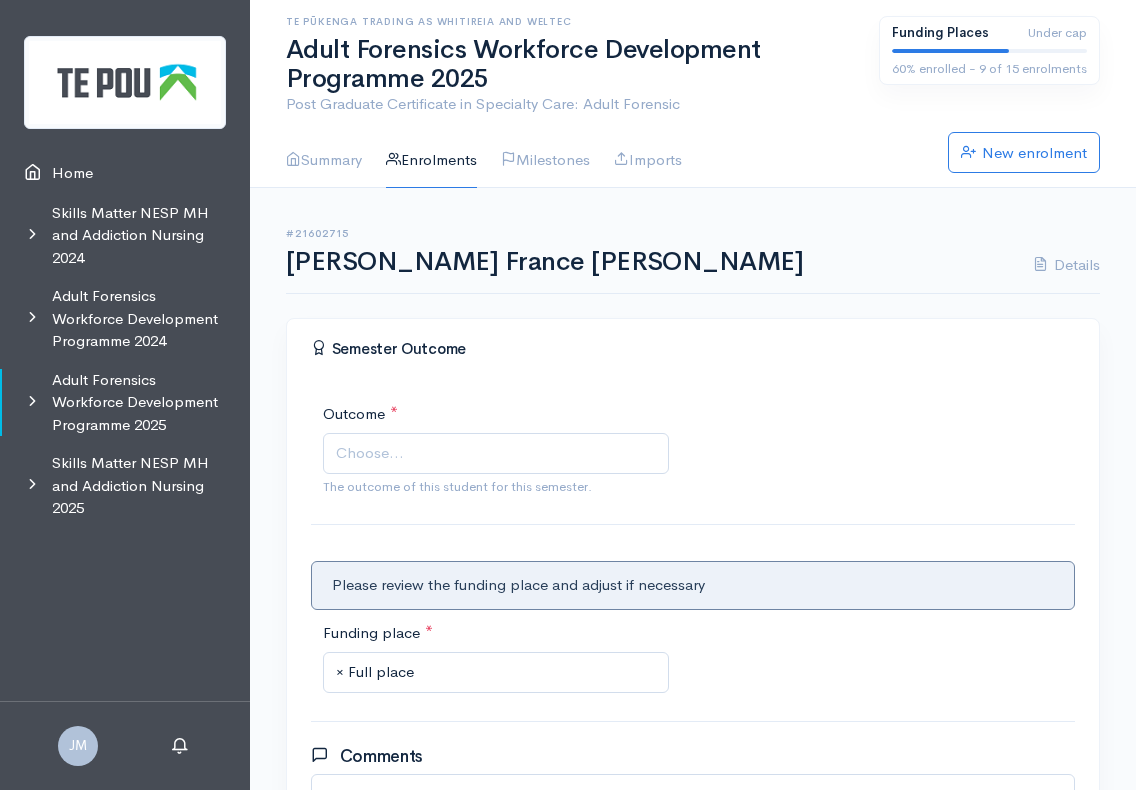 scroll, scrollTop: 0, scrollLeft: 0, axis: both 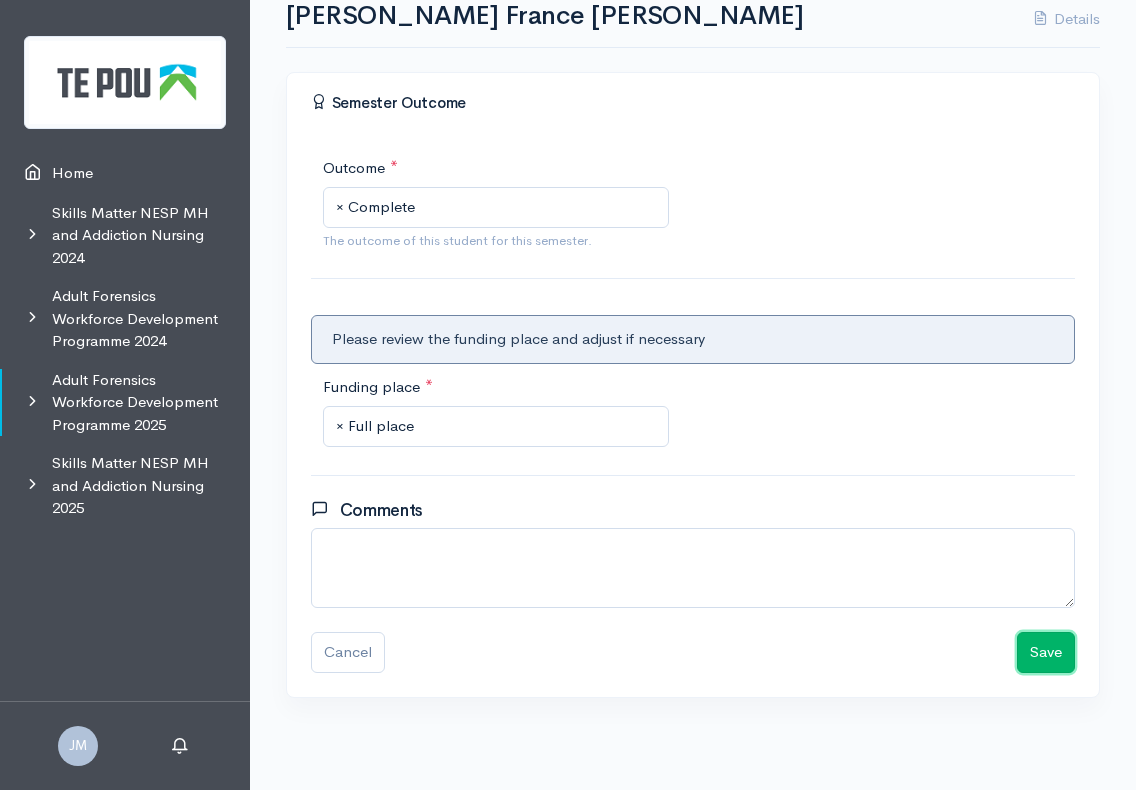 click on "Save" at bounding box center [1046, 652] 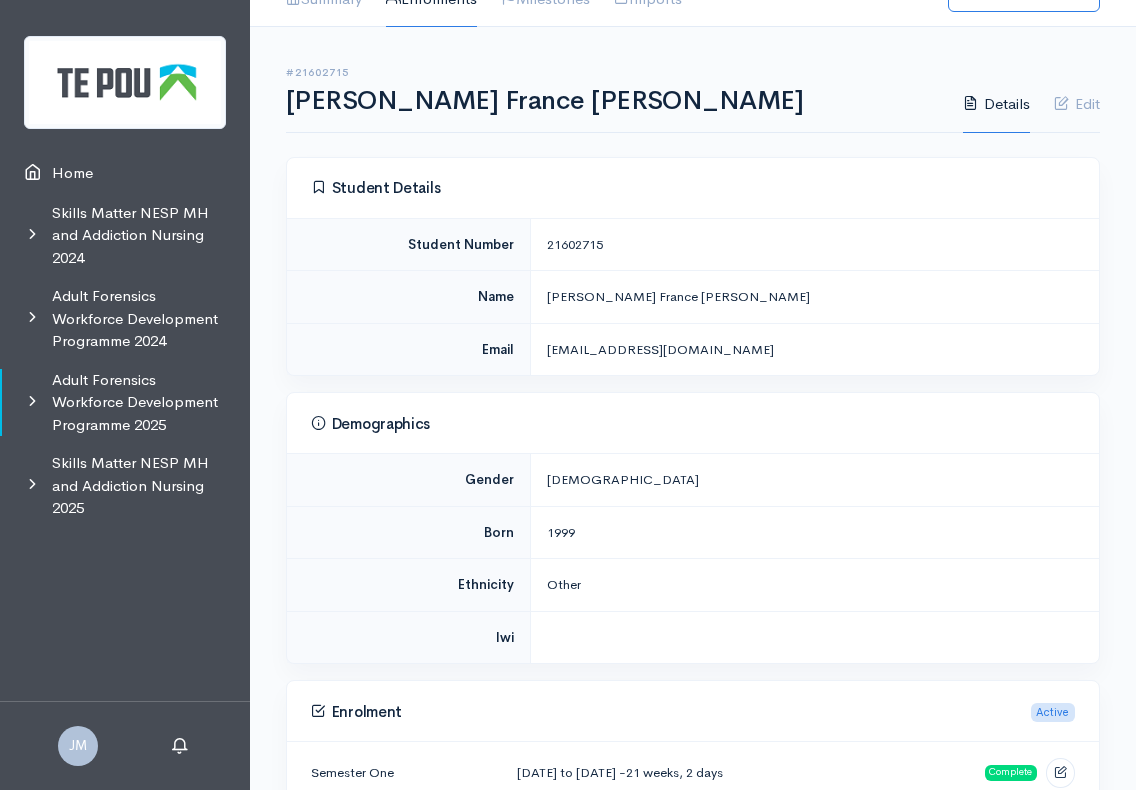 scroll, scrollTop: 0, scrollLeft: 0, axis: both 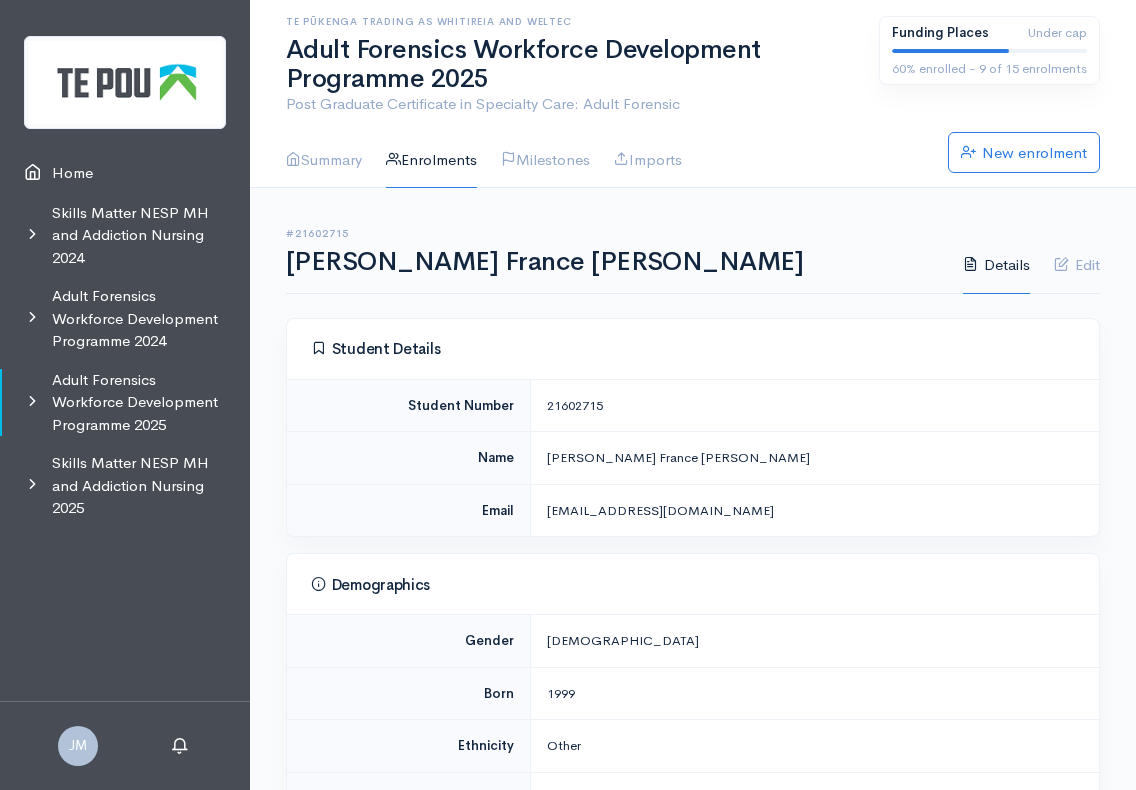 click on "Enrolments" at bounding box center (431, 160) 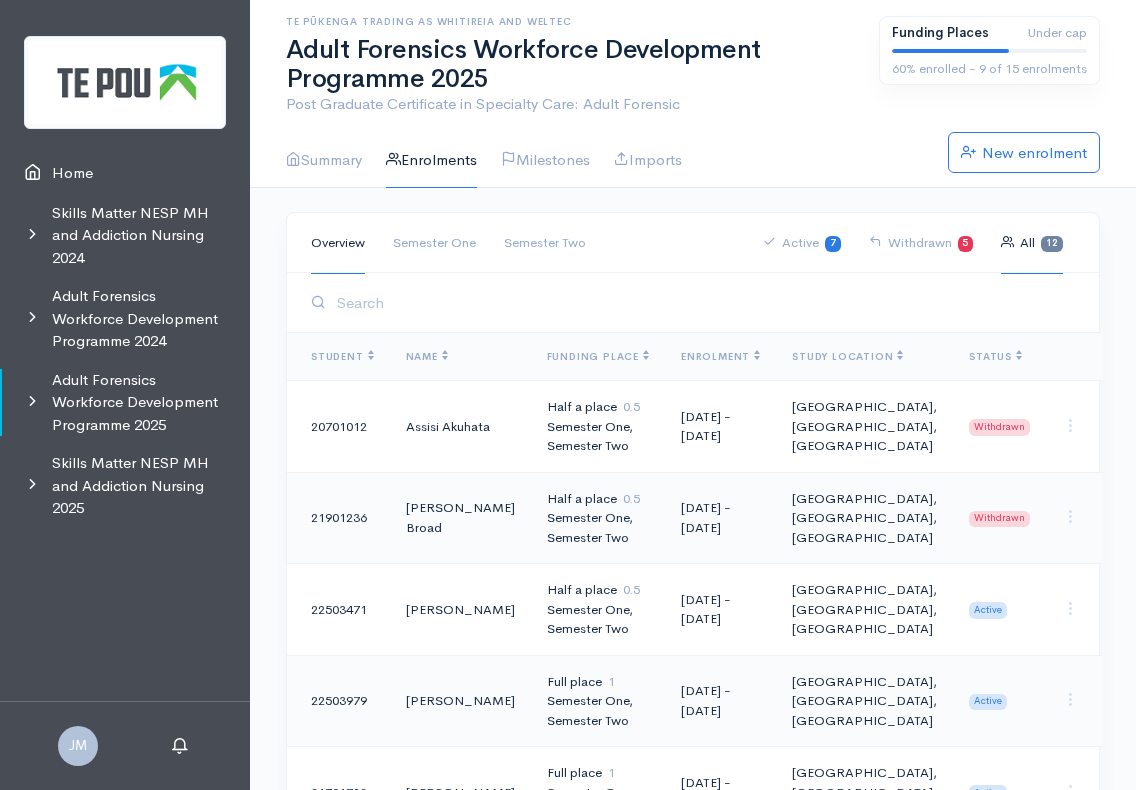 scroll, scrollTop: 0, scrollLeft: 0, axis: both 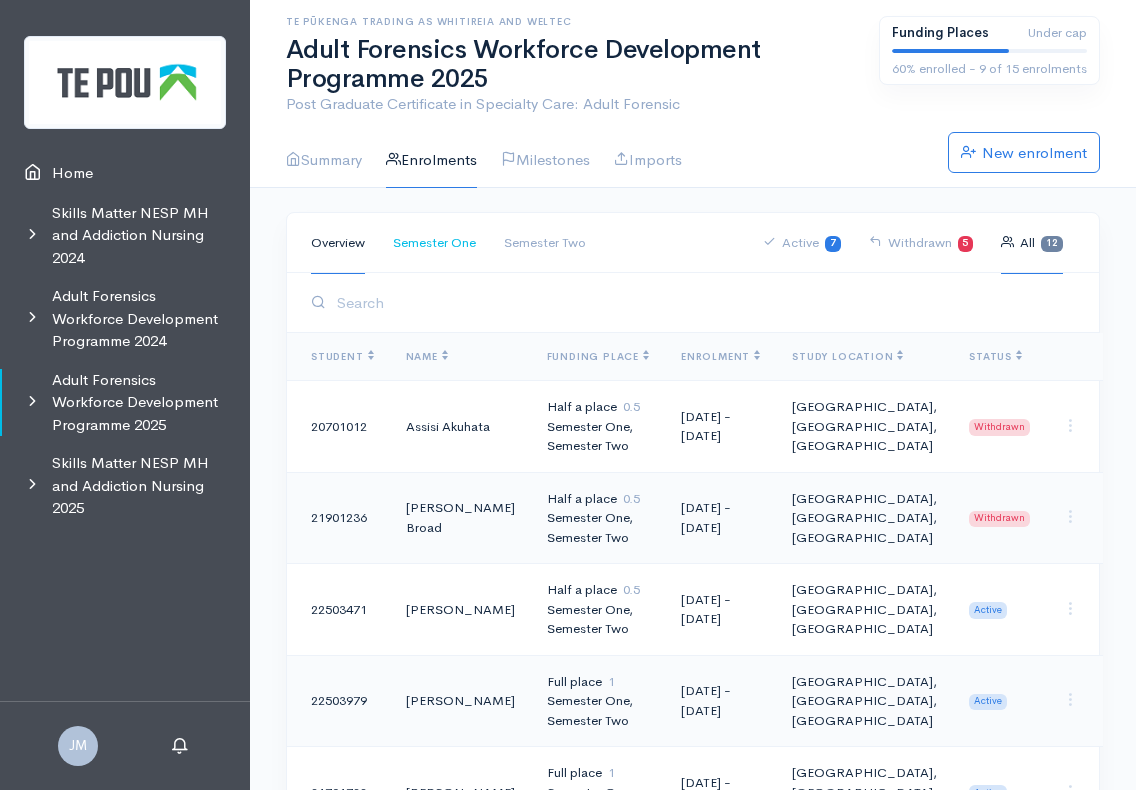 click on "Semester One" at bounding box center [434, 243] 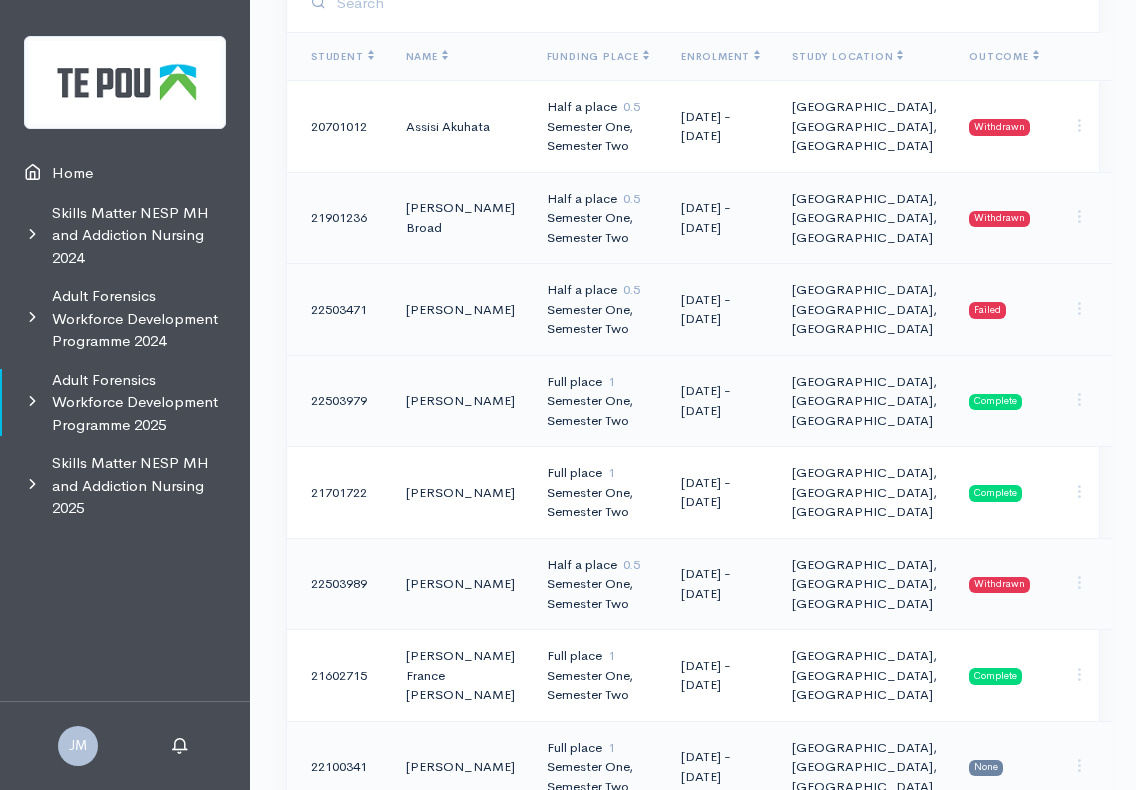 scroll, scrollTop: 700, scrollLeft: 0, axis: vertical 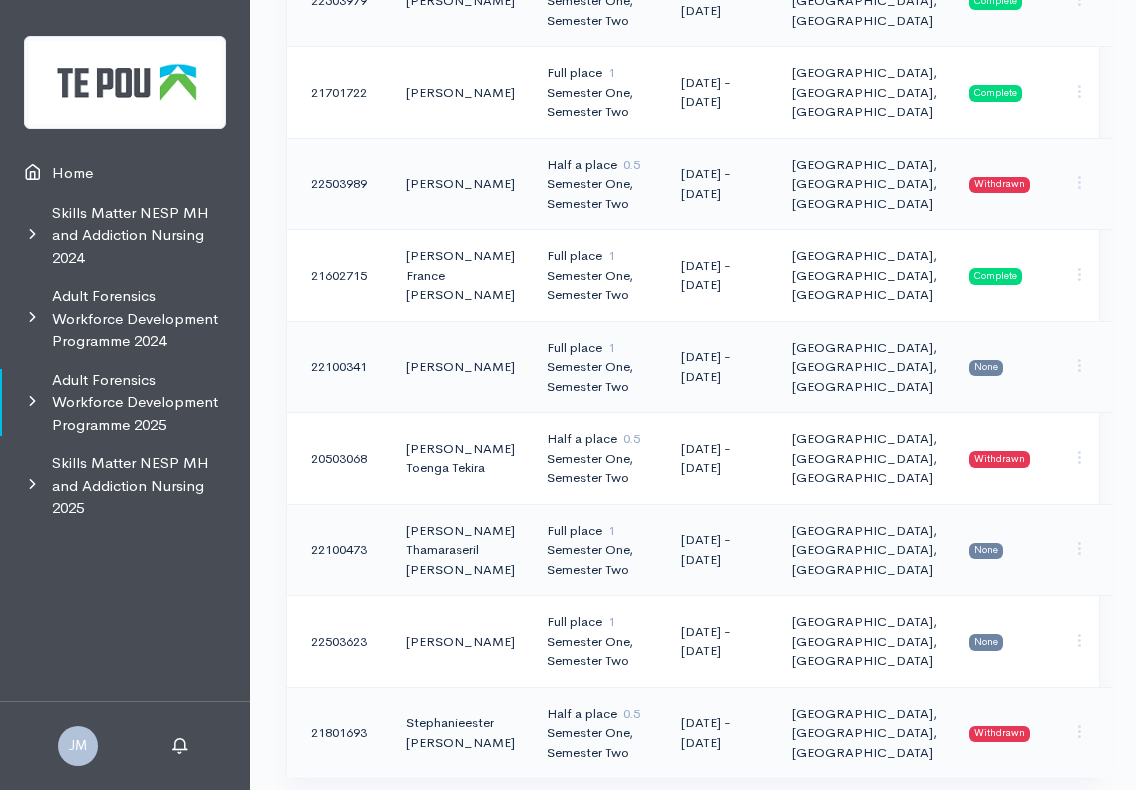 click on "None" at bounding box center [1004, 367] 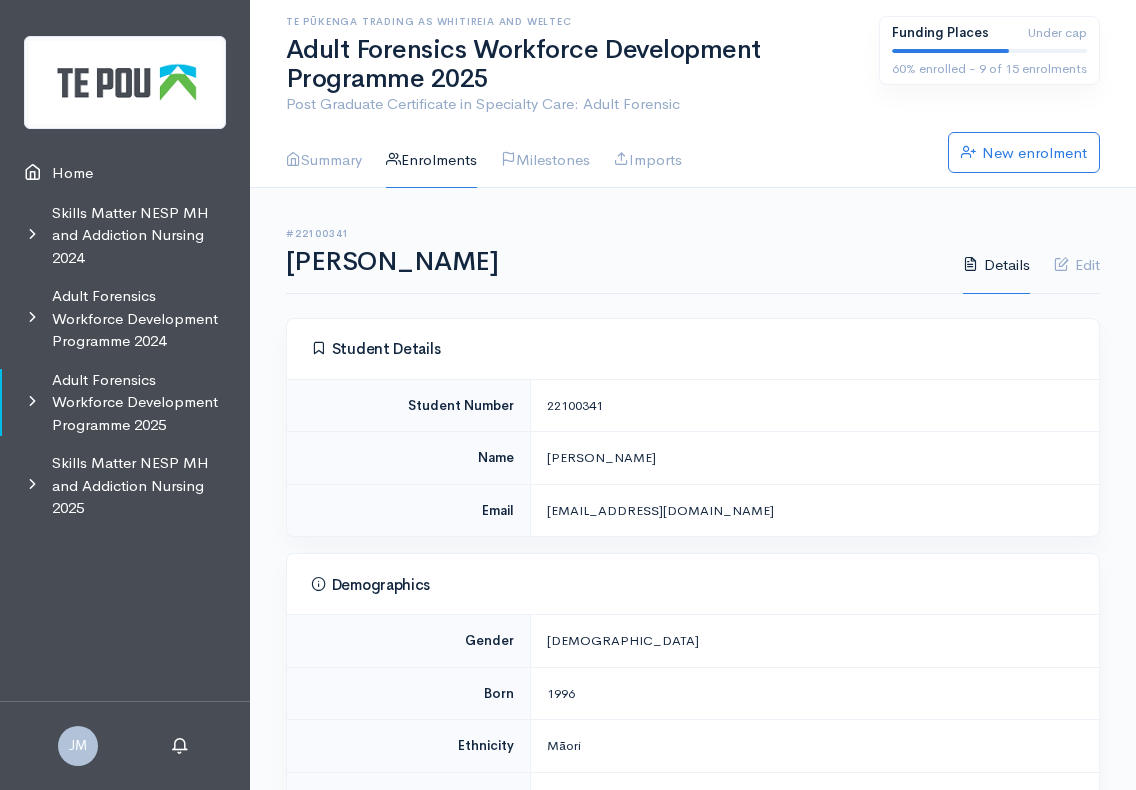 scroll, scrollTop: 300, scrollLeft: 0, axis: vertical 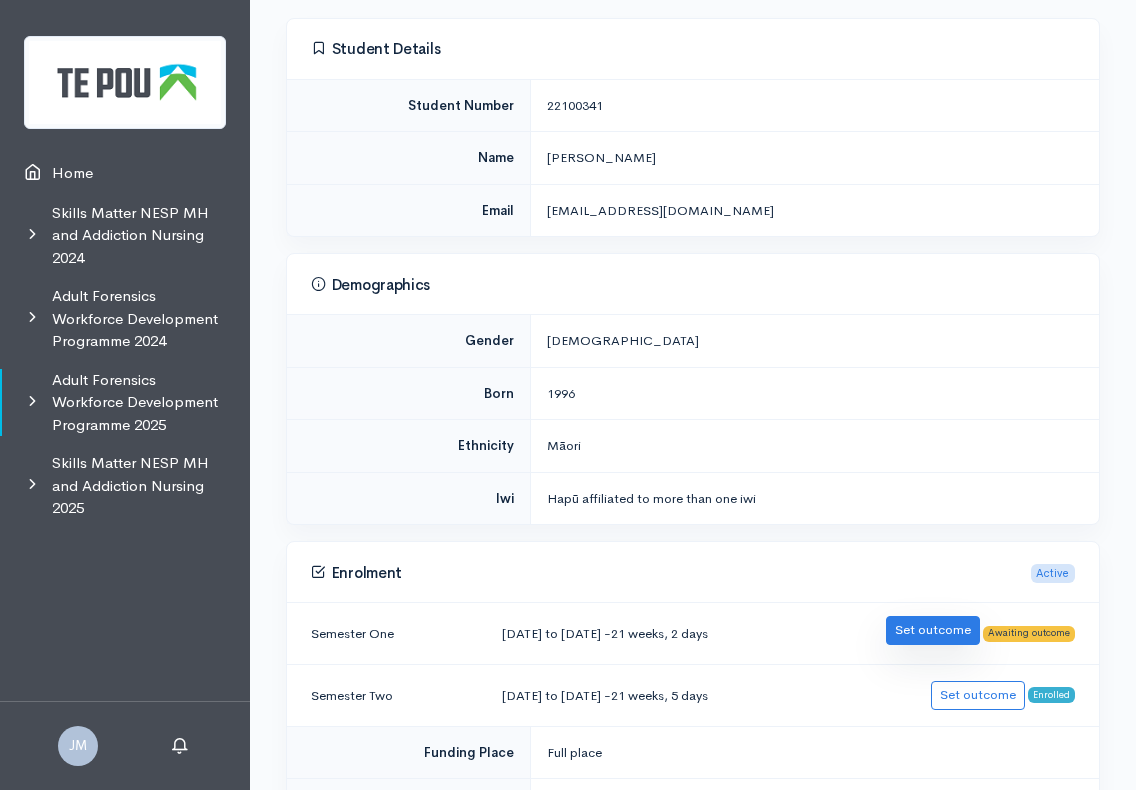click on "Set outcome" at bounding box center (933, 630) 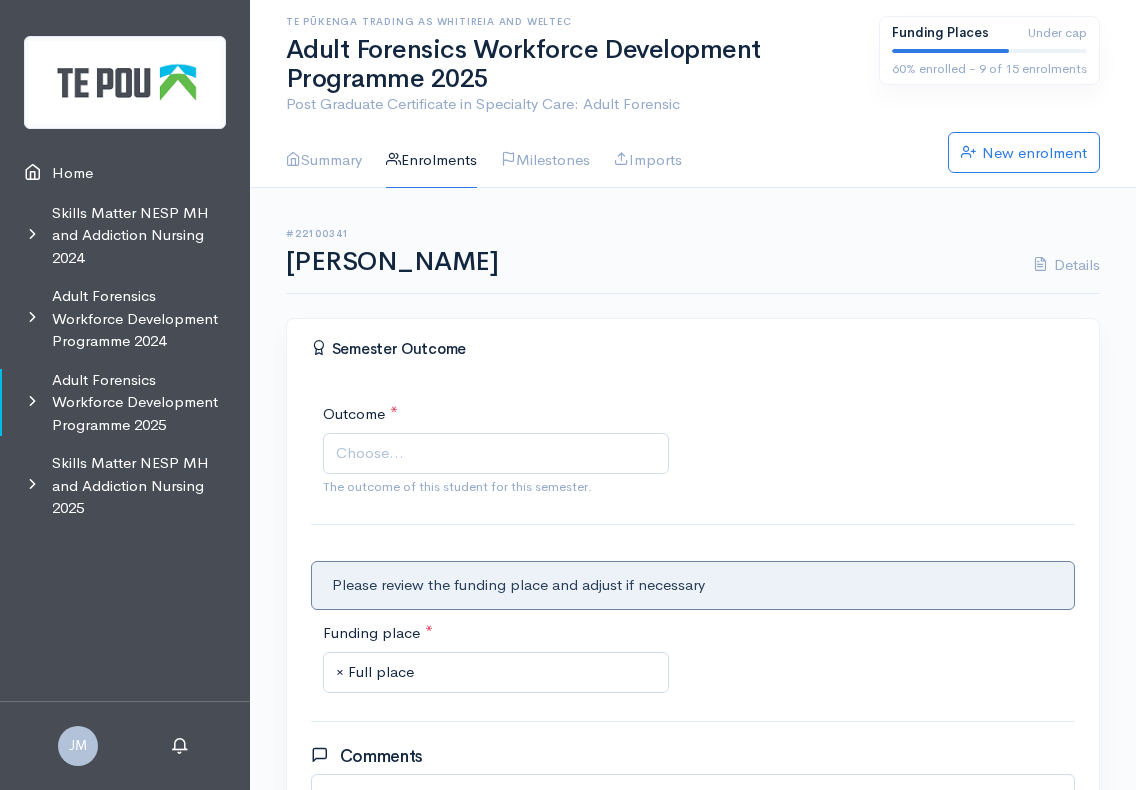 scroll, scrollTop: 0, scrollLeft: 0, axis: both 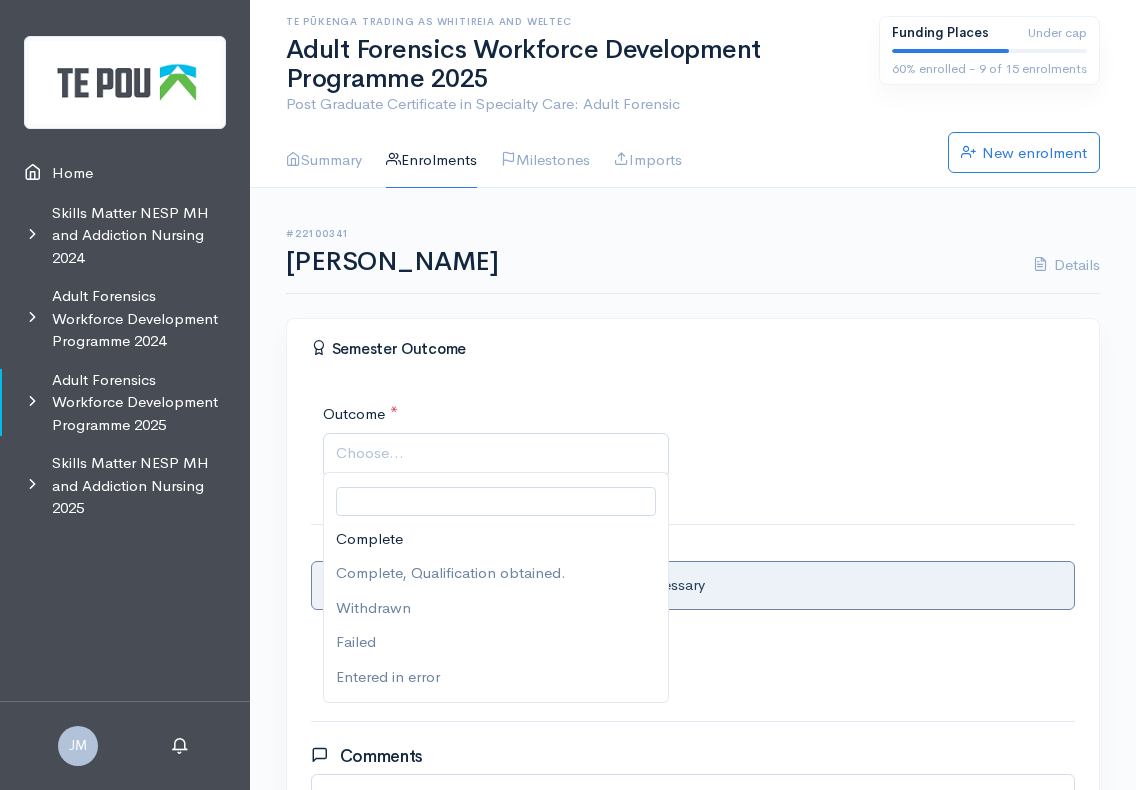 click on "Choose..." at bounding box center (498, 453) 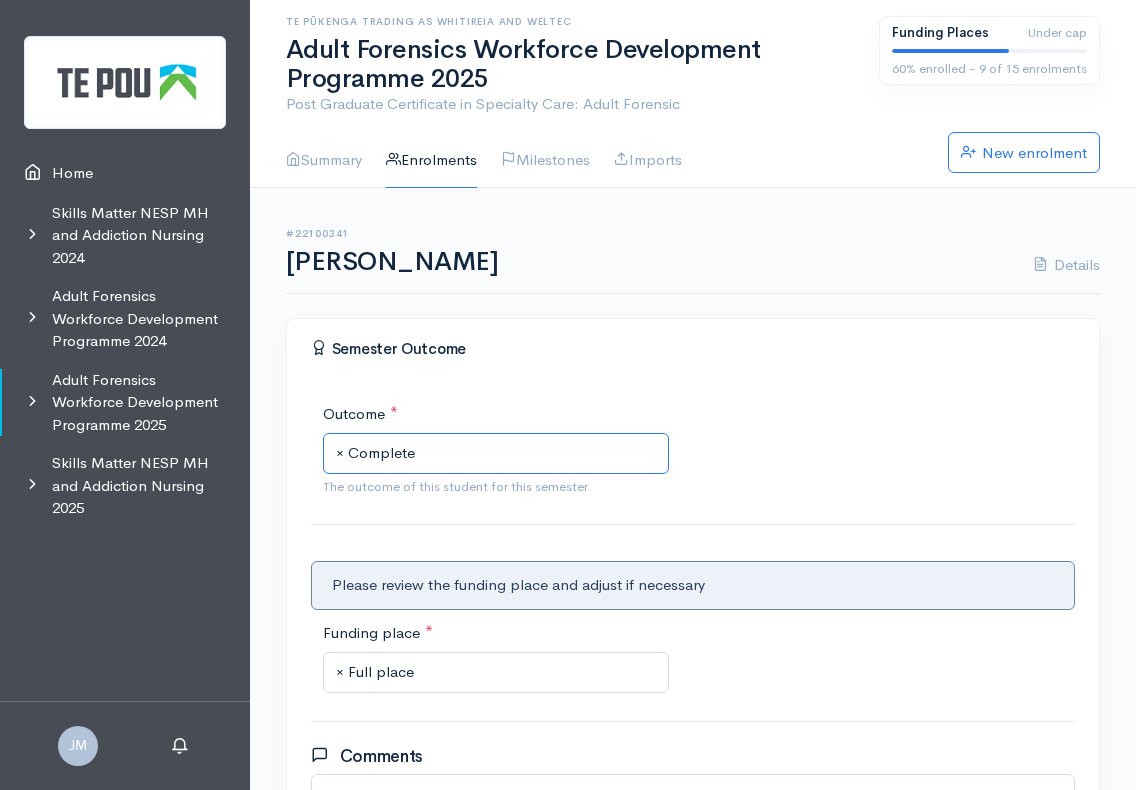scroll, scrollTop: 246, scrollLeft: 0, axis: vertical 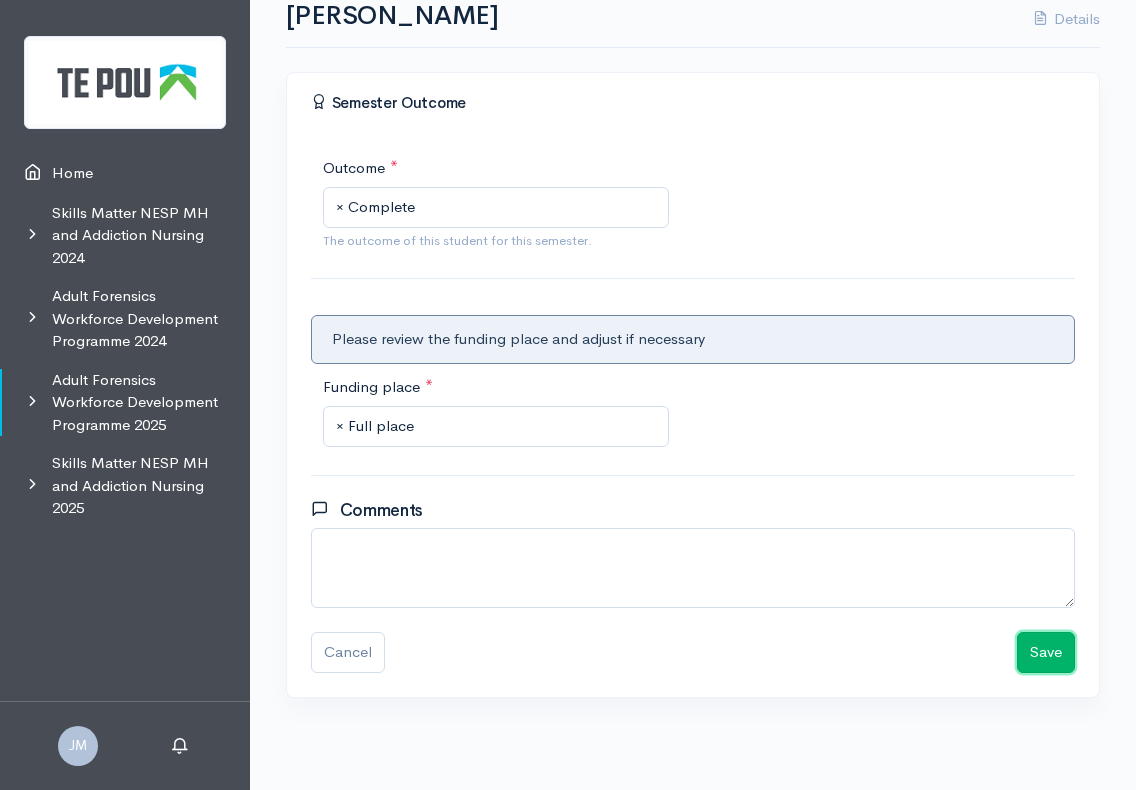 click on "Save" at bounding box center [1046, 652] 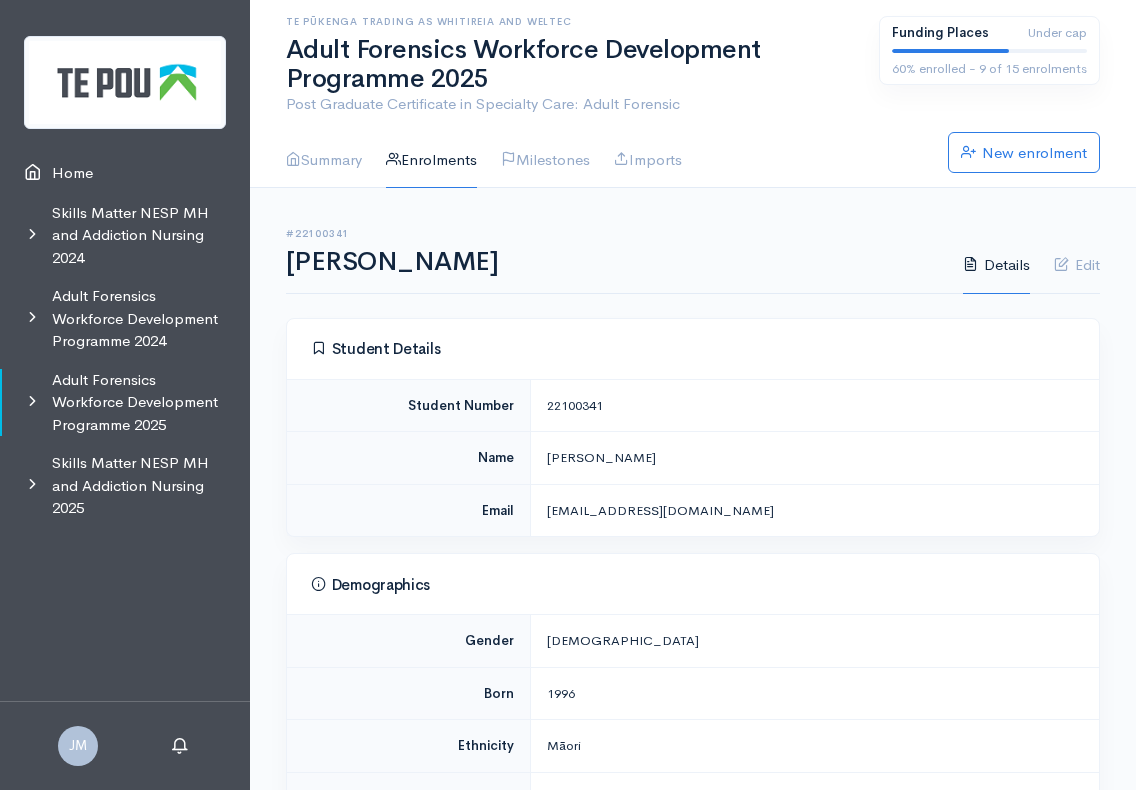 scroll, scrollTop: 0, scrollLeft: 0, axis: both 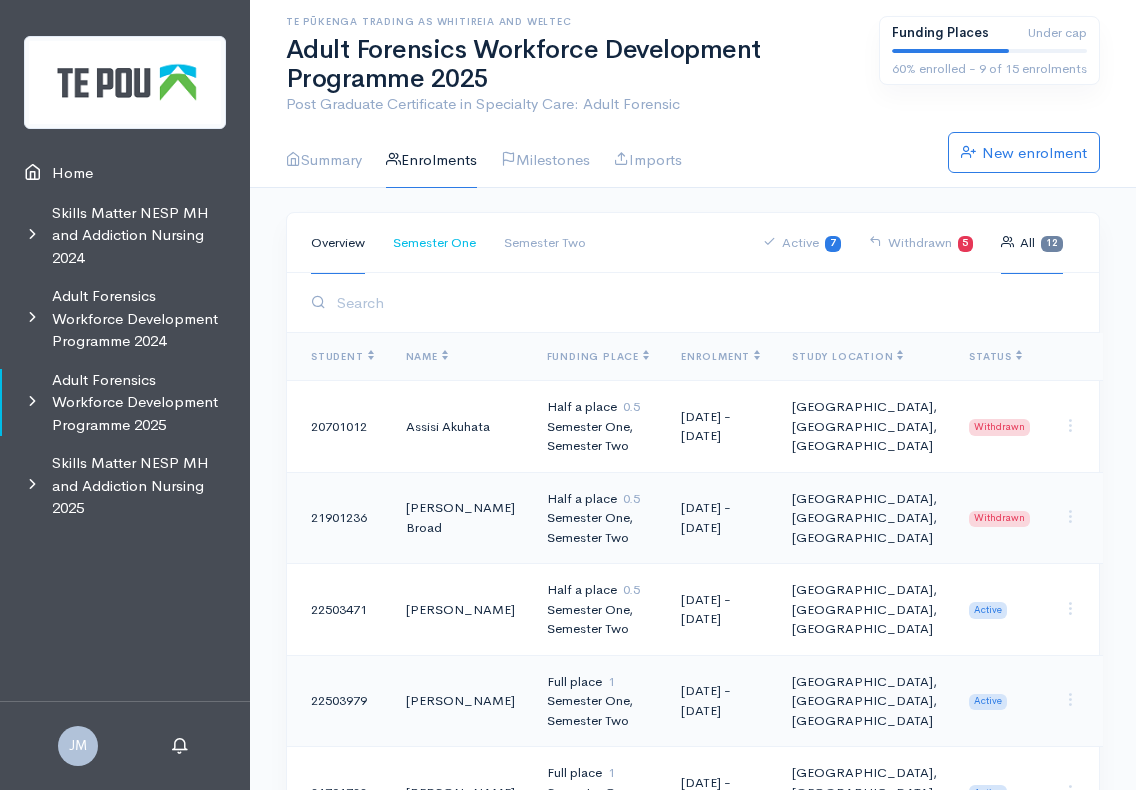 click on "Semester One" at bounding box center (434, 243) 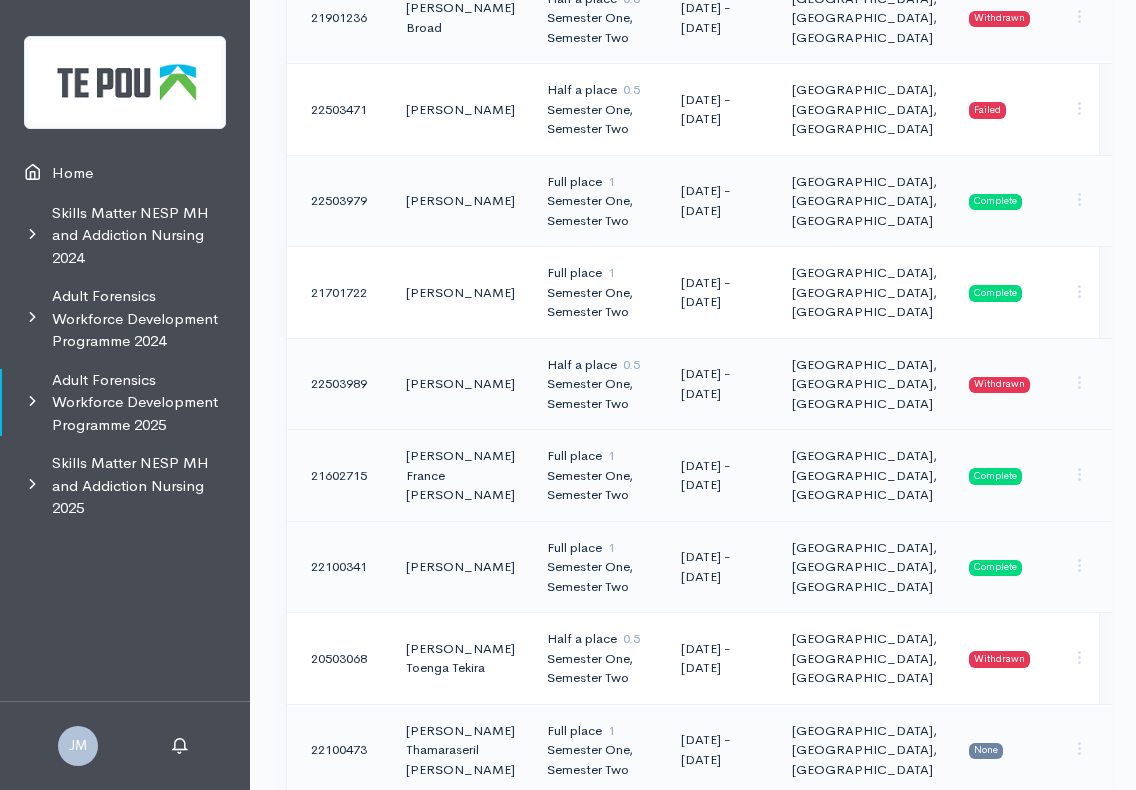 scroll, scrollTop: 700, scrollLeft: 0, axis: vertical 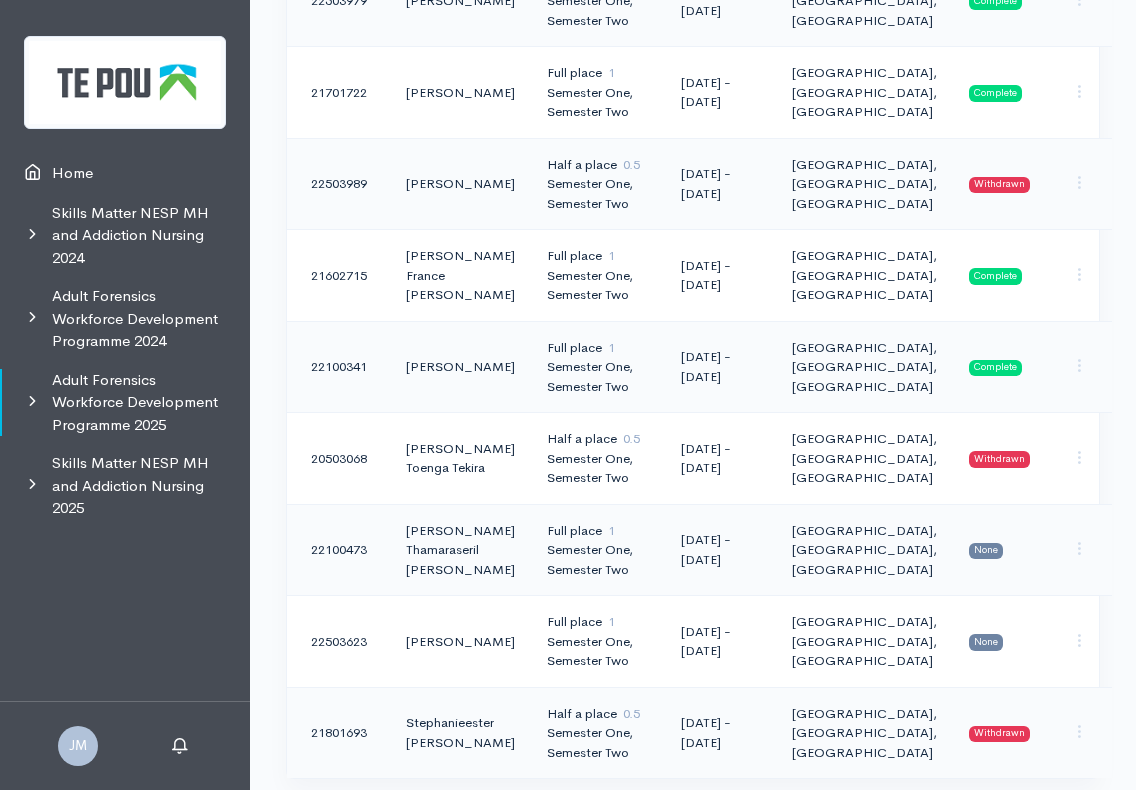 click on "None" at bounding box center (1004, 550) 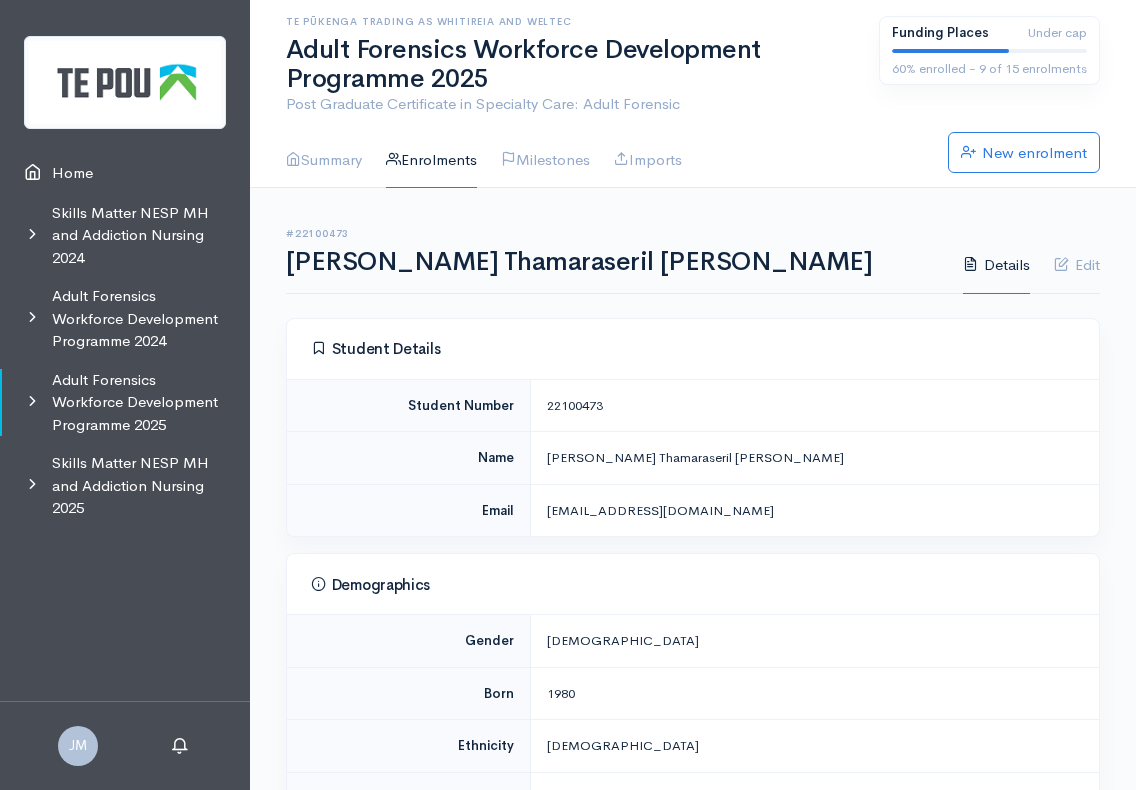 scroll, scrollTop: 400, scrollLeft: 0, axis: vertical 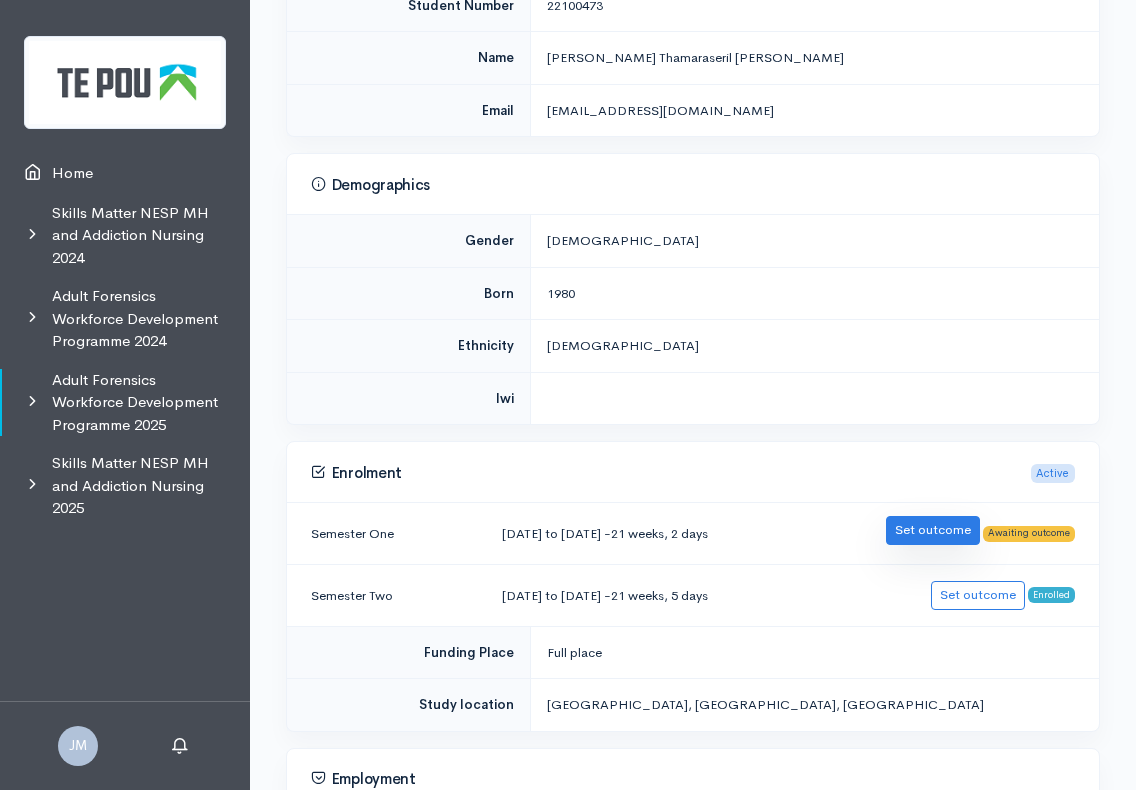 click on "Set outcome" at bounding box center [933, 530] 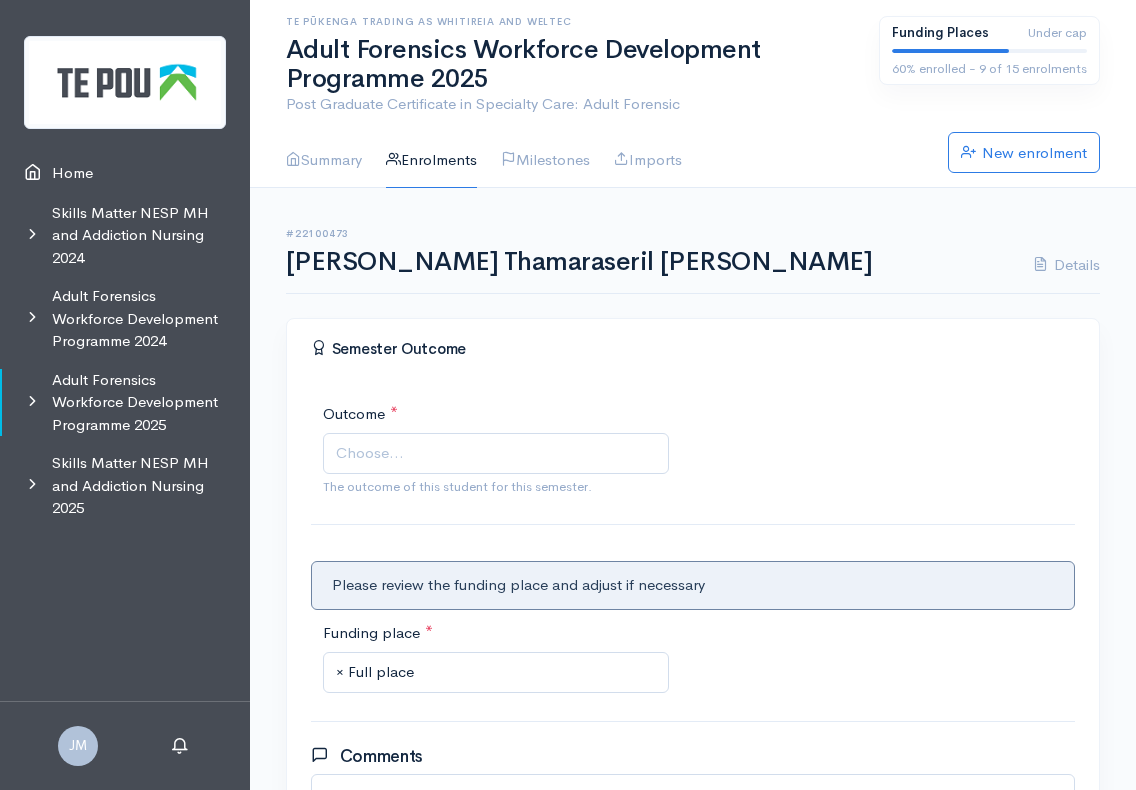 scroll, scrollTop: 0, scrollLeft: 0, axis: both 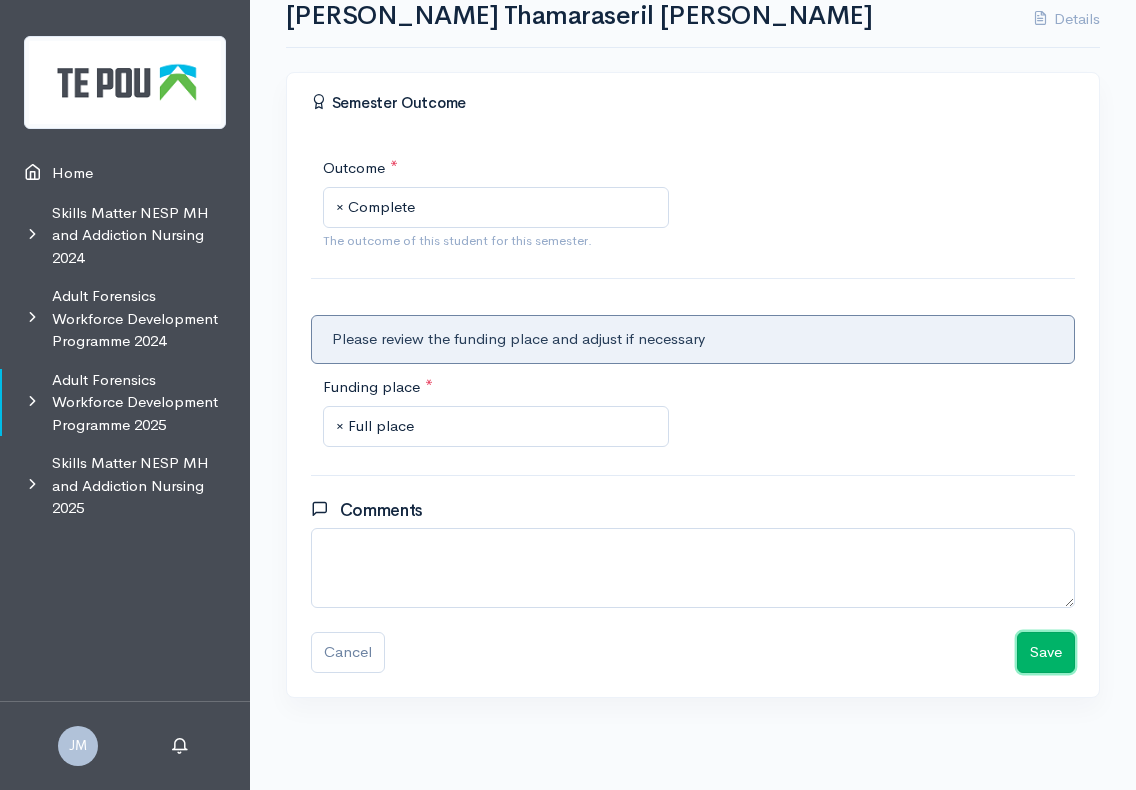 click on "Save" at bounding box center (1046, 652) 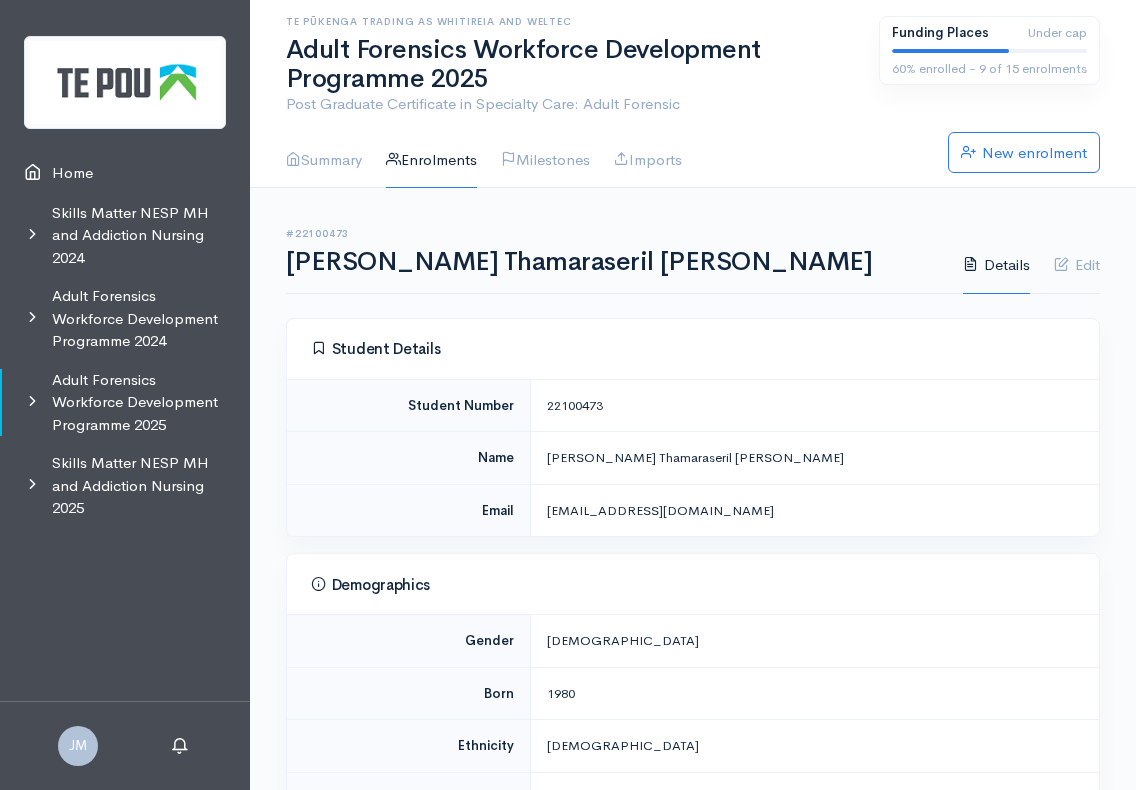scroll, scrollTop: 0, scrollLeft: 0, axis: both 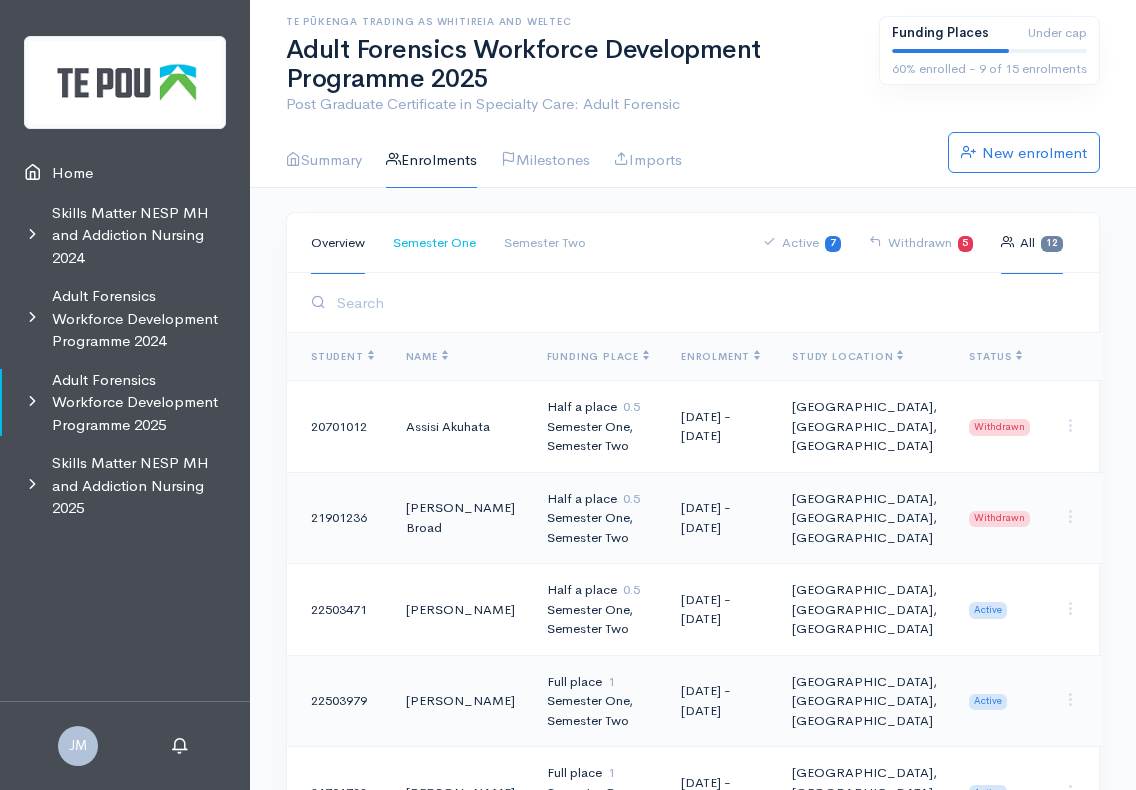 click on "Semester One" at bounding box center (434, 243) 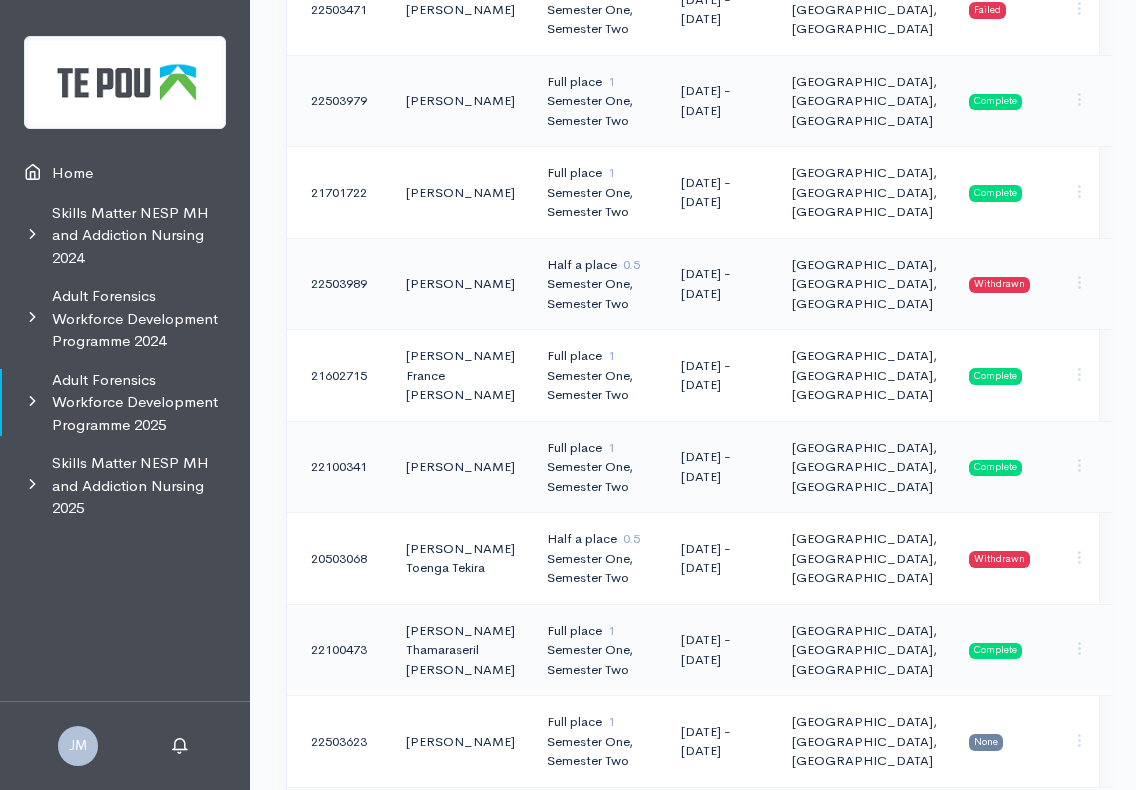 scroll, scrollTop: 780, scrollLeft: 0, axis: vertical 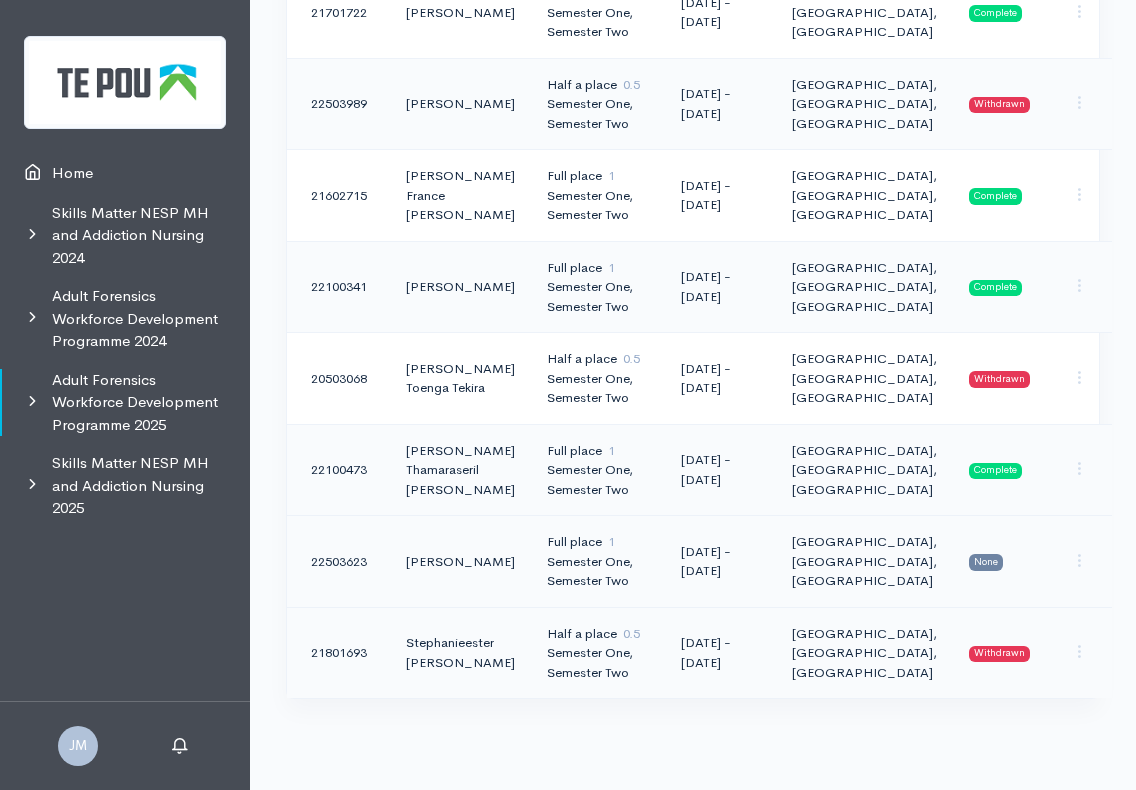 click on "None" at bounding box center (1004, 562) 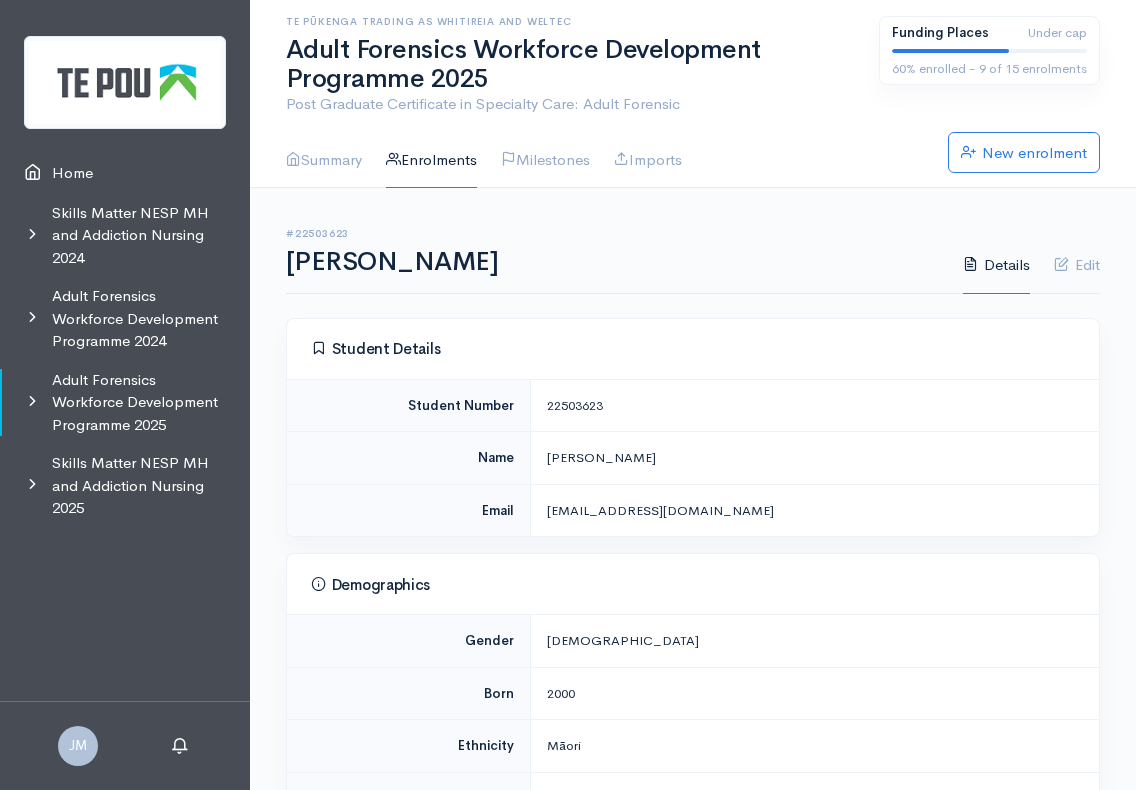 scroll, scrollTop: 400, scrollLeft: 0, axis: vertical 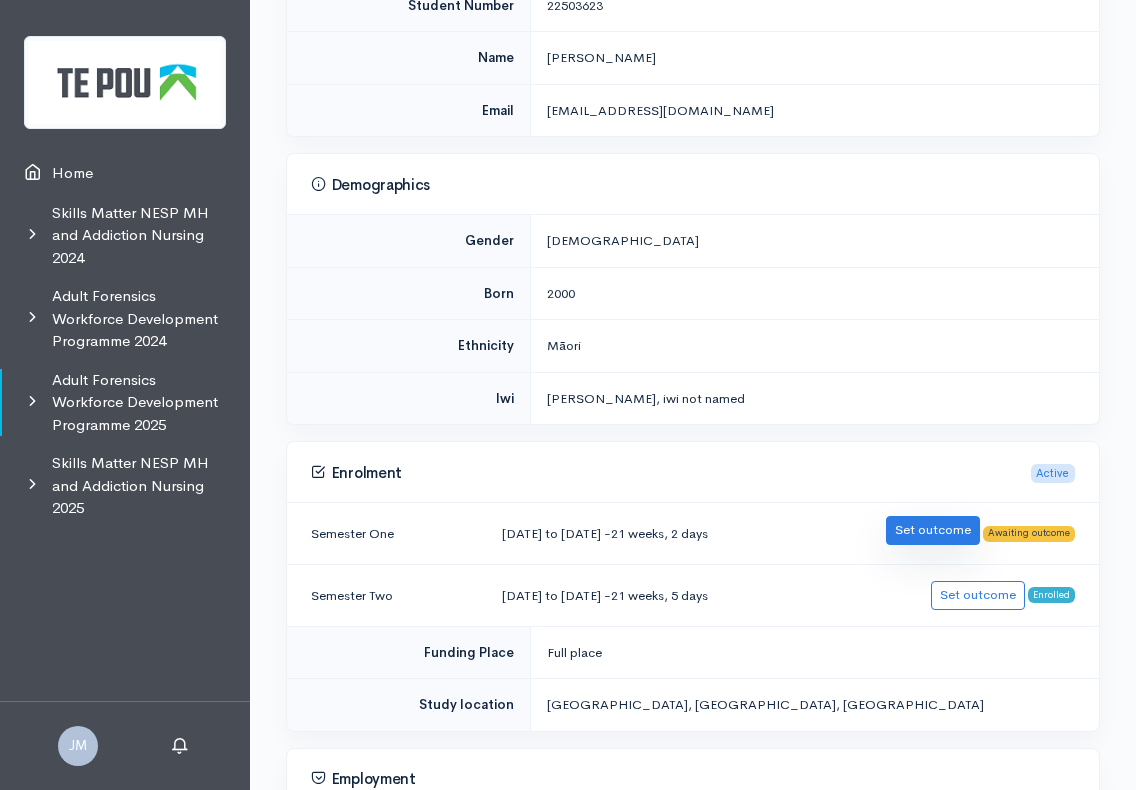 click on "Set outcome" at bounding box center (933, 530) 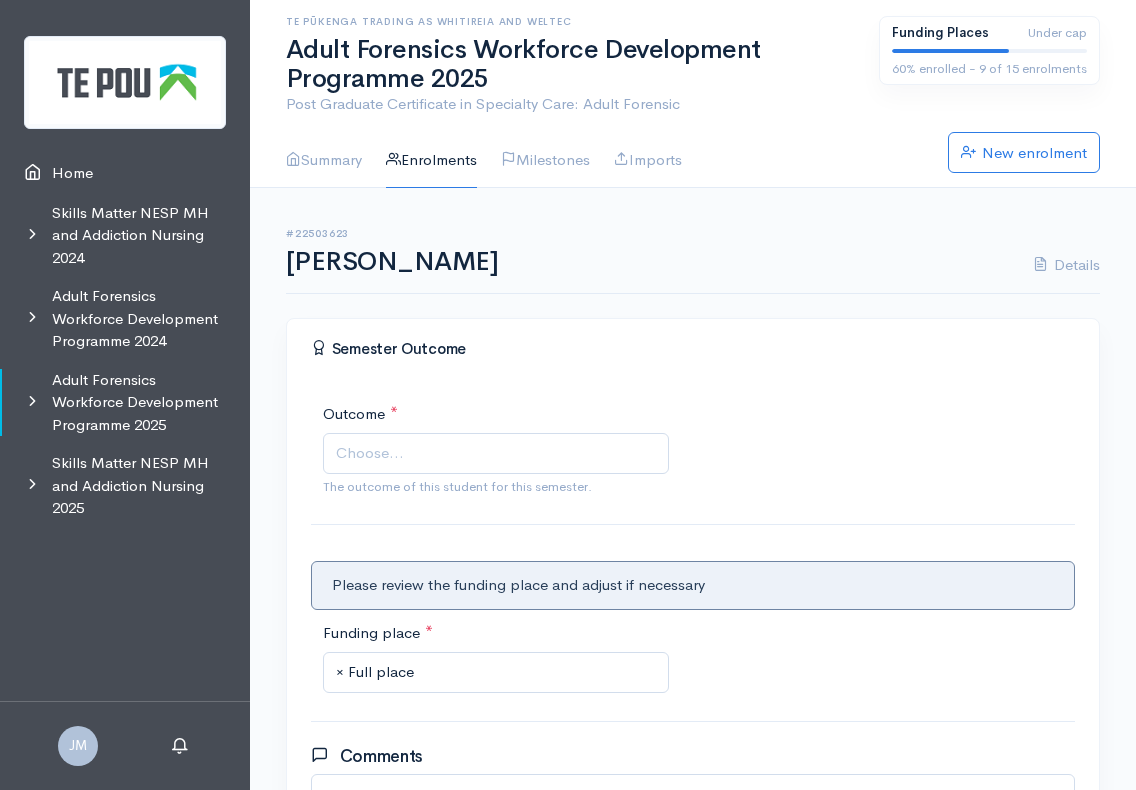 scroll, scrollTop: 0, scrollLeft: 0, axis: both 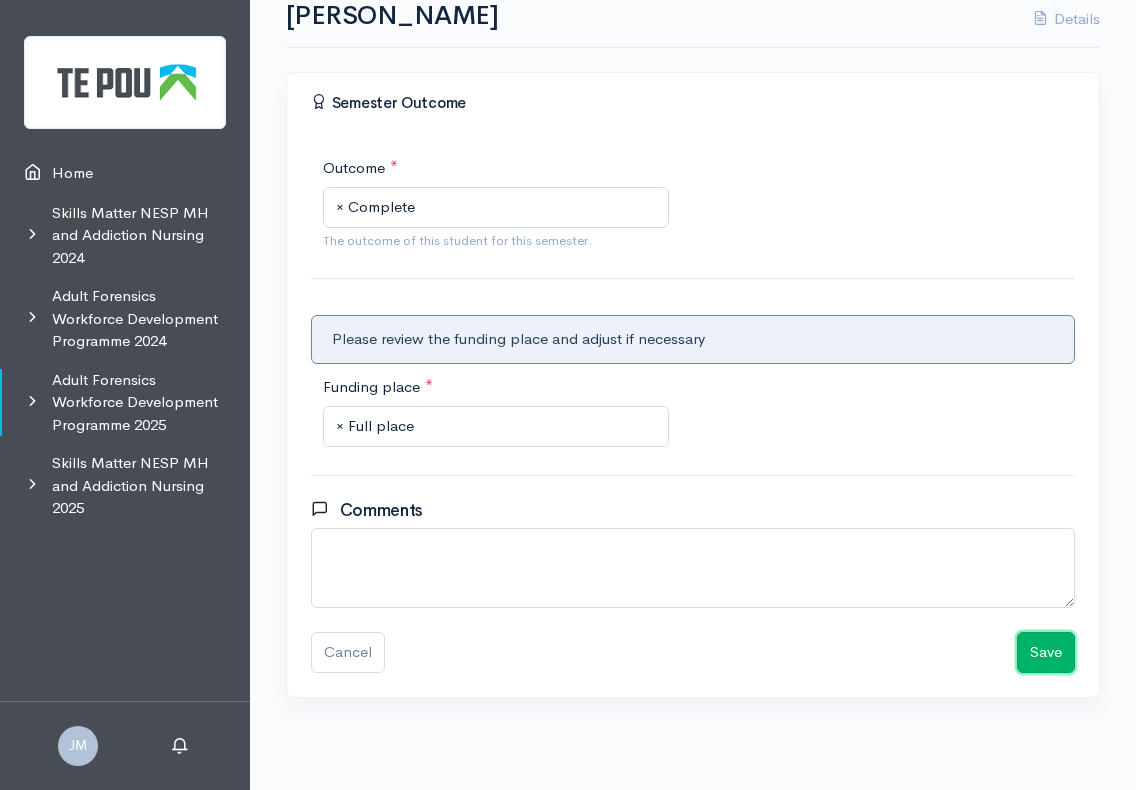 click on "Save" at bounding box center (1046, 652) 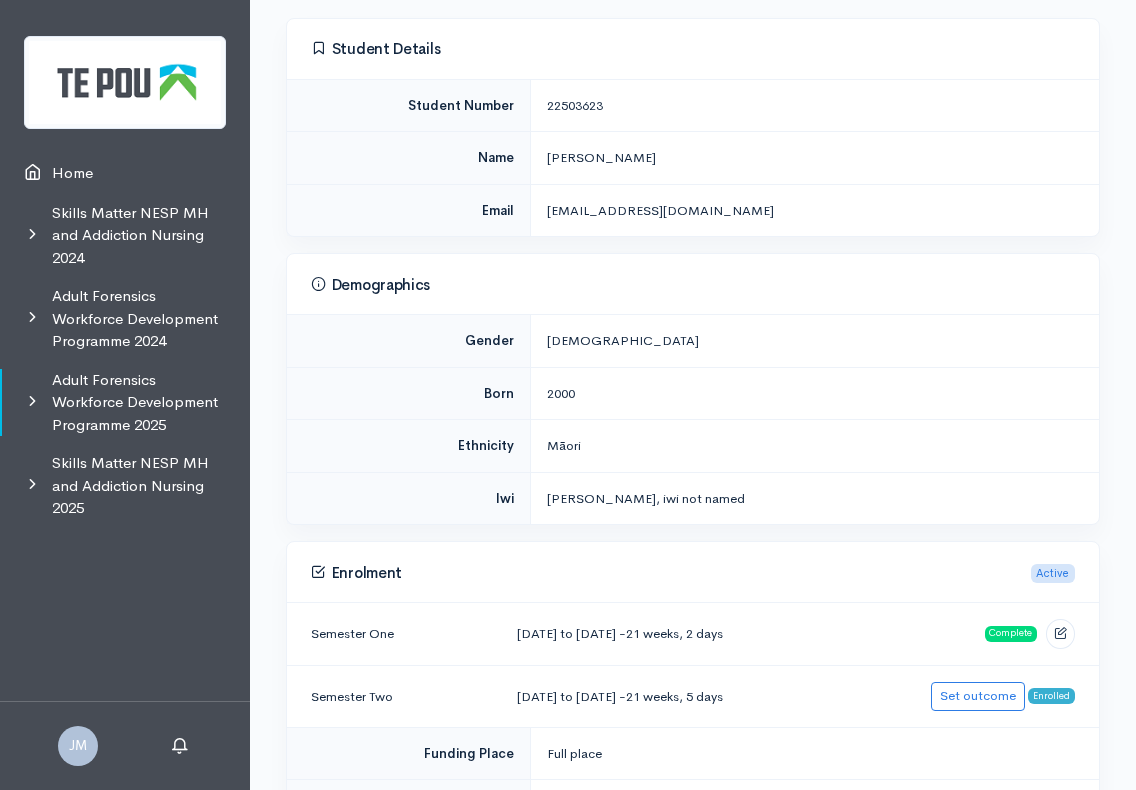 scroll, scrollTop: 0, scrollLeft: 0, axis: both 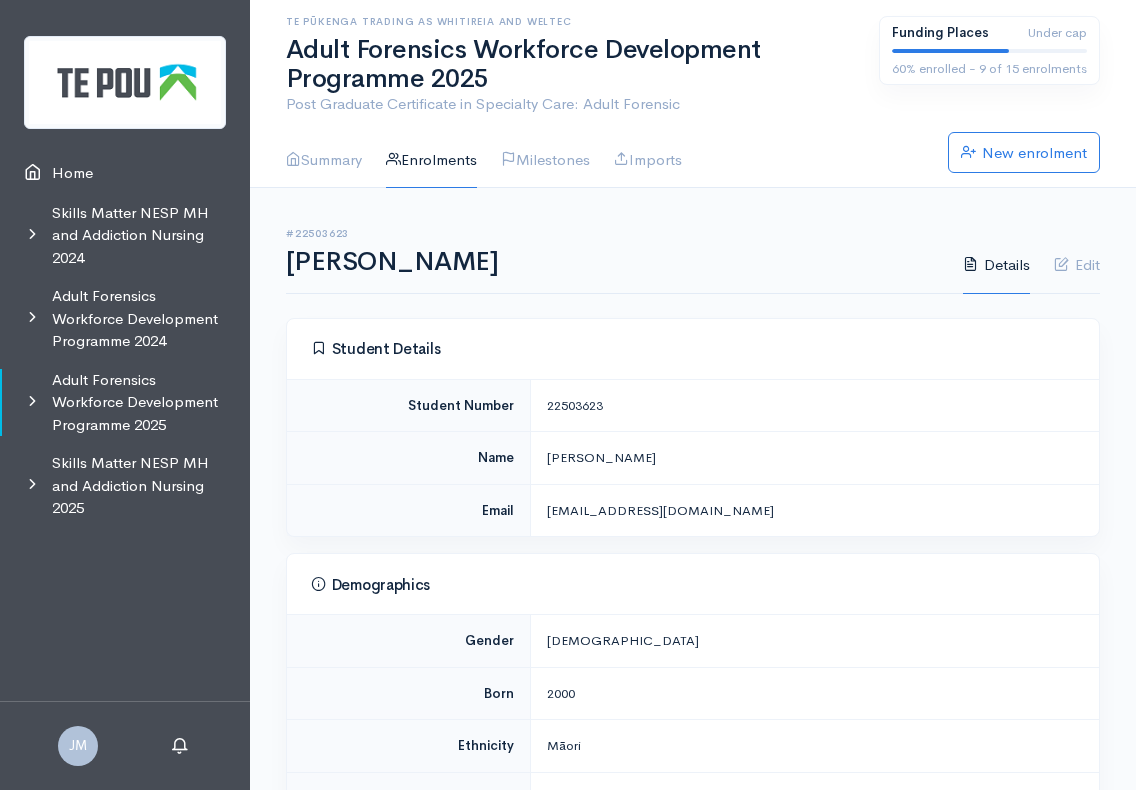 click on "Enrolments" at bounding box center (431, 160) 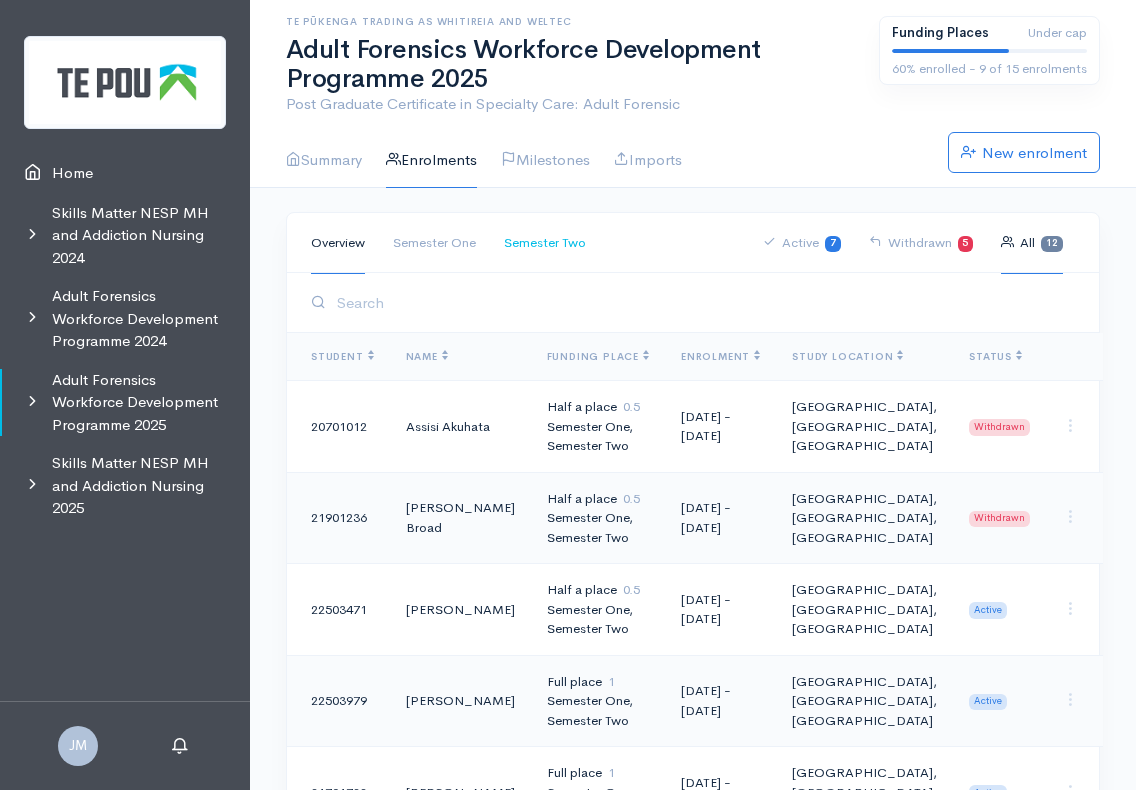 scroll, scrollTop: 0, scrollLeft: 0, axis: both 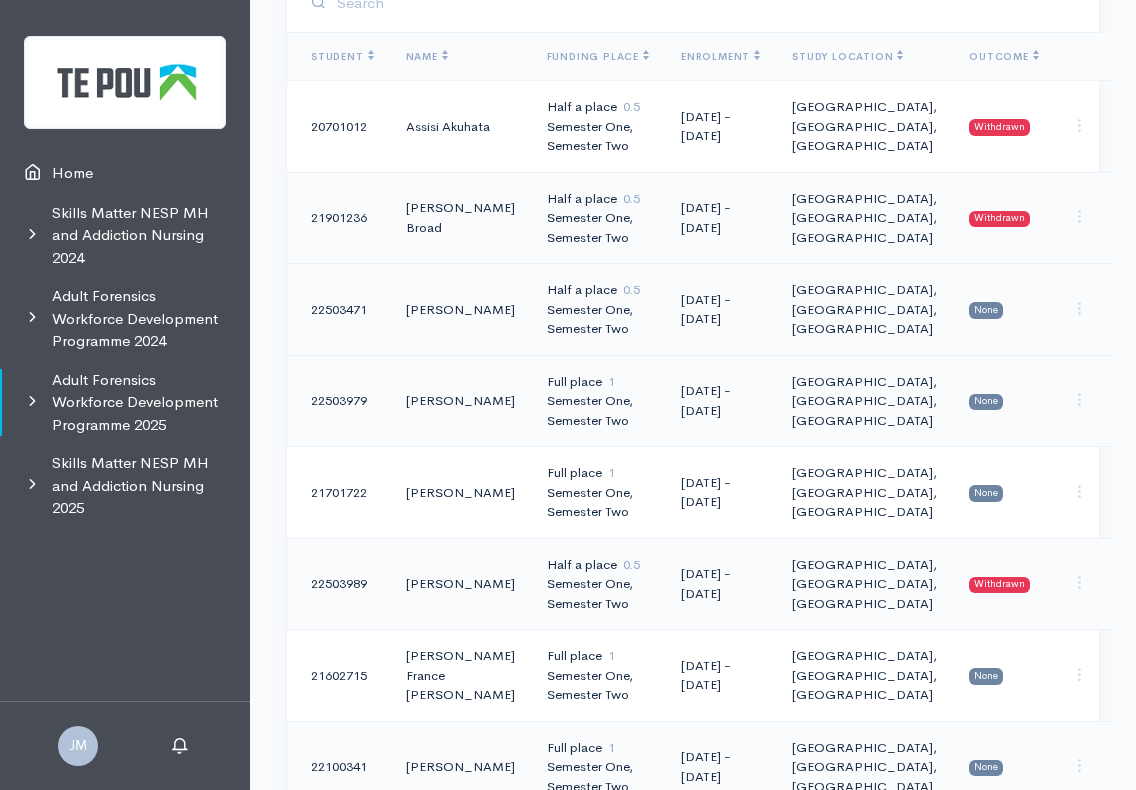 click on "None" at bounding box center [986, 310] 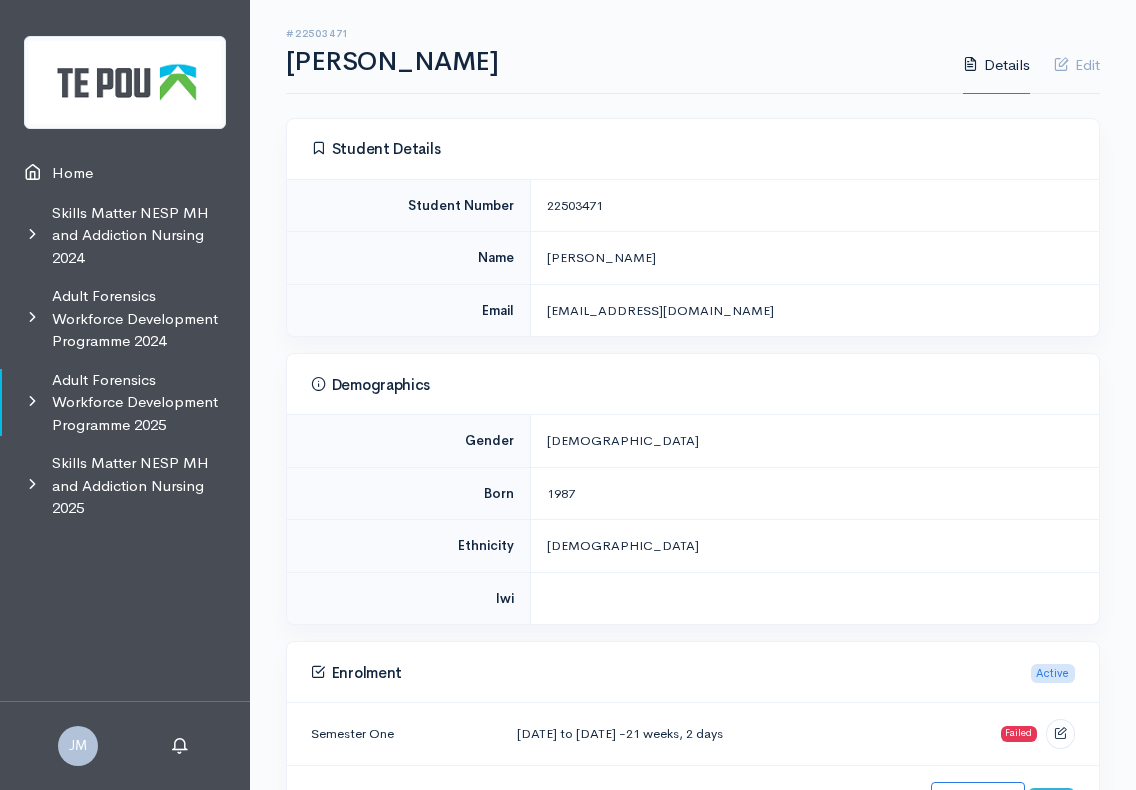 scroll, scrollTop: 600, scrollLeft: 0, axis: vertical 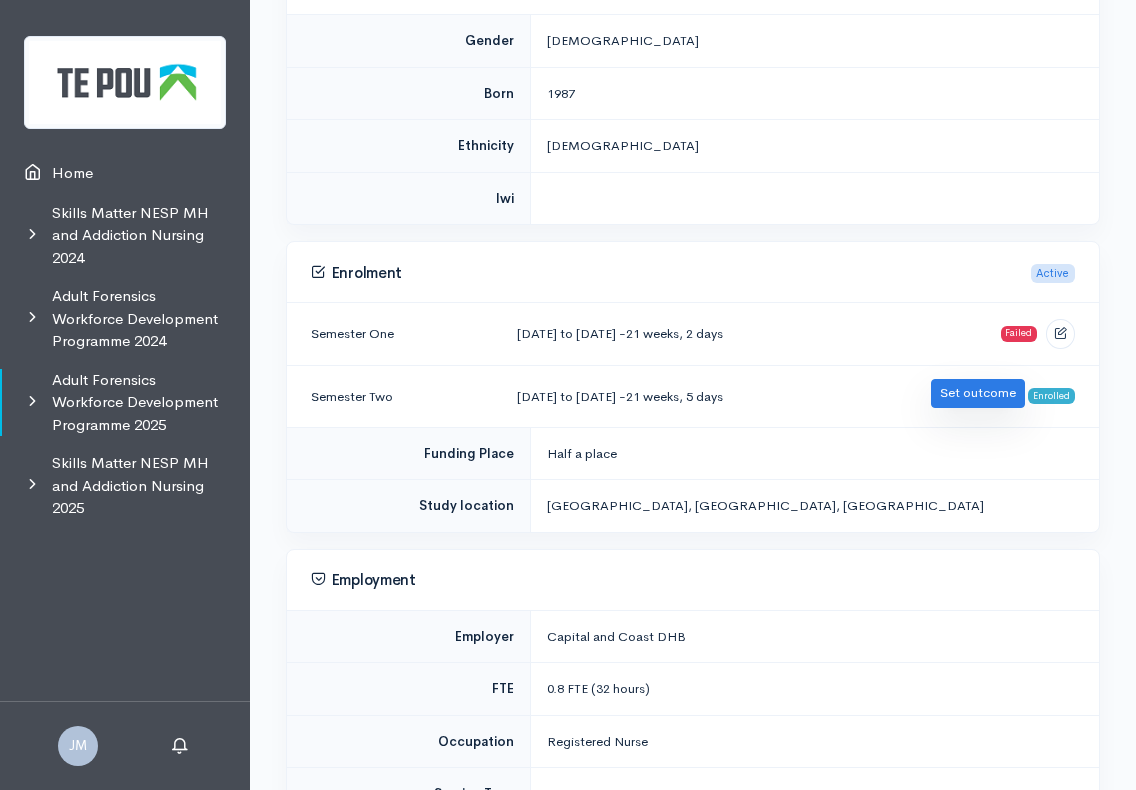 click on "Set outcome" at bounding box center (978, 393) 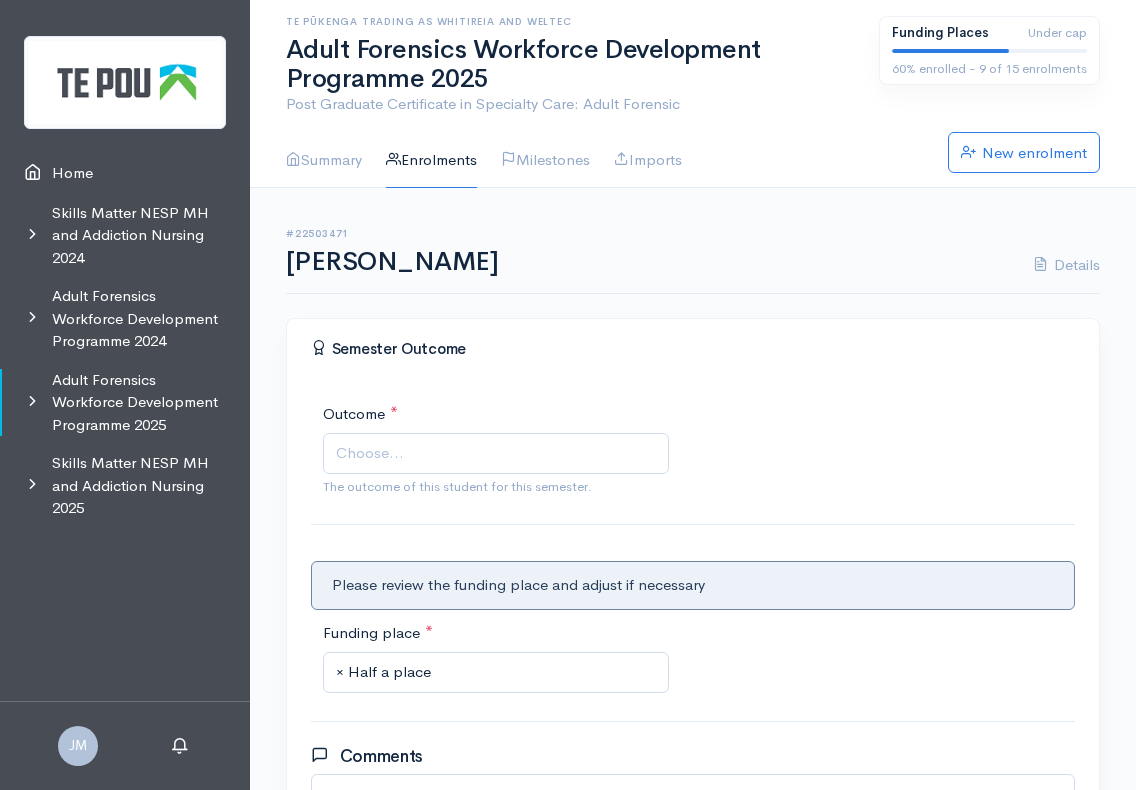 scroll, scrollTop: 0, scrollLeft: 0, axis: both 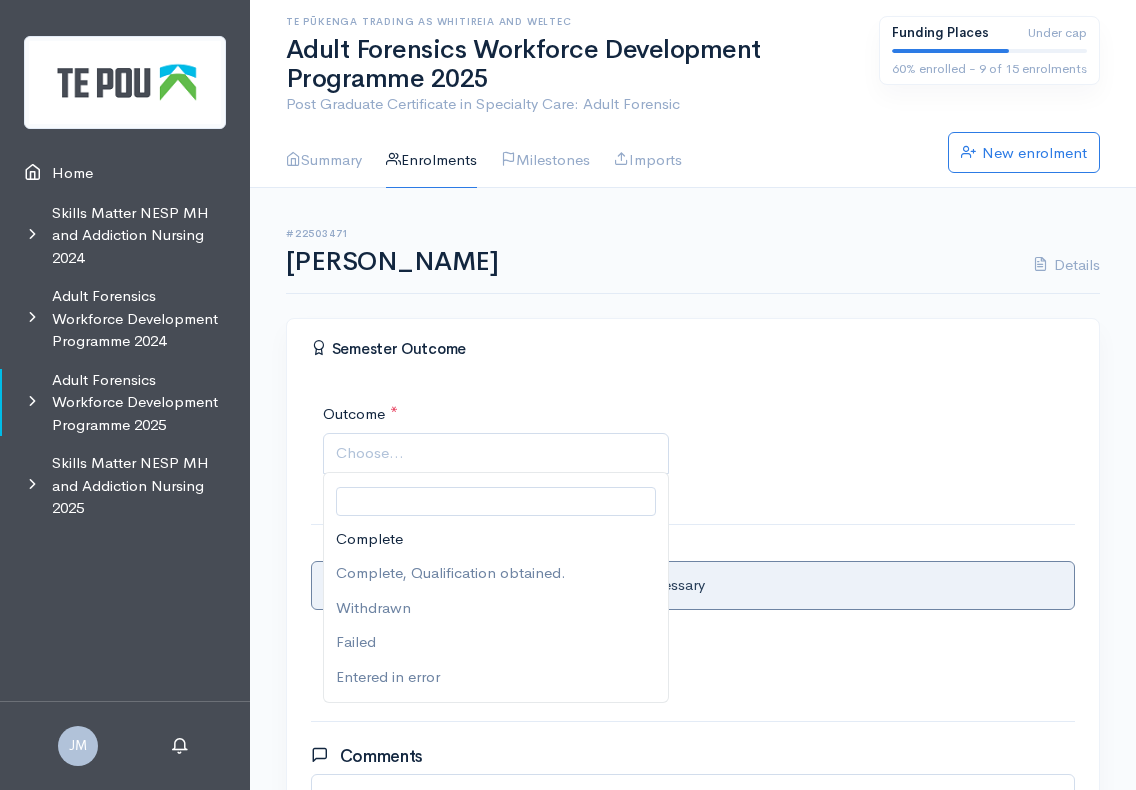 click on "Choose..." at bounding box center (496, 453) 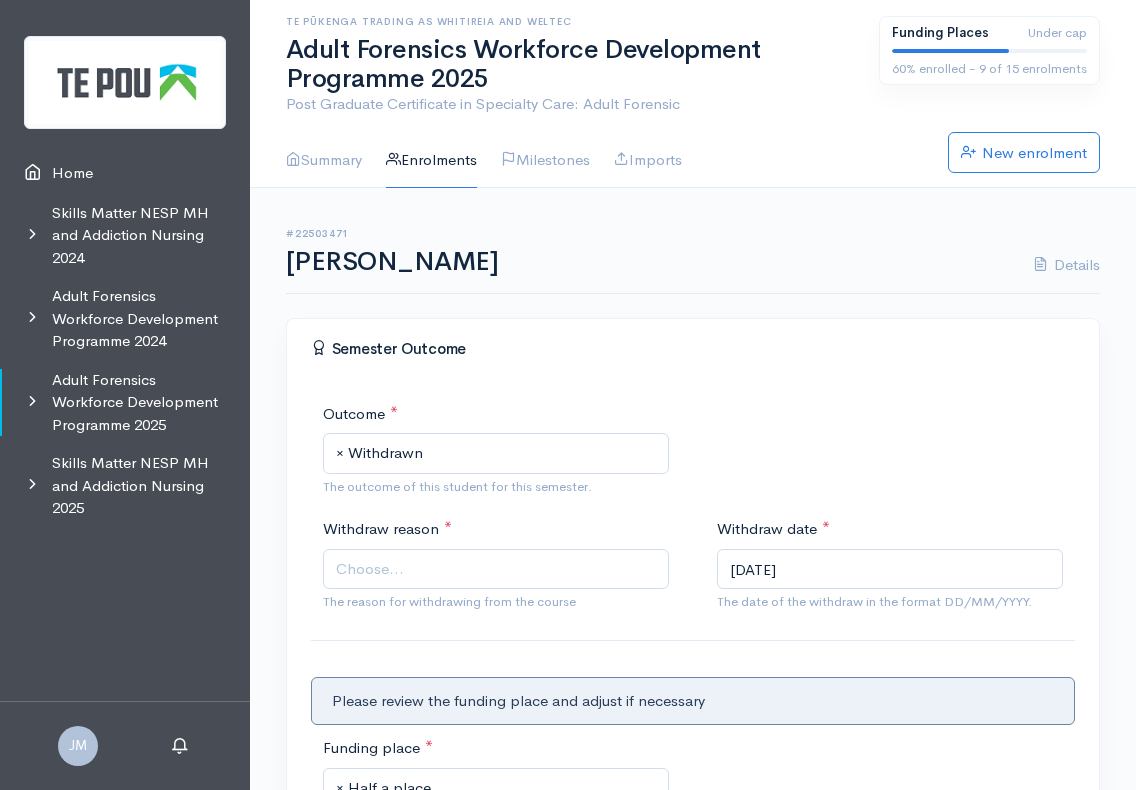 click on "Choose..." at bounding box center [498, 569] 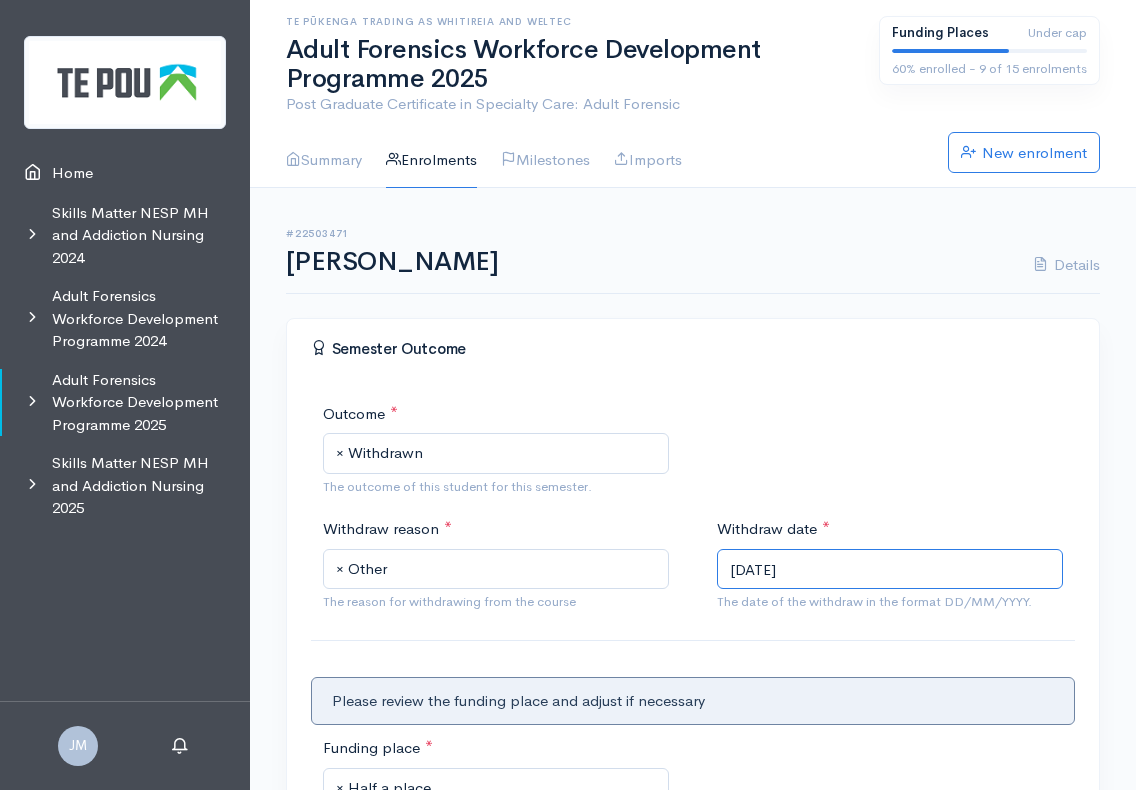 click on "14/07/2025" at bounding box center (890, 569) 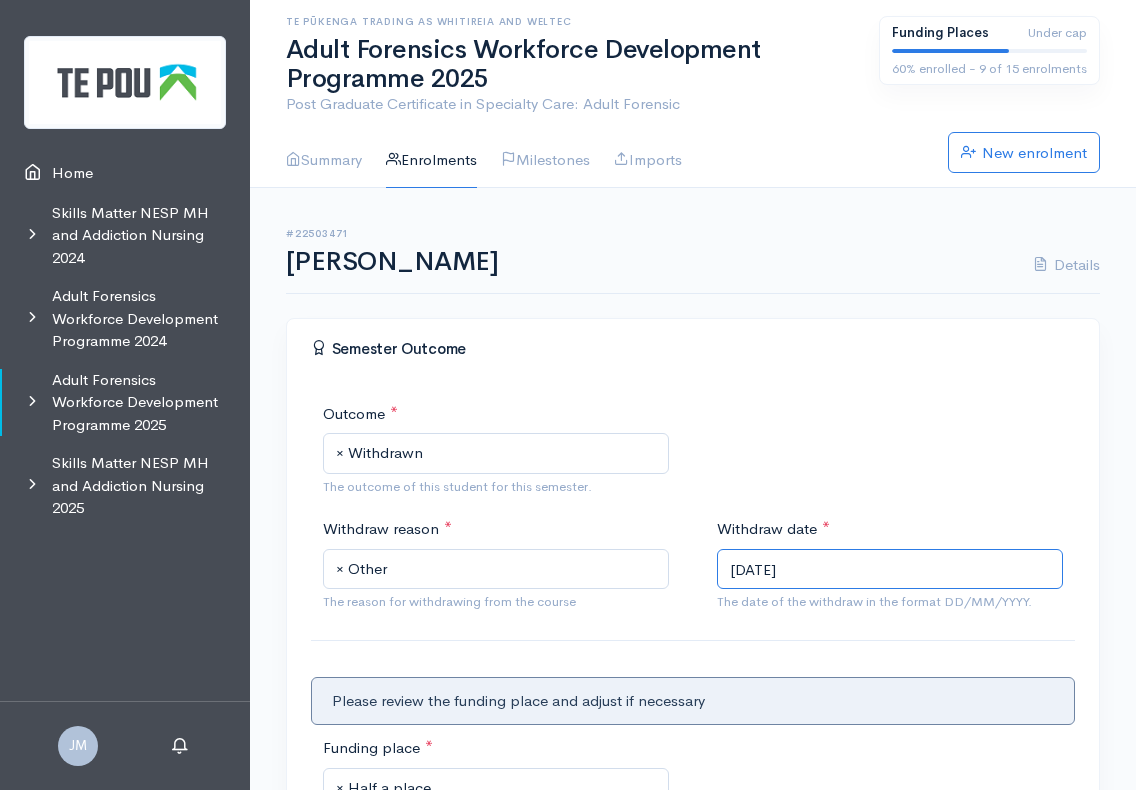 scroll, scrollTop: 300, scrollLeft: 0, axis: vertical 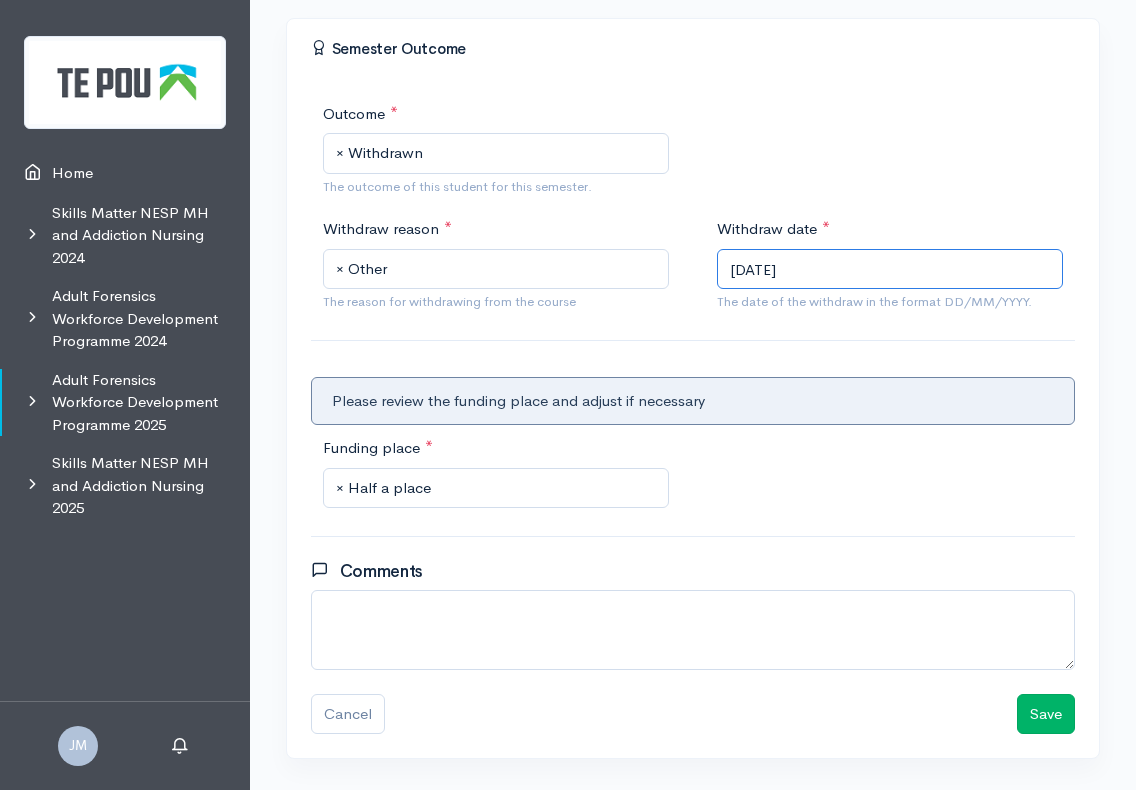 type on "14/06/2025" 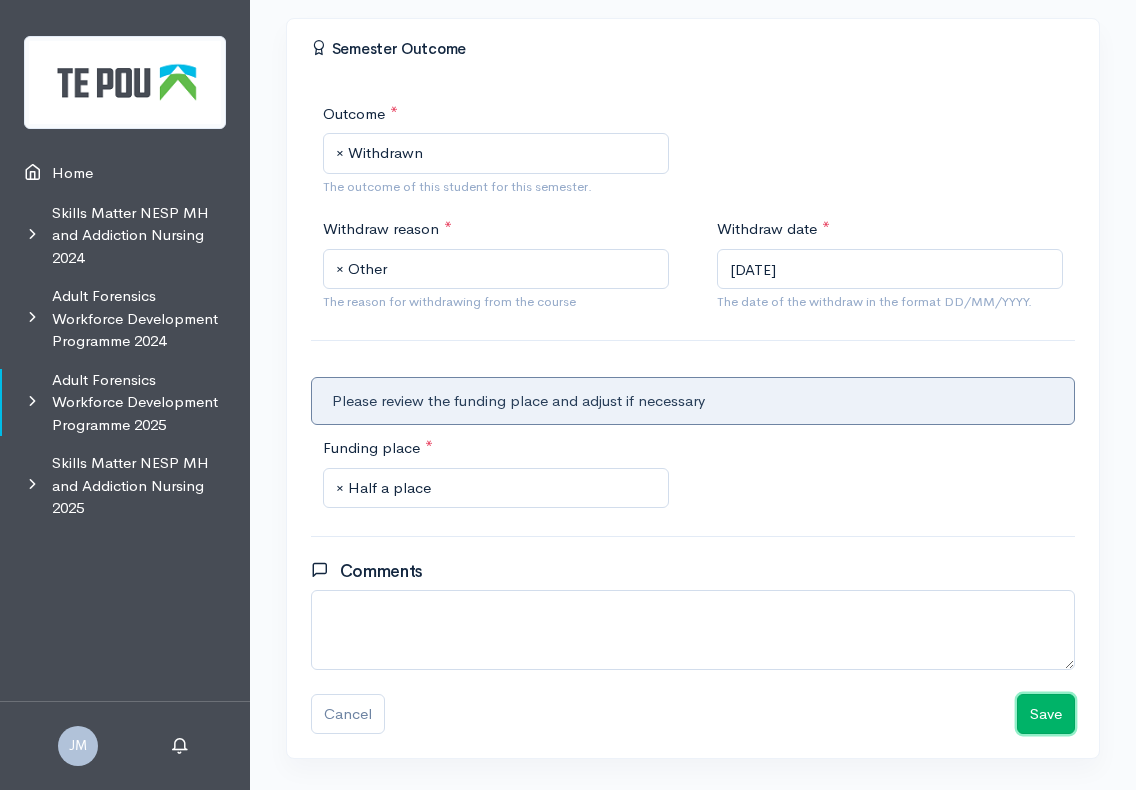 click on "Save" at bounding box center (1046, 714) 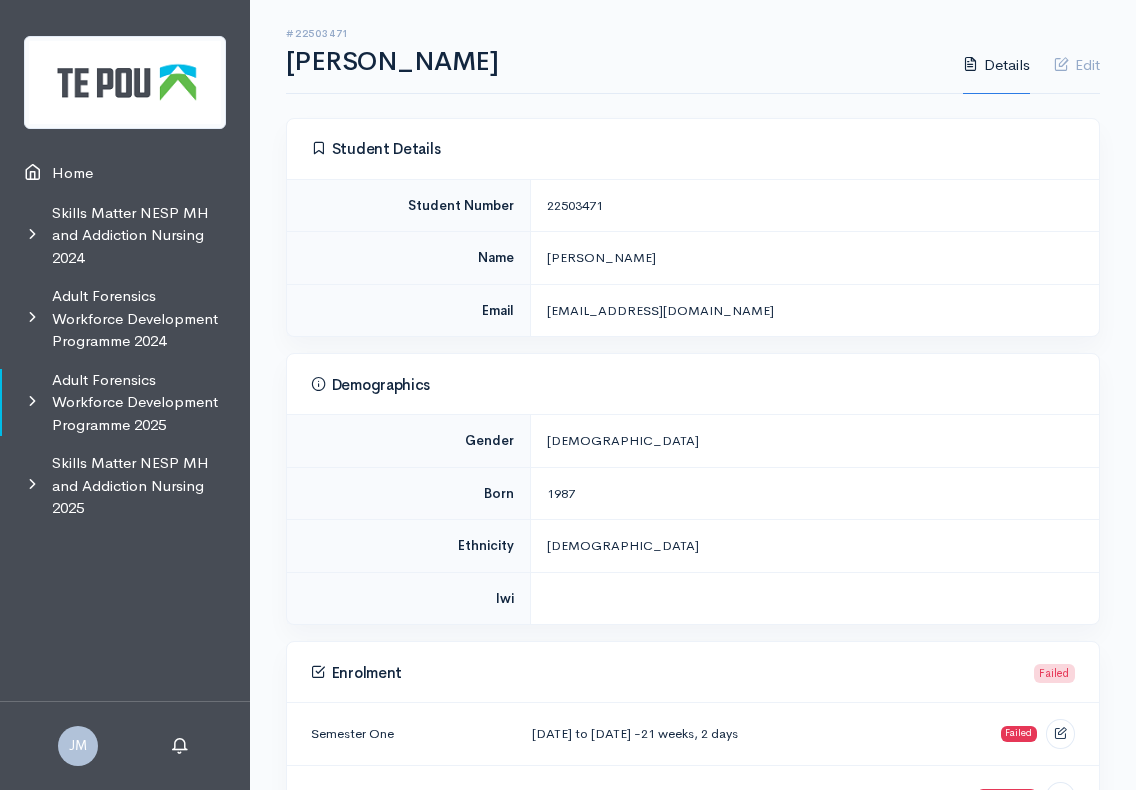 scroll, scrollTop: 0, scrollLeft: 0, axis: both 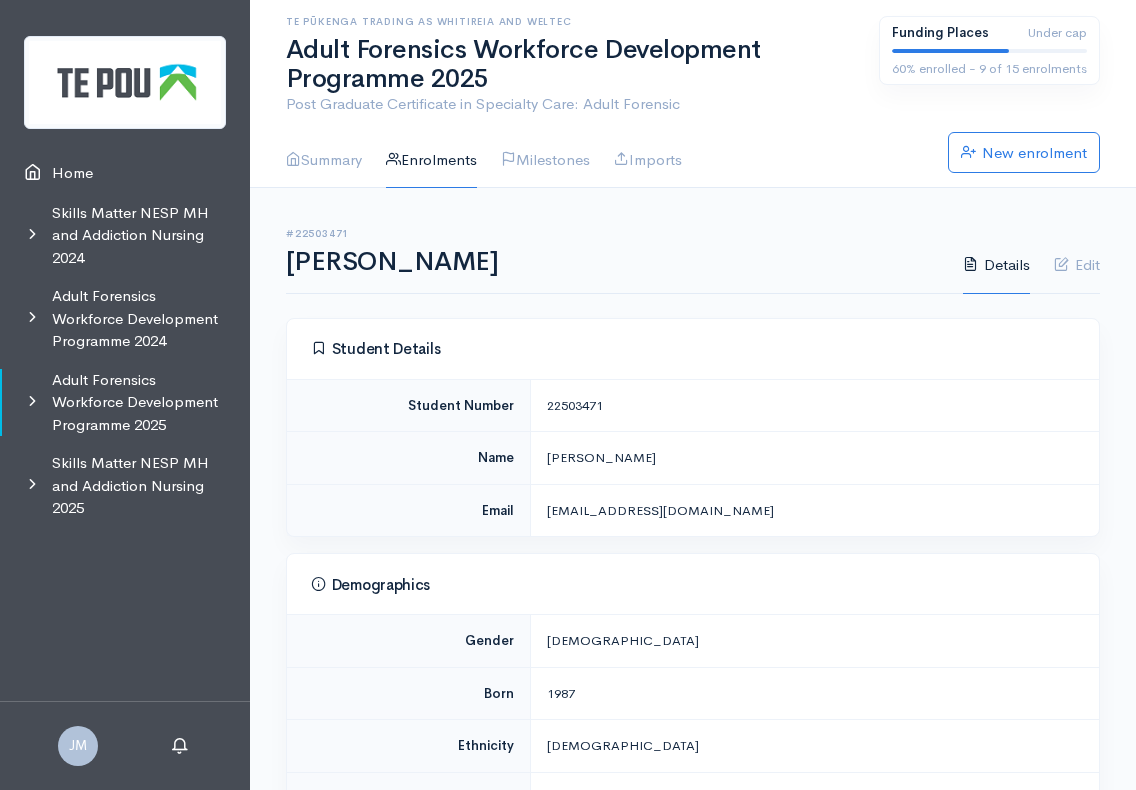 click on "Enrolments" at bounding box center (431, 160) 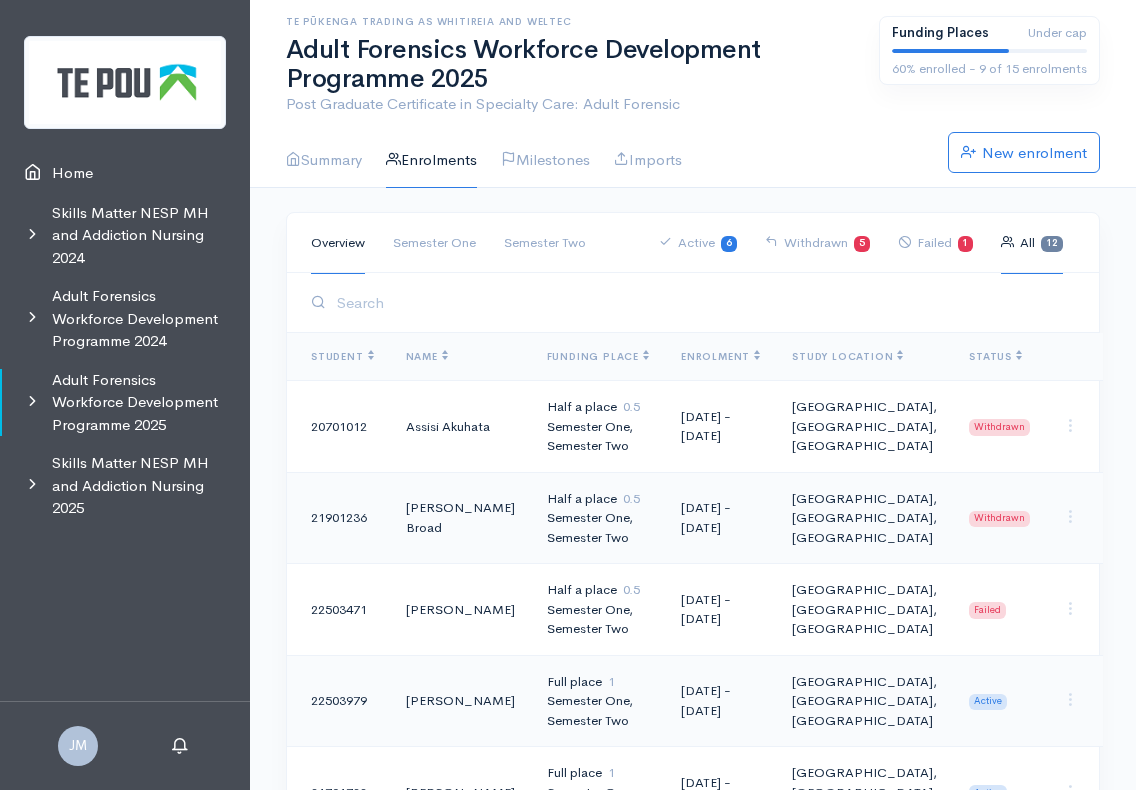 scroll, scrollTop: 0, scrollLeft: 0, axis: both 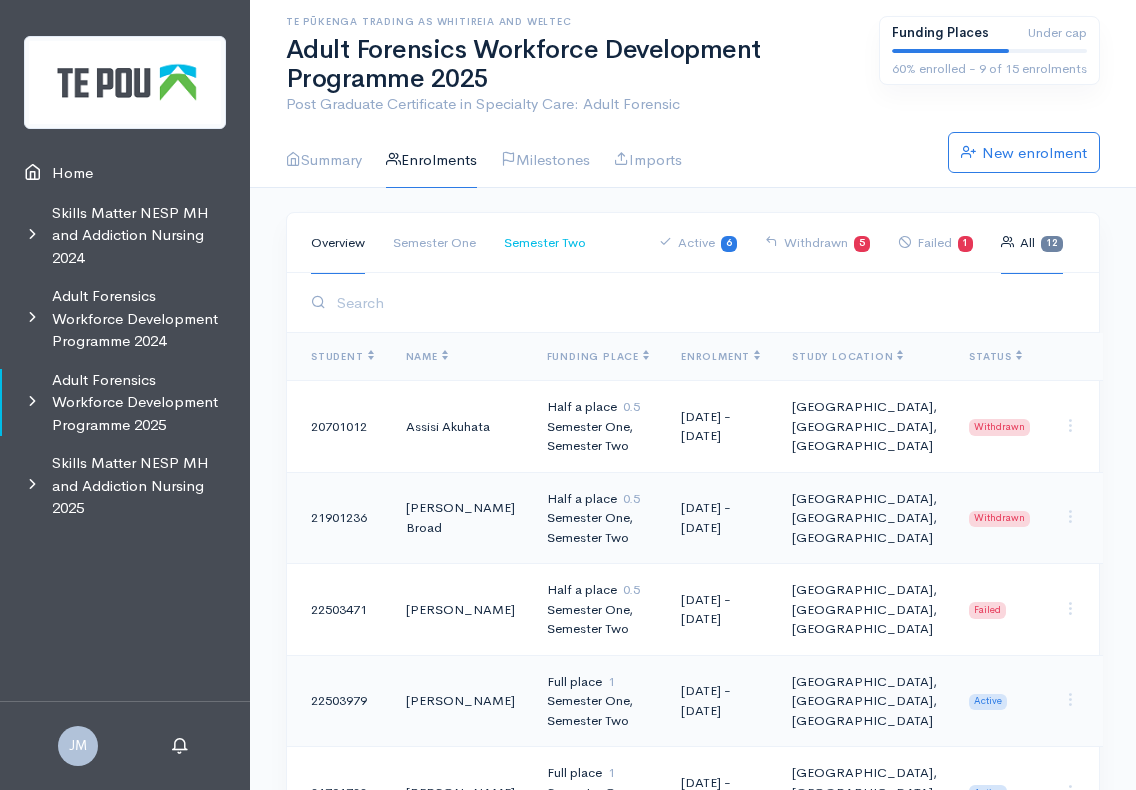click on "Semester Two" at bounding box center [545, 243] 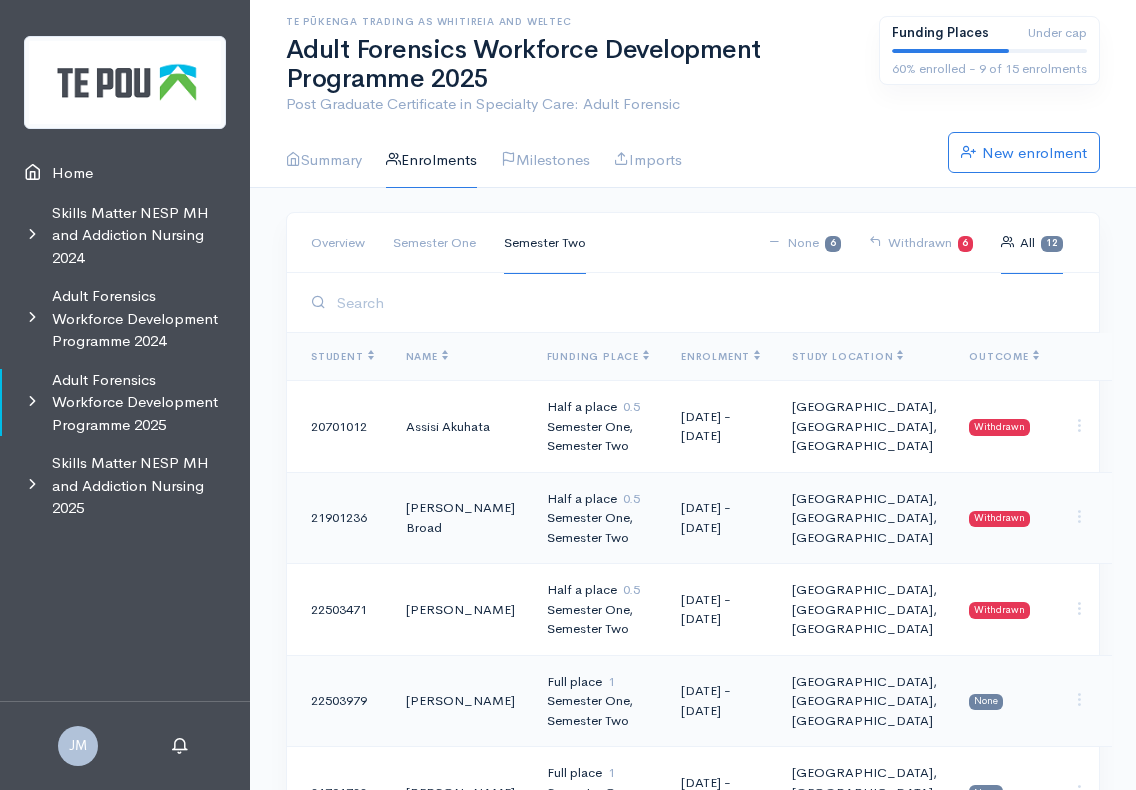 scroll, scrollTop: 100, scrollLeft: 0, axis: vertical 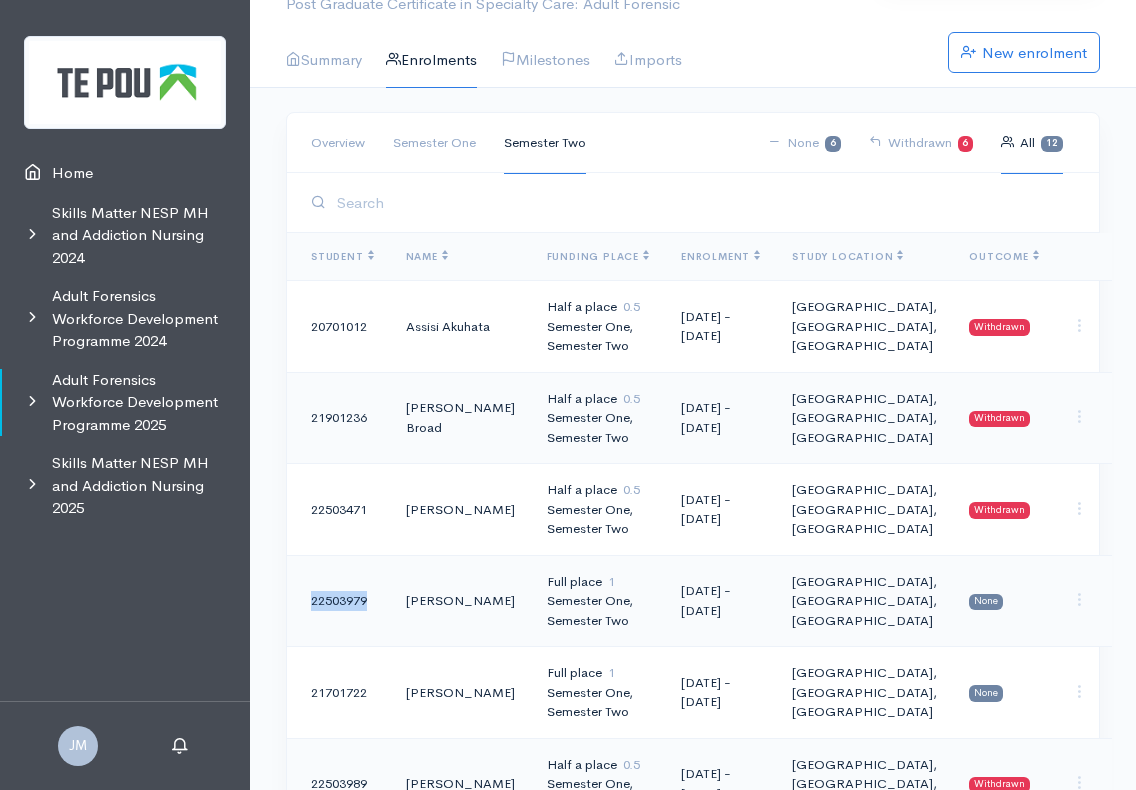 drag, startPoint x: 375, startPoint y: 603, endPoint x: 308, endPoint y: 607, distance: 67.11929 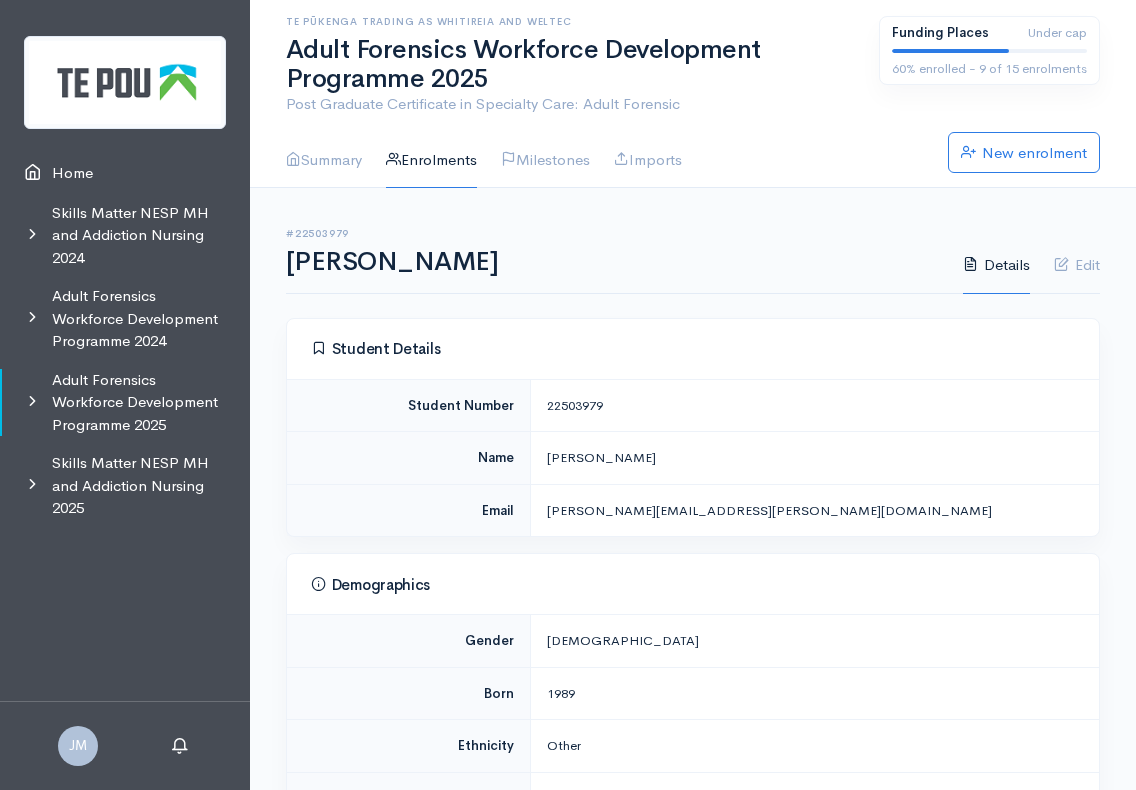 scroll, scrollTop: 0, scrollLeft: 0, axis: both 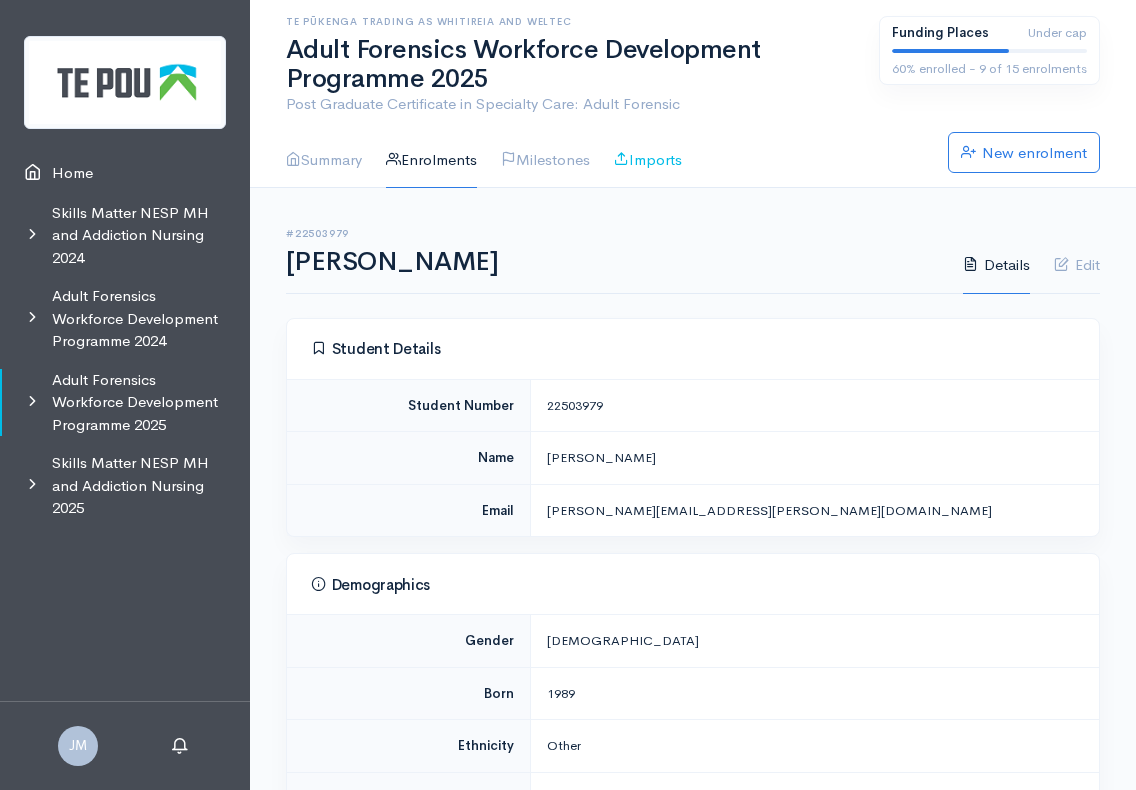 copy on "22503979" 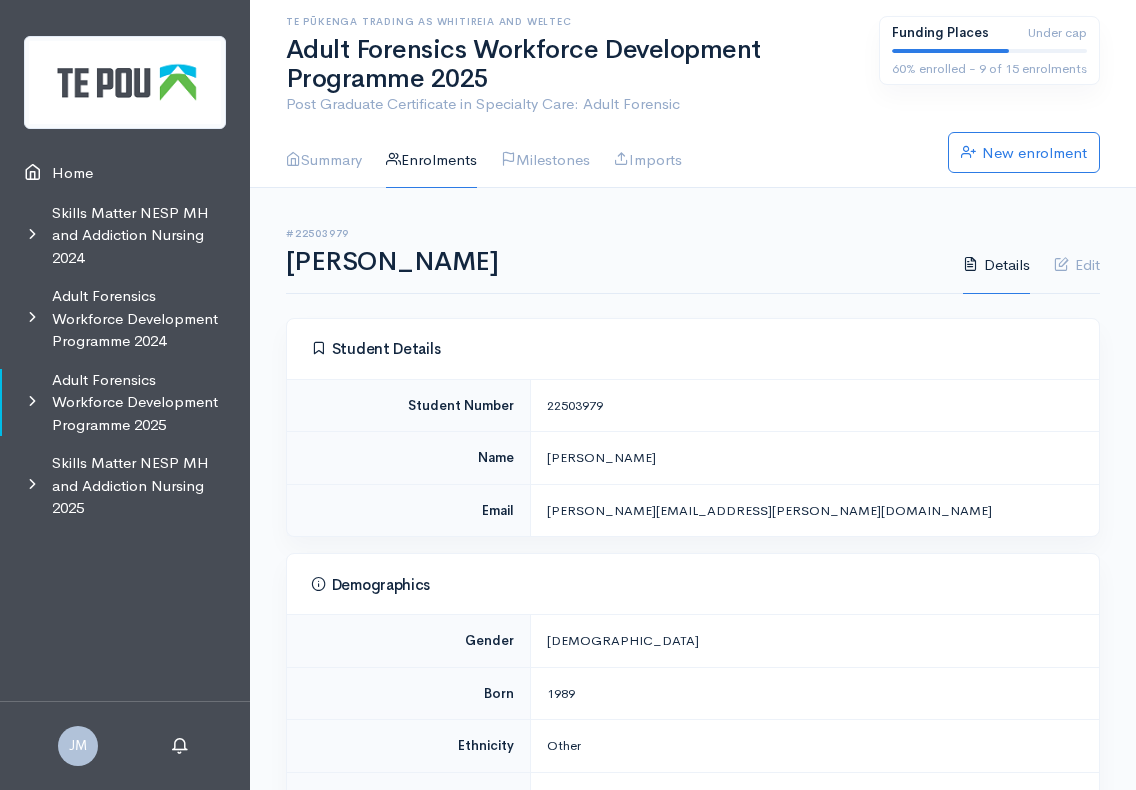 scroll, scrollTop: 400, scrollLeft: 0, axis: vertical 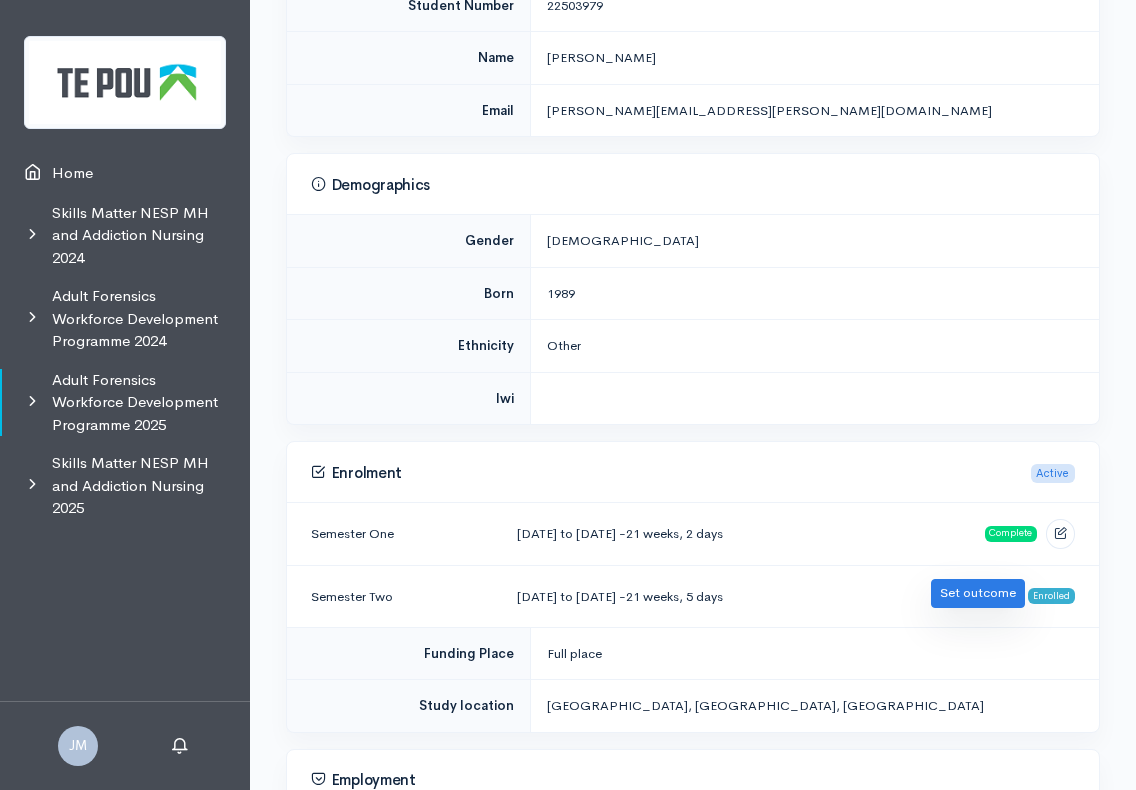 click on "Set outcome" at bounding box center (978, 593) 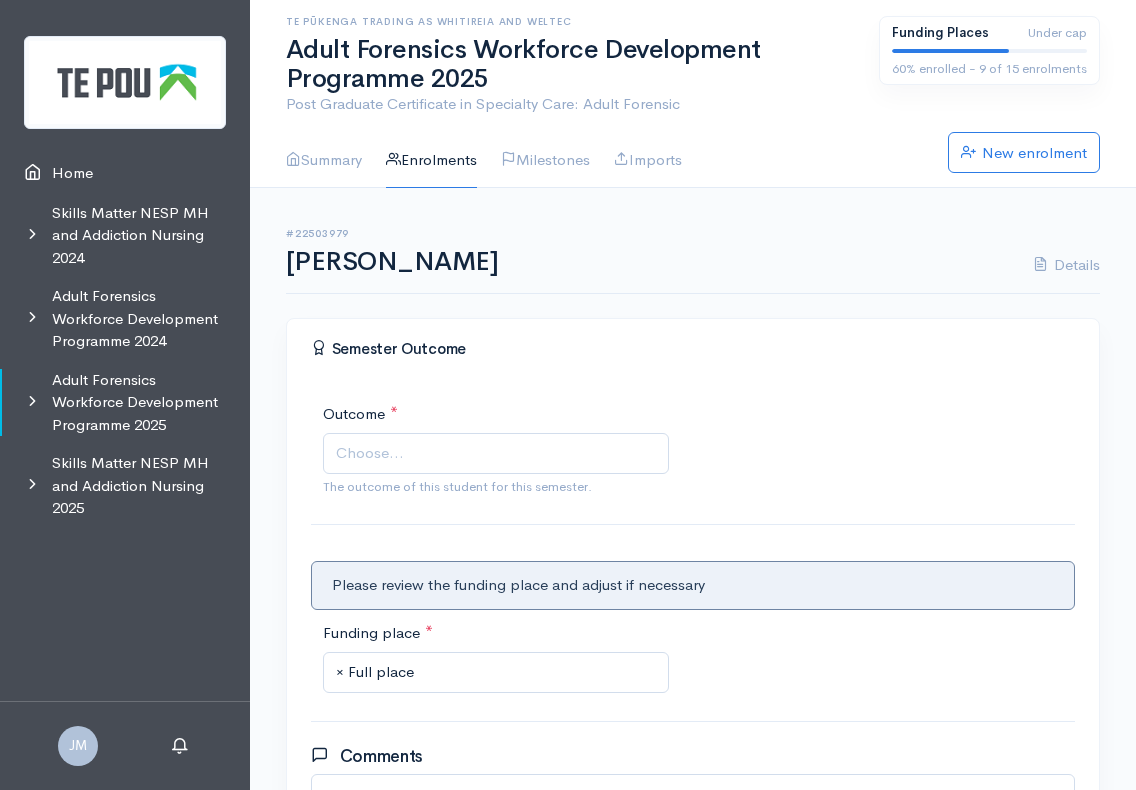 scroll, scrollTop: 0, scrollLeft: 0, axis: both 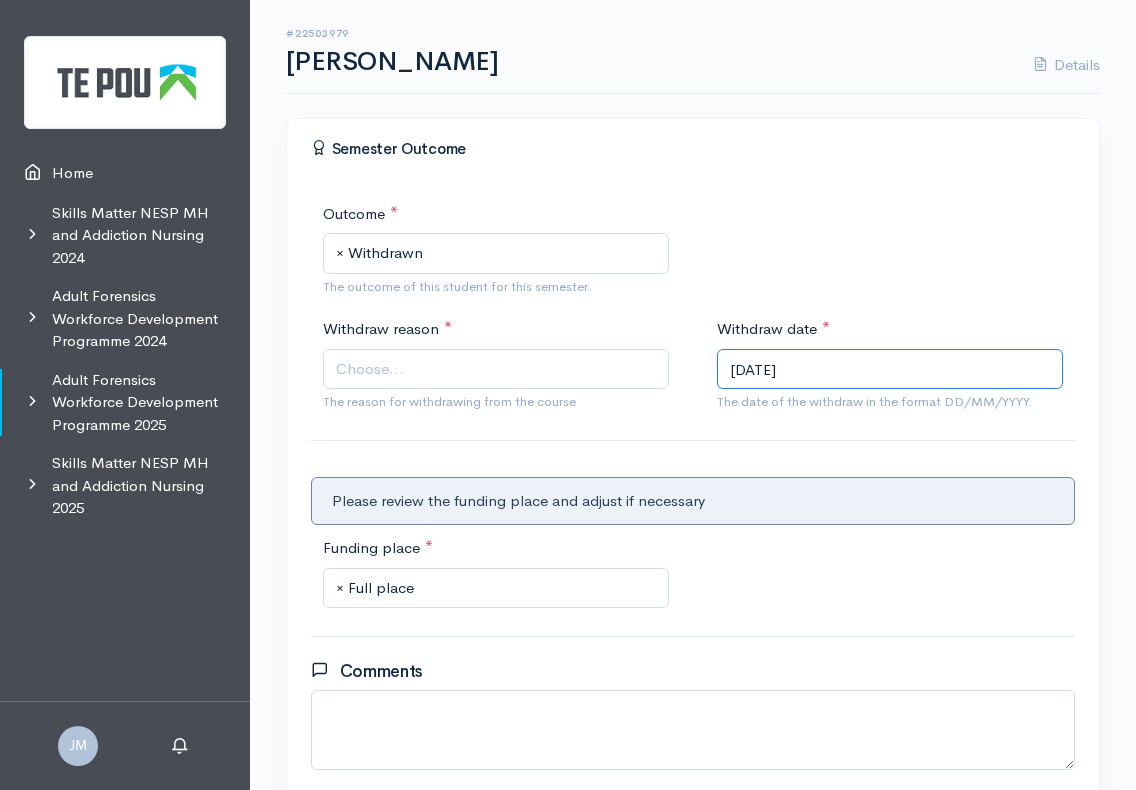 click on "14/07/2025" at bounding box center [890, 369] 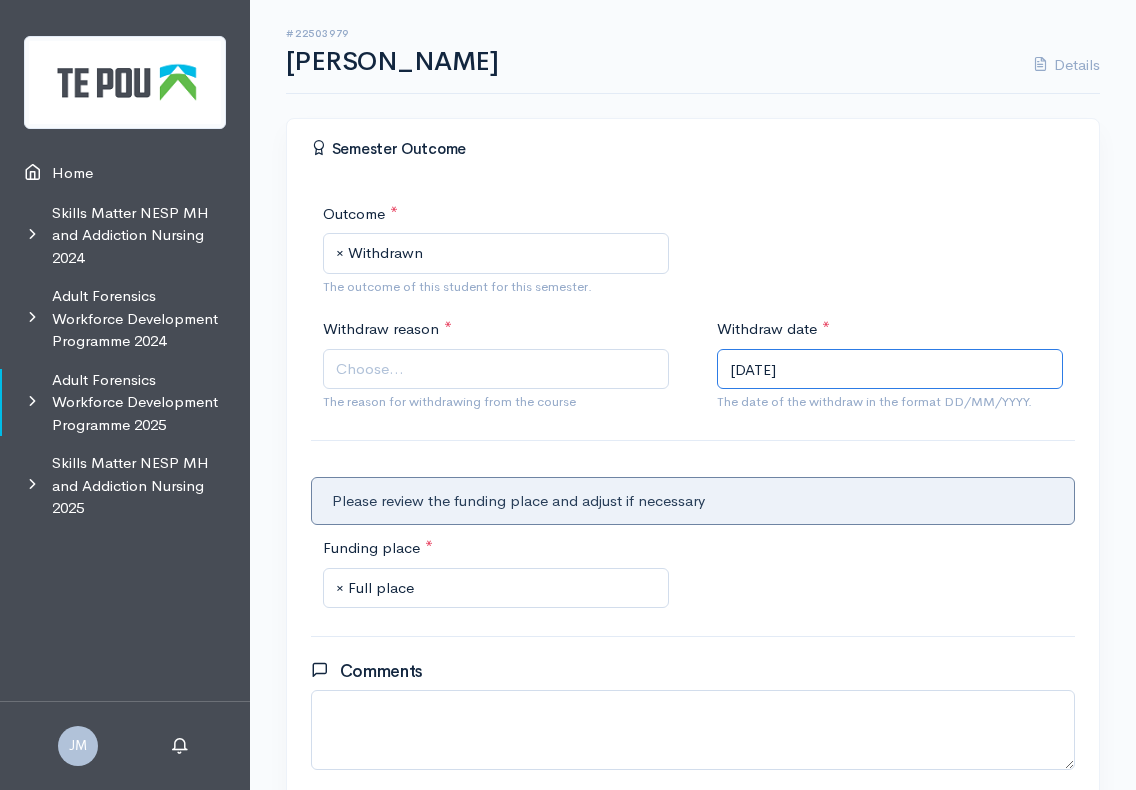 drag, startPoint x: 745, startPoint y: 367, endPoint x: 718, endPoint y: 369, distance: 27.073973 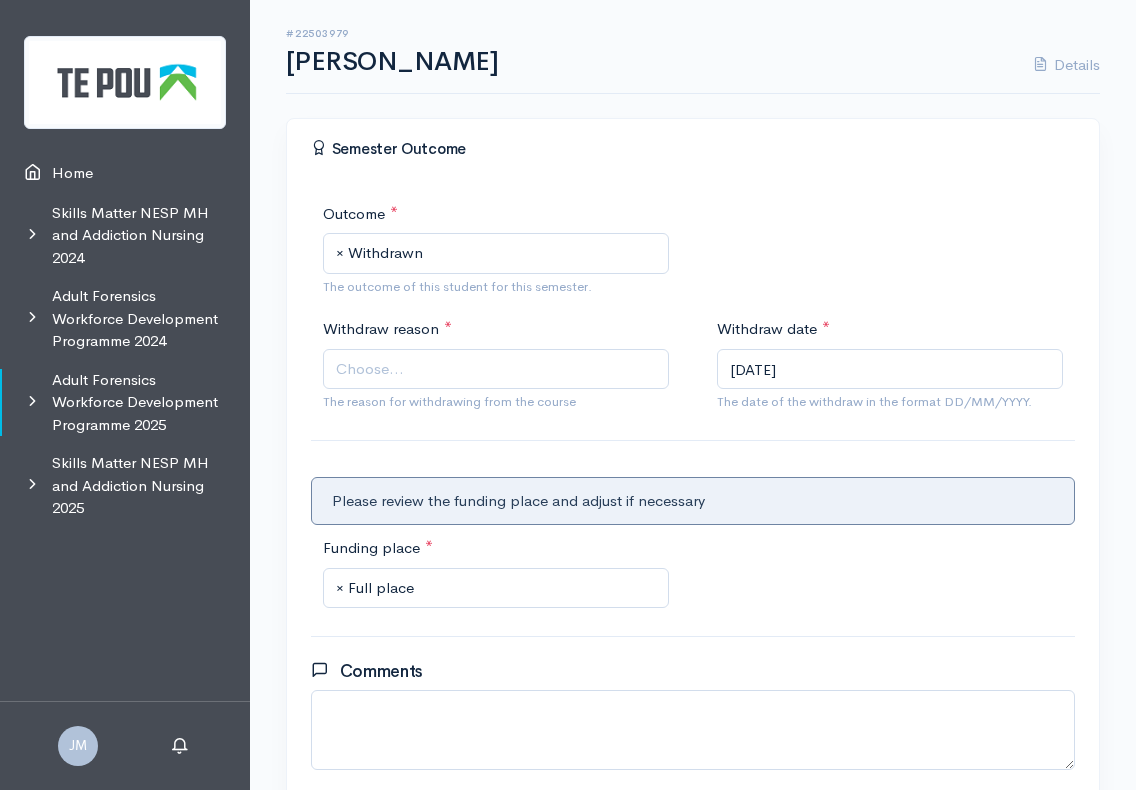 click on "Choose..." at bounding box center [496, 369] 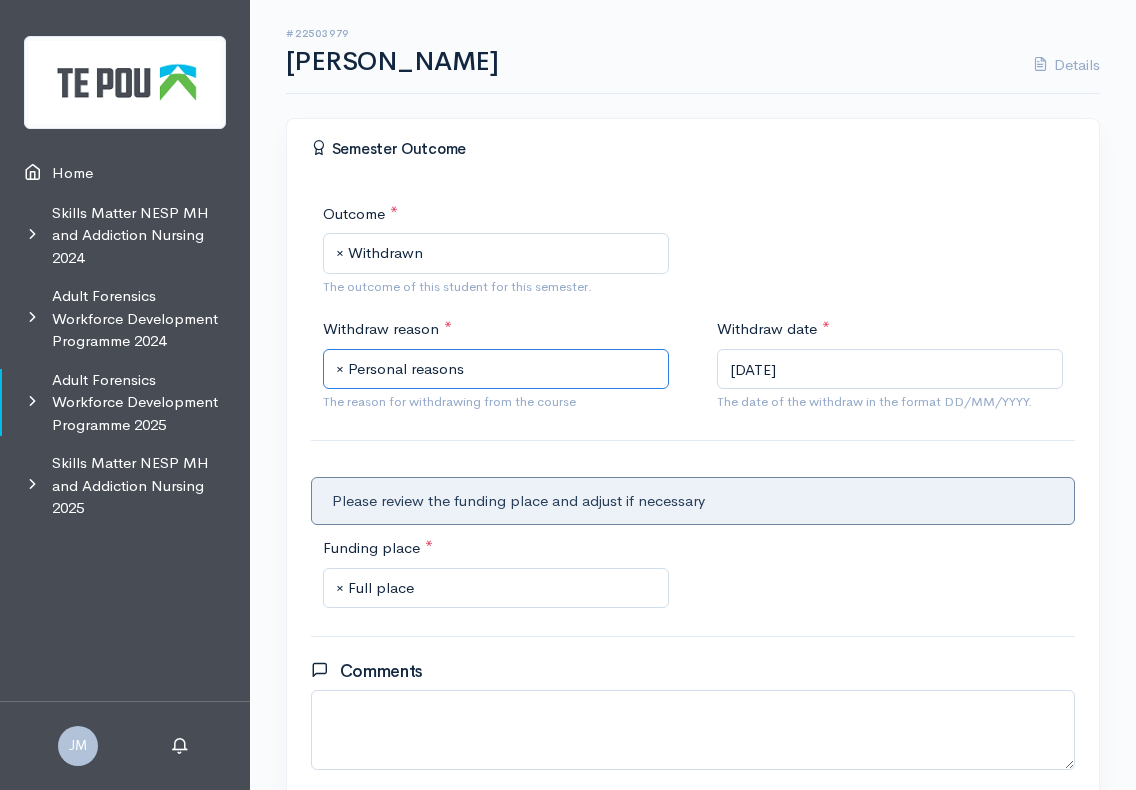 scroll, scrollTop: 362, scrollLeft: 0, axis: vertical 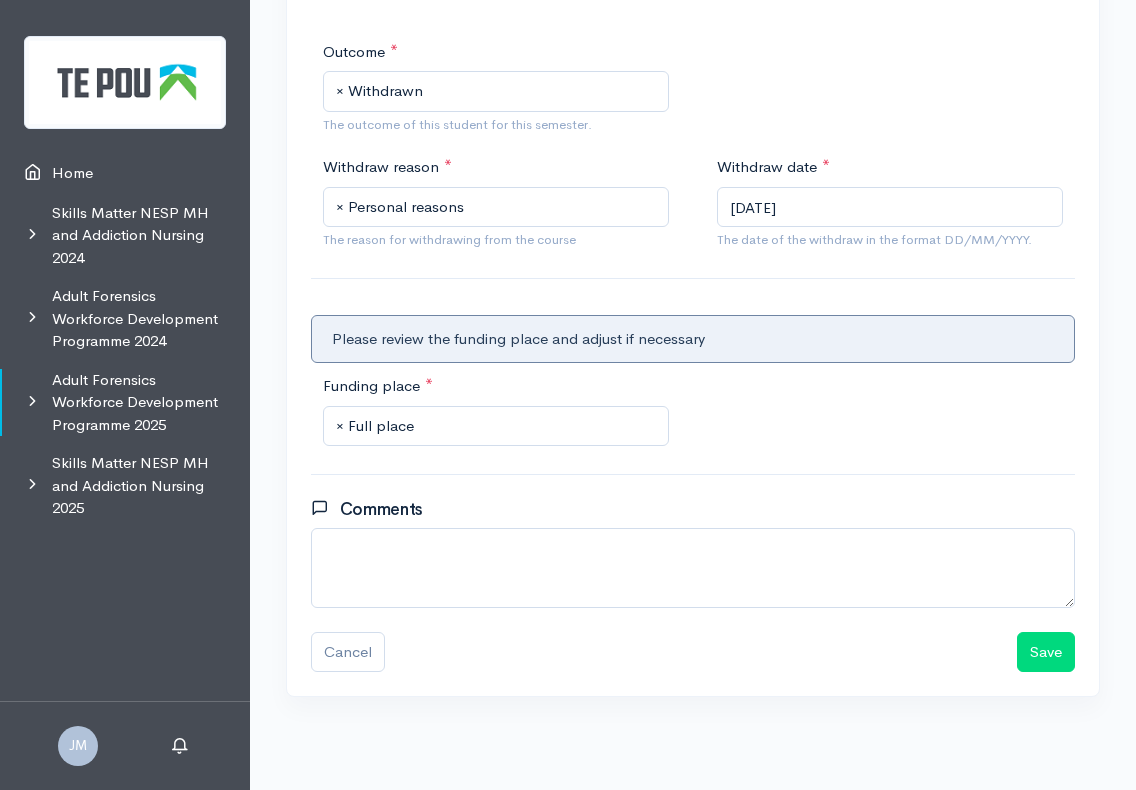 click on "× Full place" at bounding box center (498, 426) 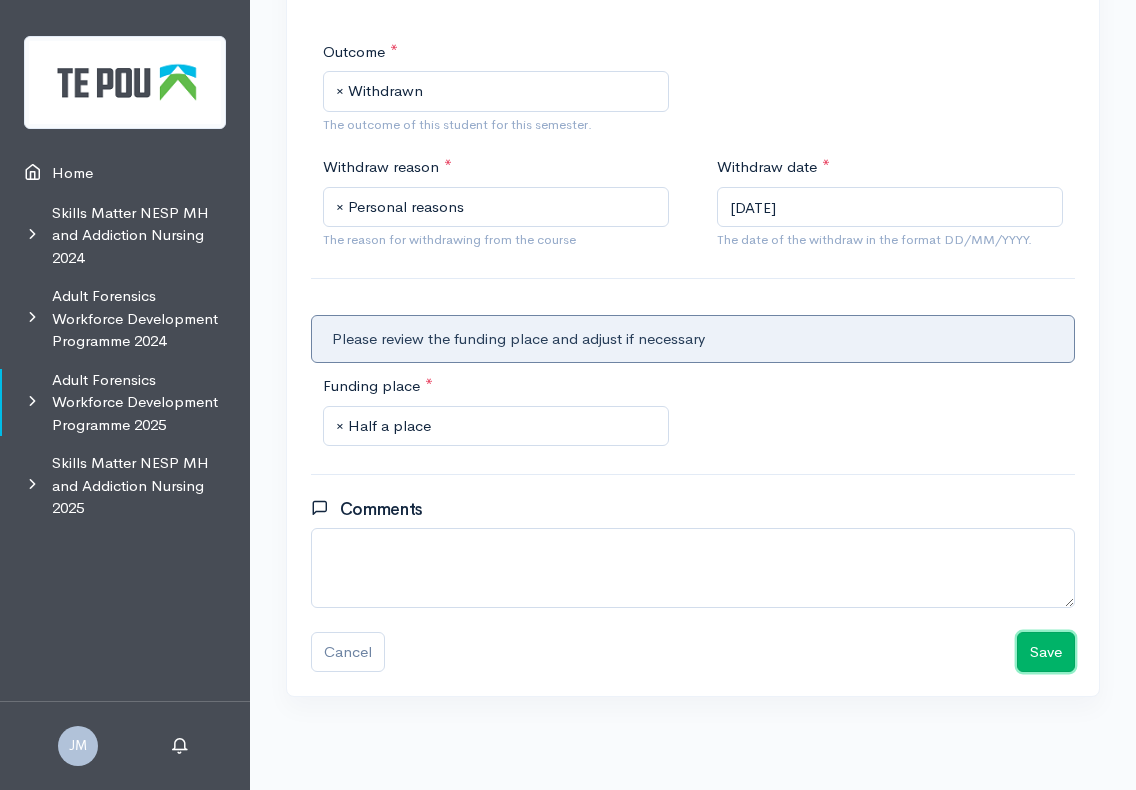 click on "Save" at bounding box center (1046, 652) 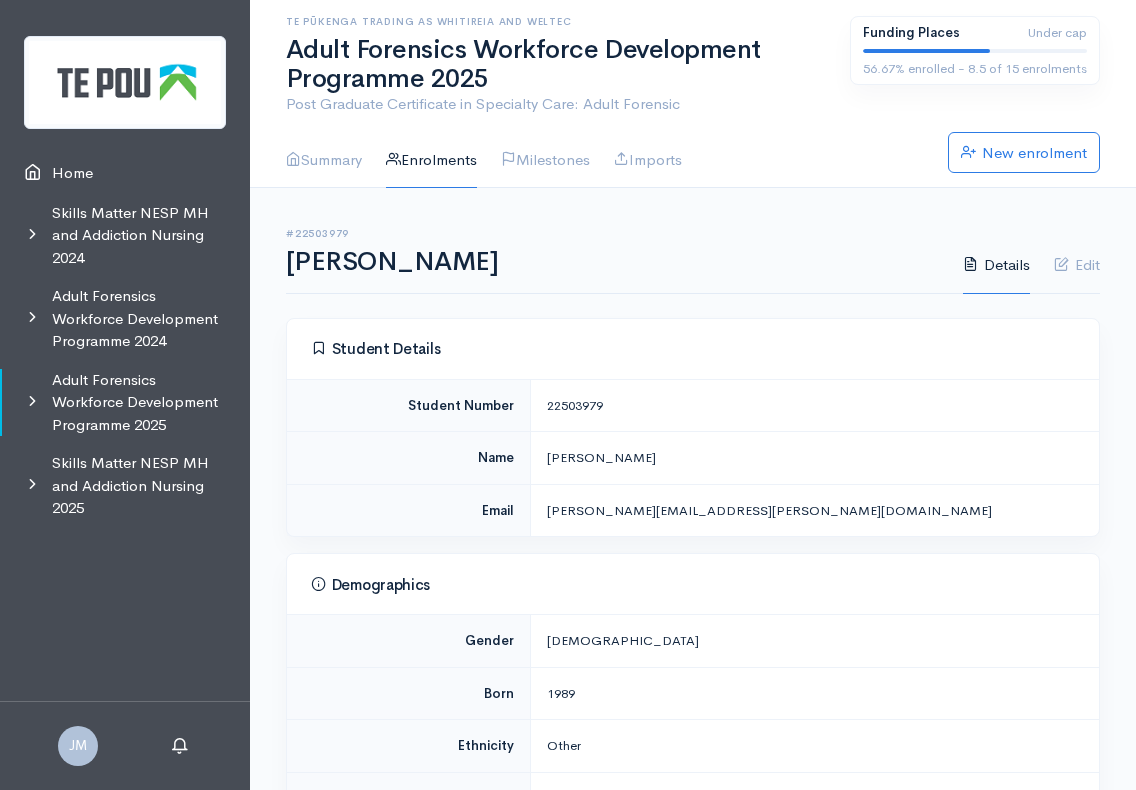 scroll, scrollTop: 0, scrollLeft: 0, axis: both 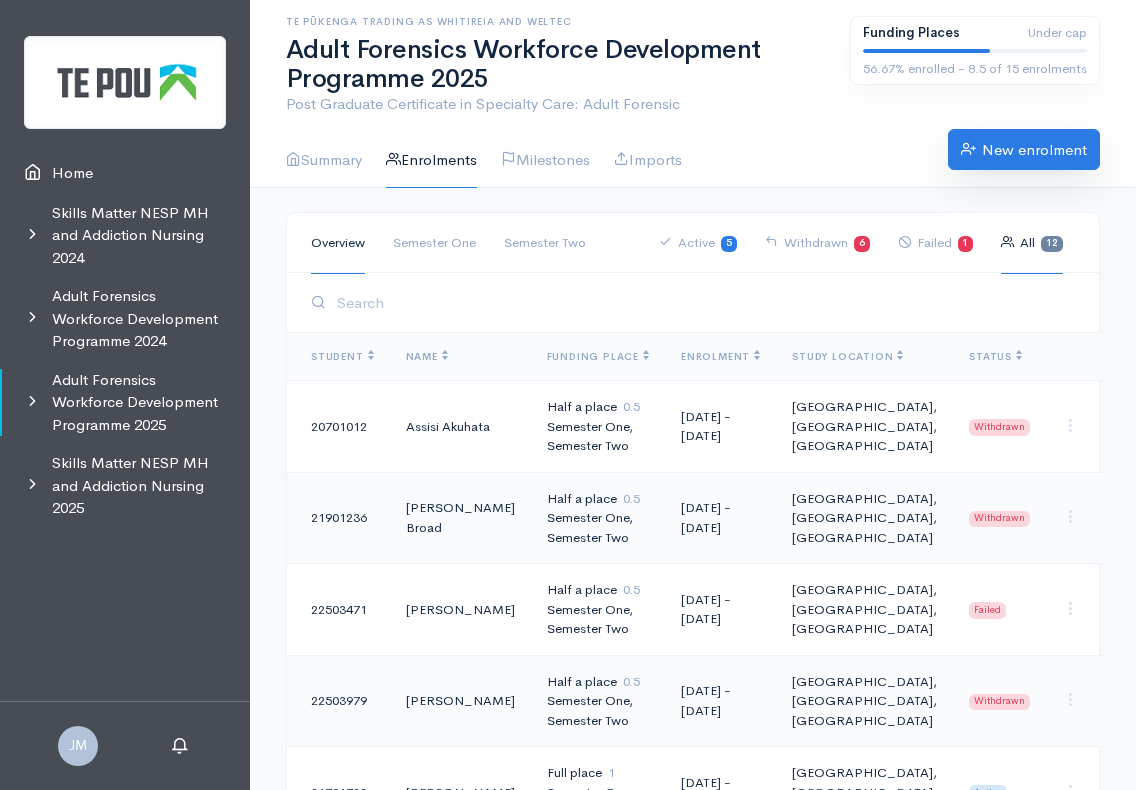click on "New enrolment" at bounding box center (1024, 150) 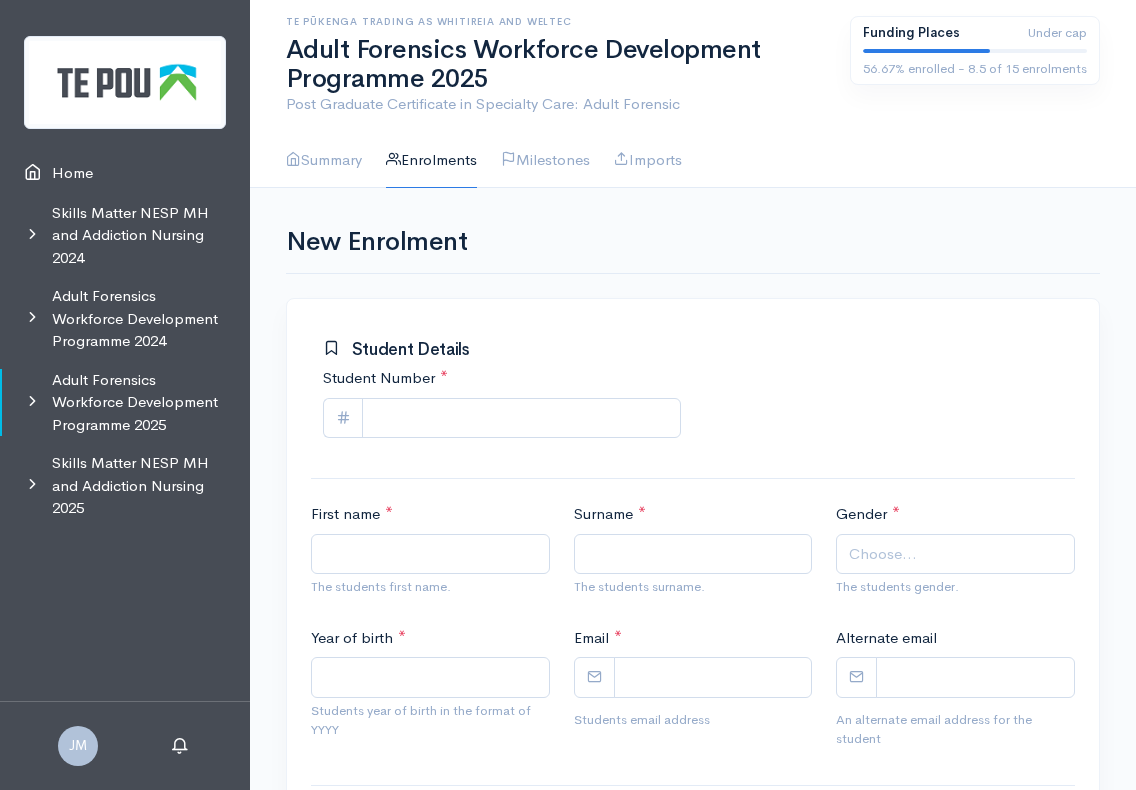 scroll, scrollTop: 0, scrollLeft: 0, axis: both 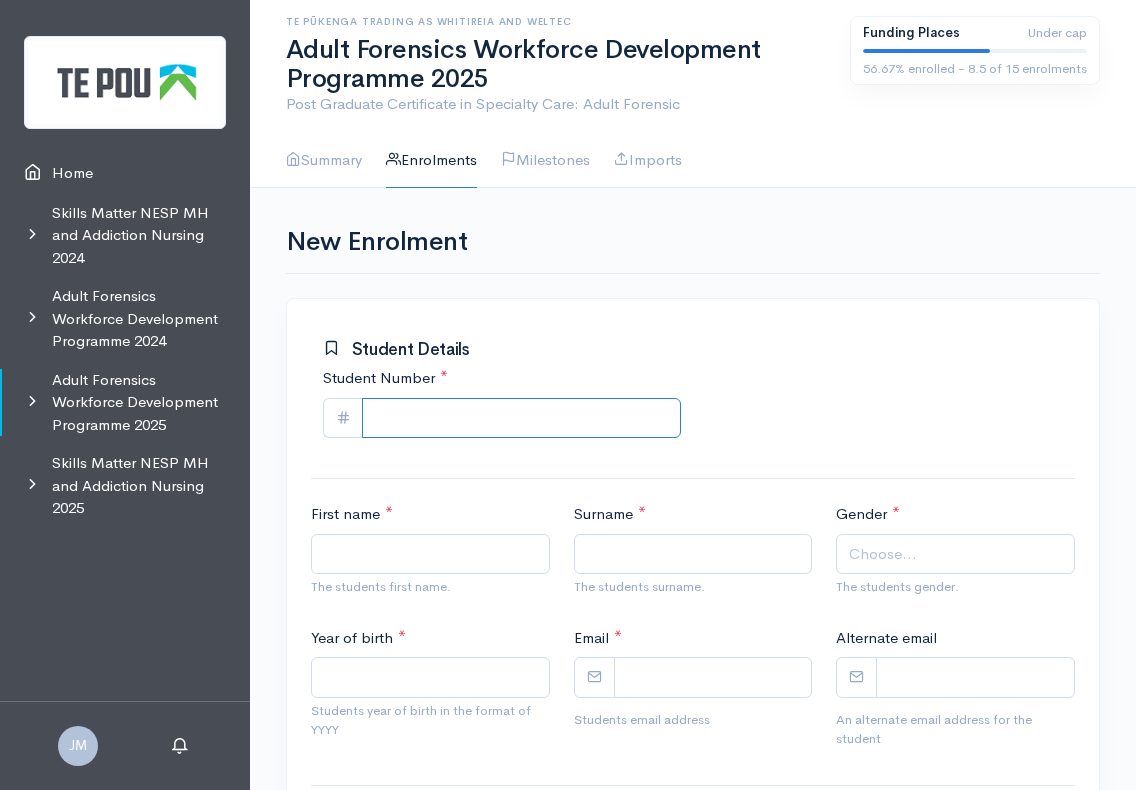 click on "Student Number *" at bounding box center [521, 418] 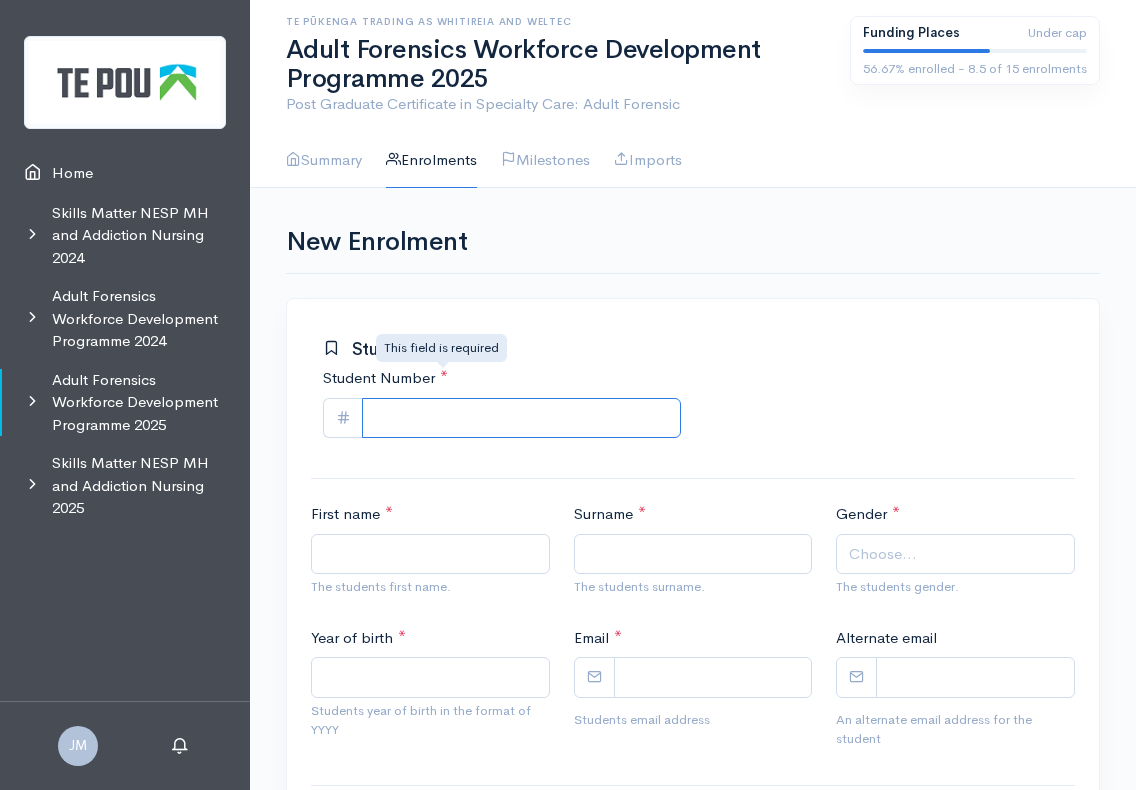 paste on "22401062" 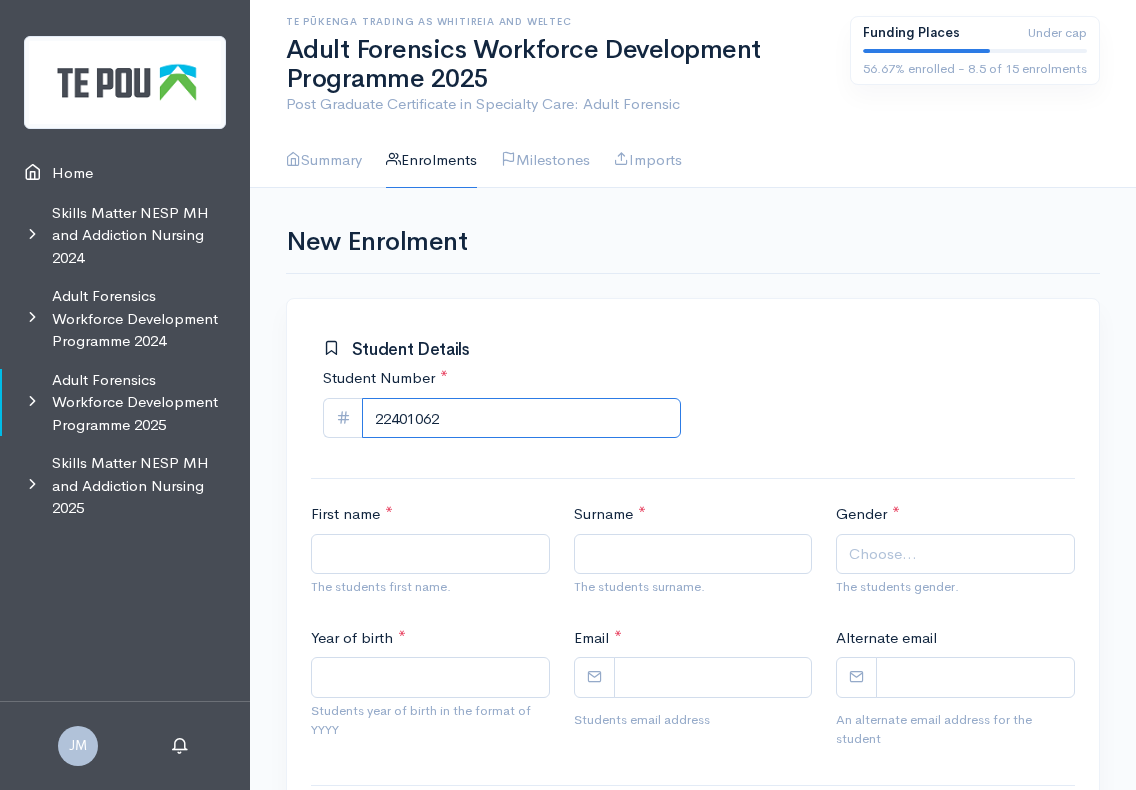 type on "22401062" 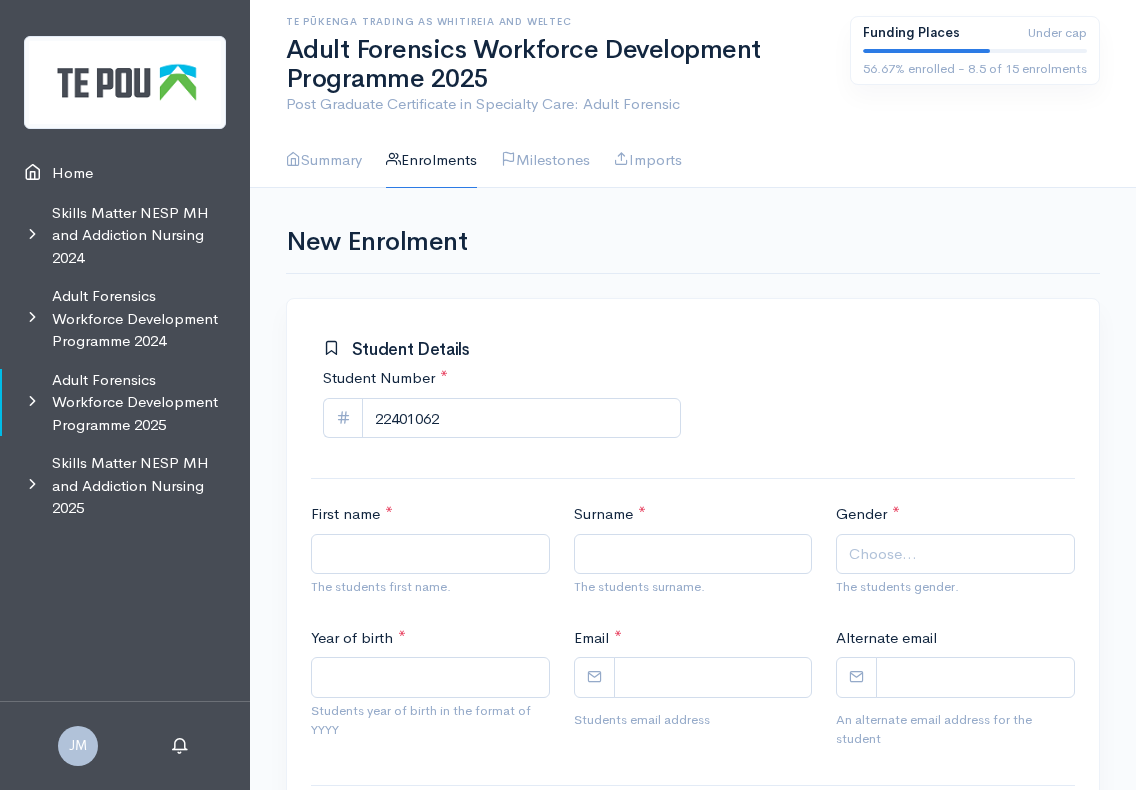 click at bounding box center [884, 408] 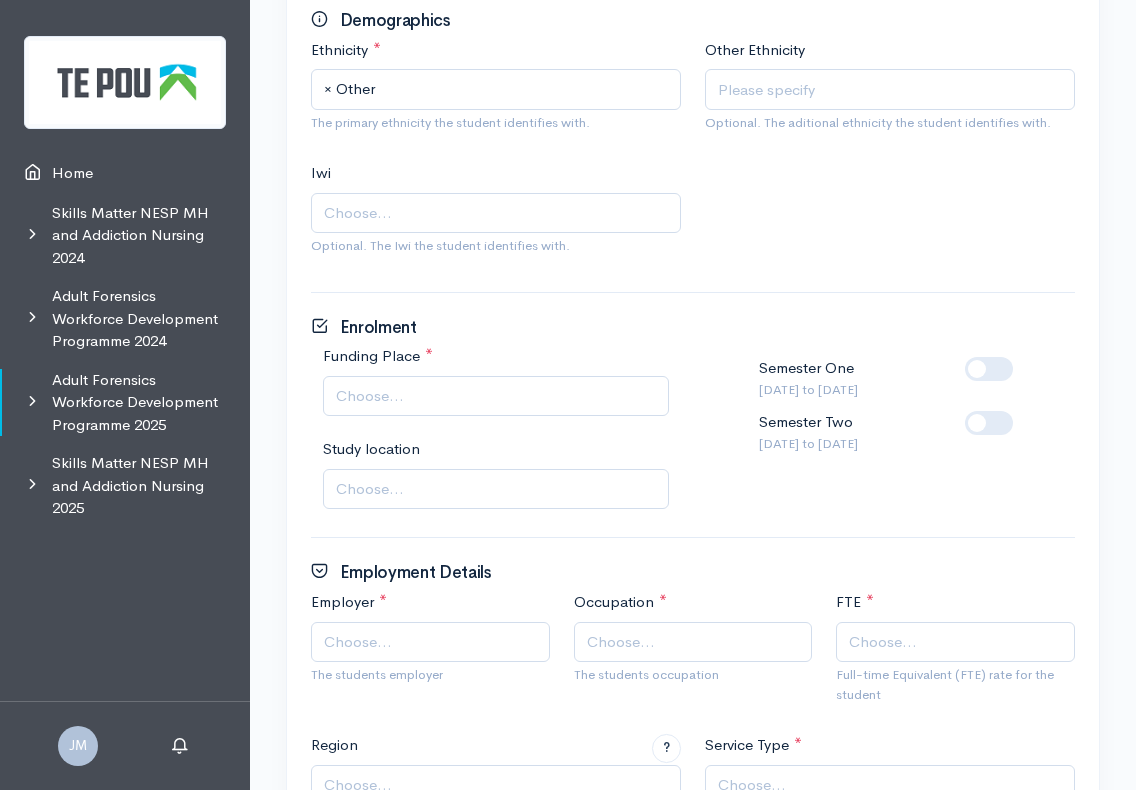 scroll, scrollTop: 1000, scrollLeft: 0, axis: vertical 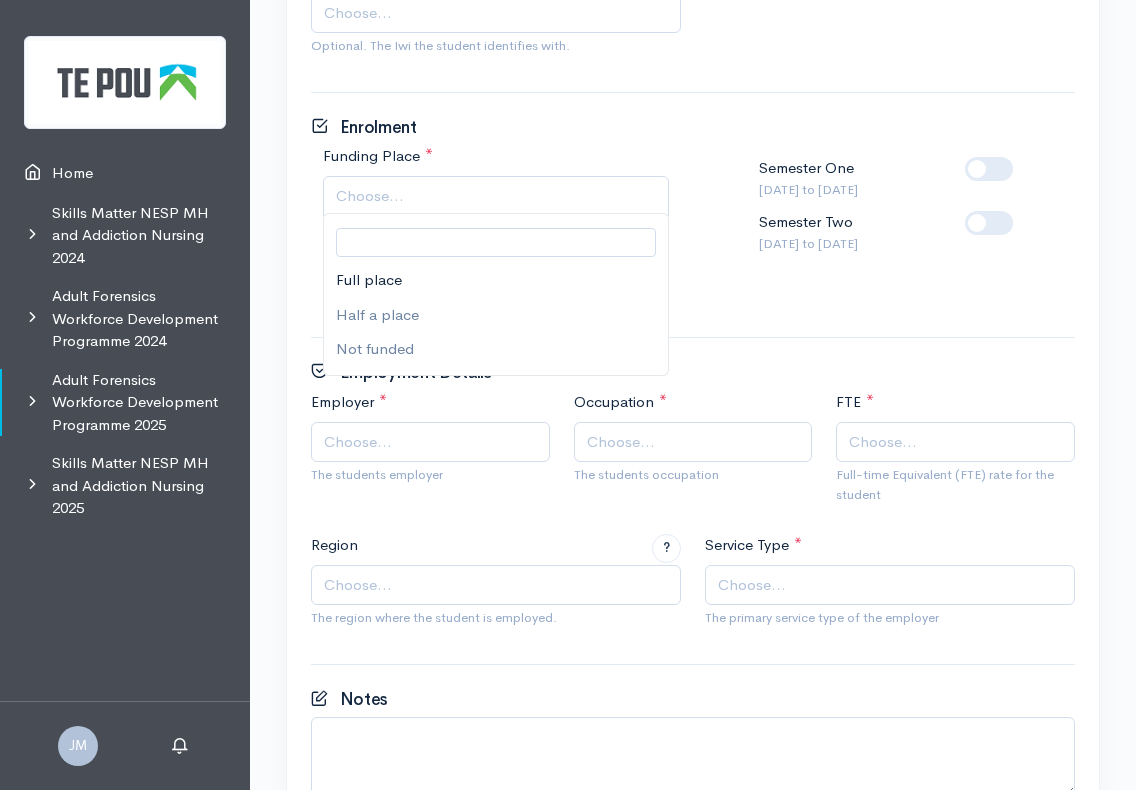 click on "Choose..." at bounding box center (496, 196) 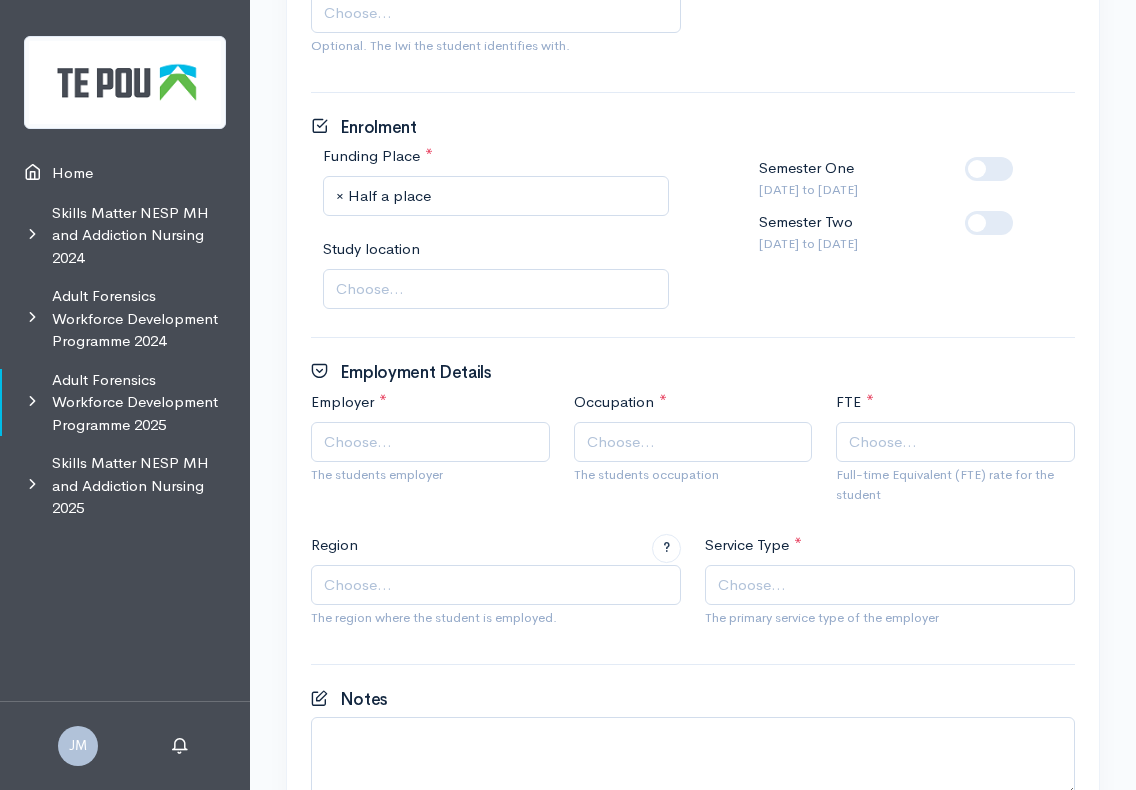 click at bounding box center (1021, 211) 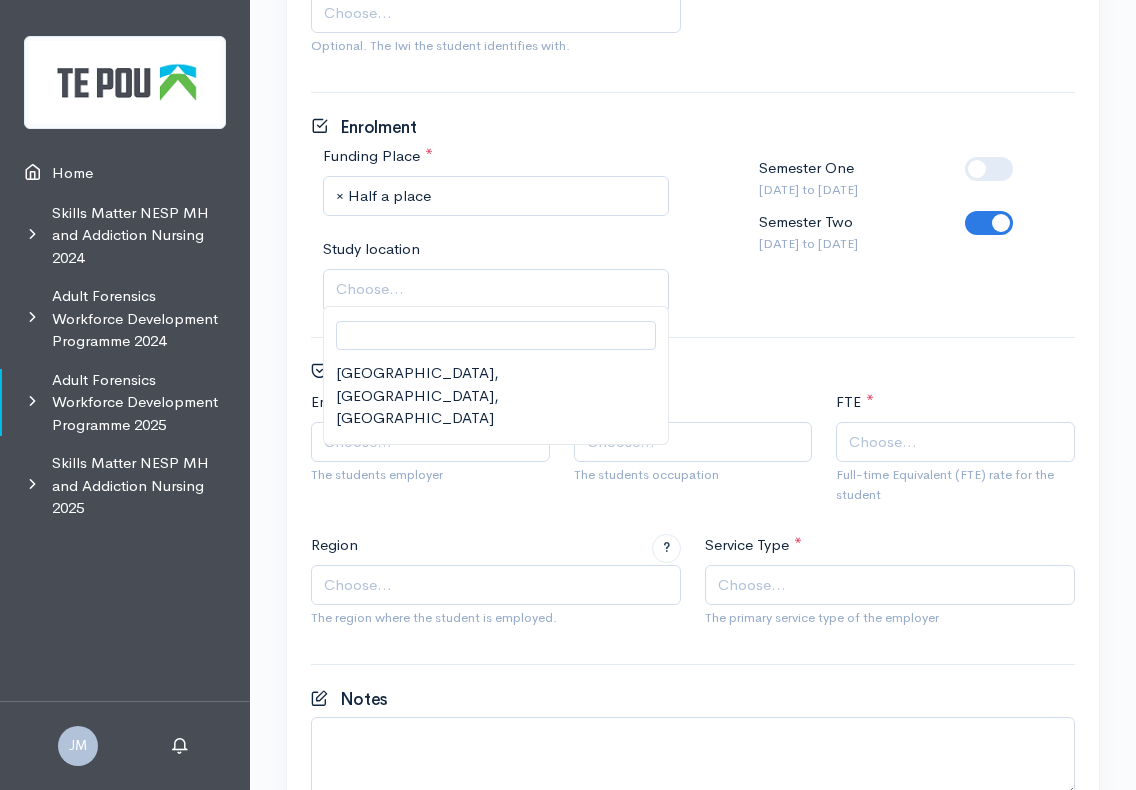 click on "Choose..." at bounding box center [498, 289] 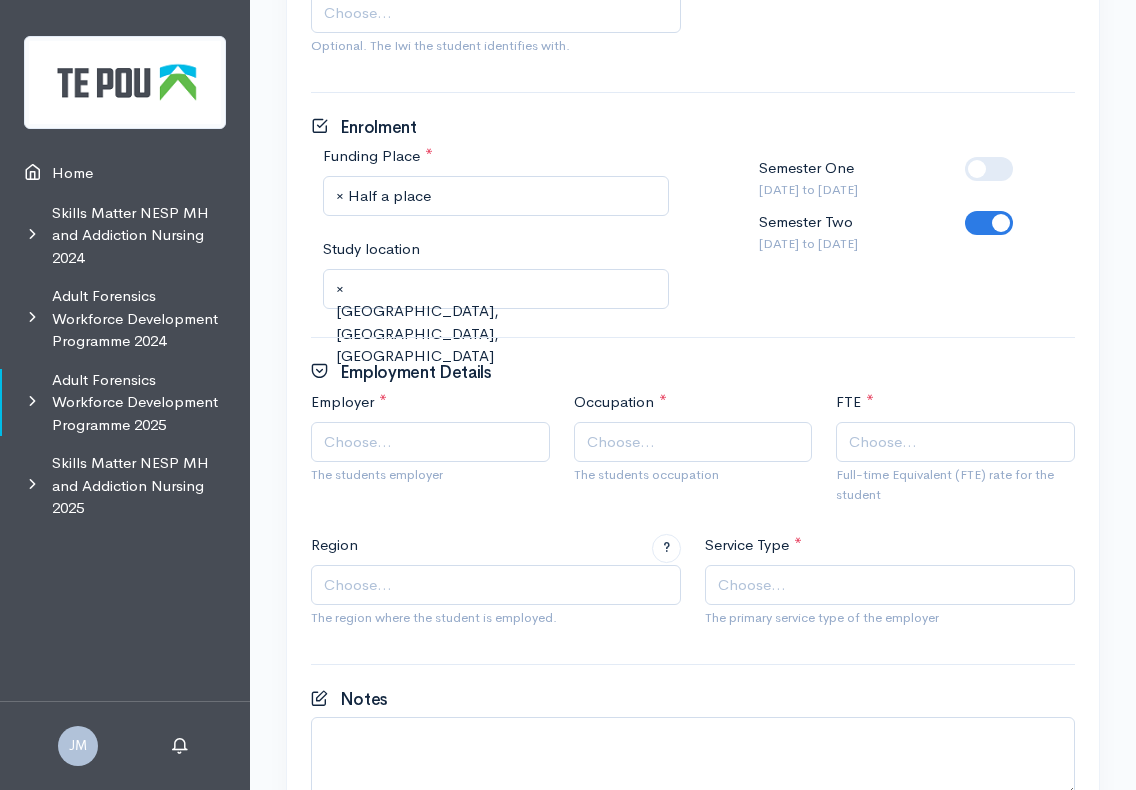 click on "Choose..." at bounding box center [358, 442] 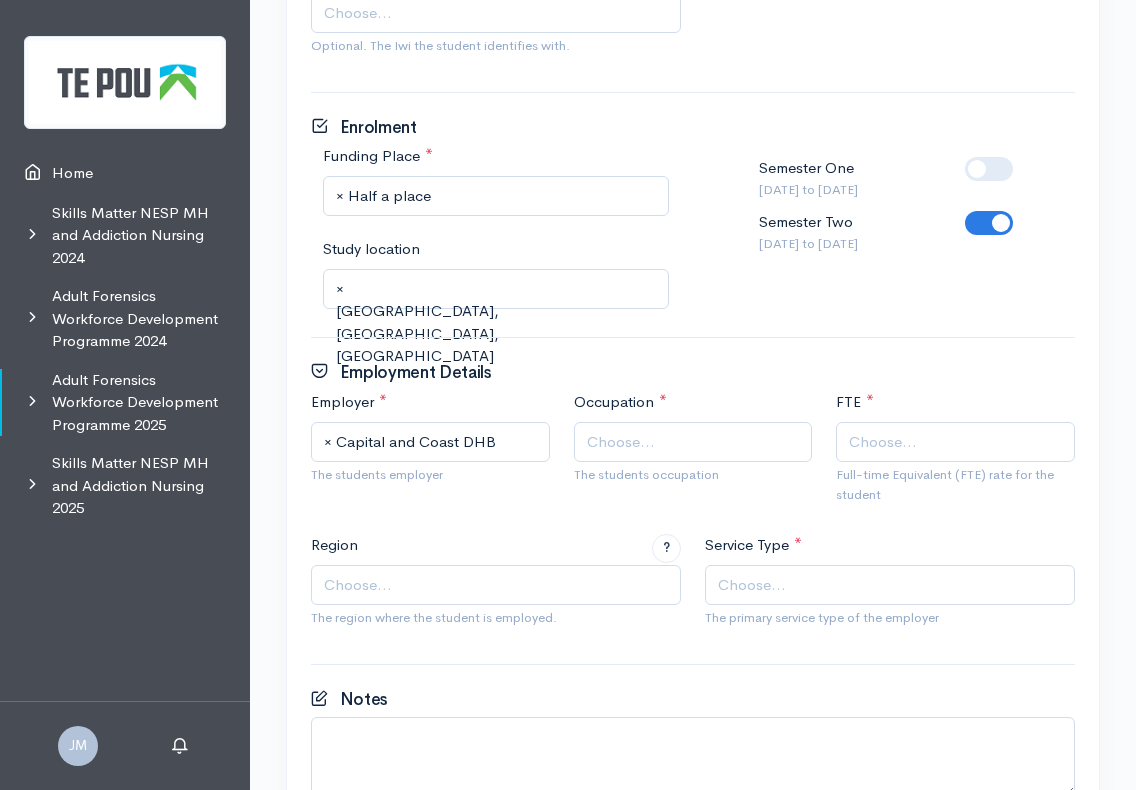 click on "Choose..." at bounding box center (695, 442) 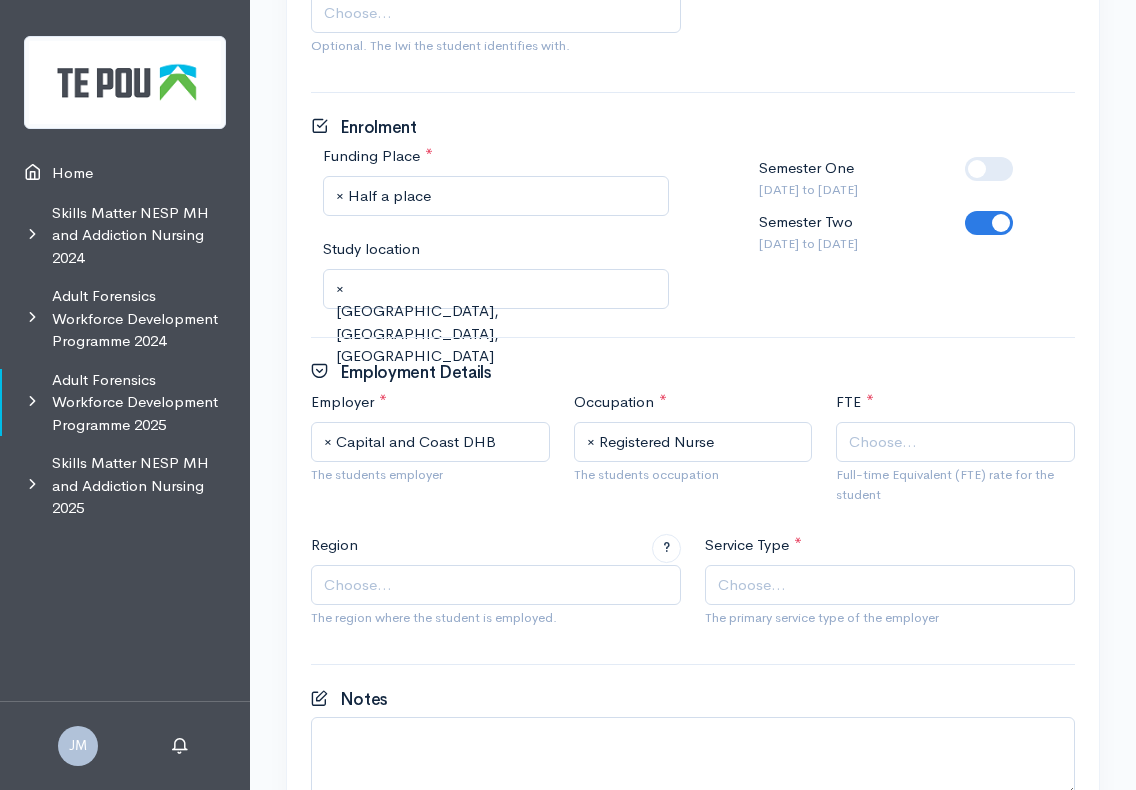 click on "Choose..." at bounding box center [883, 442] 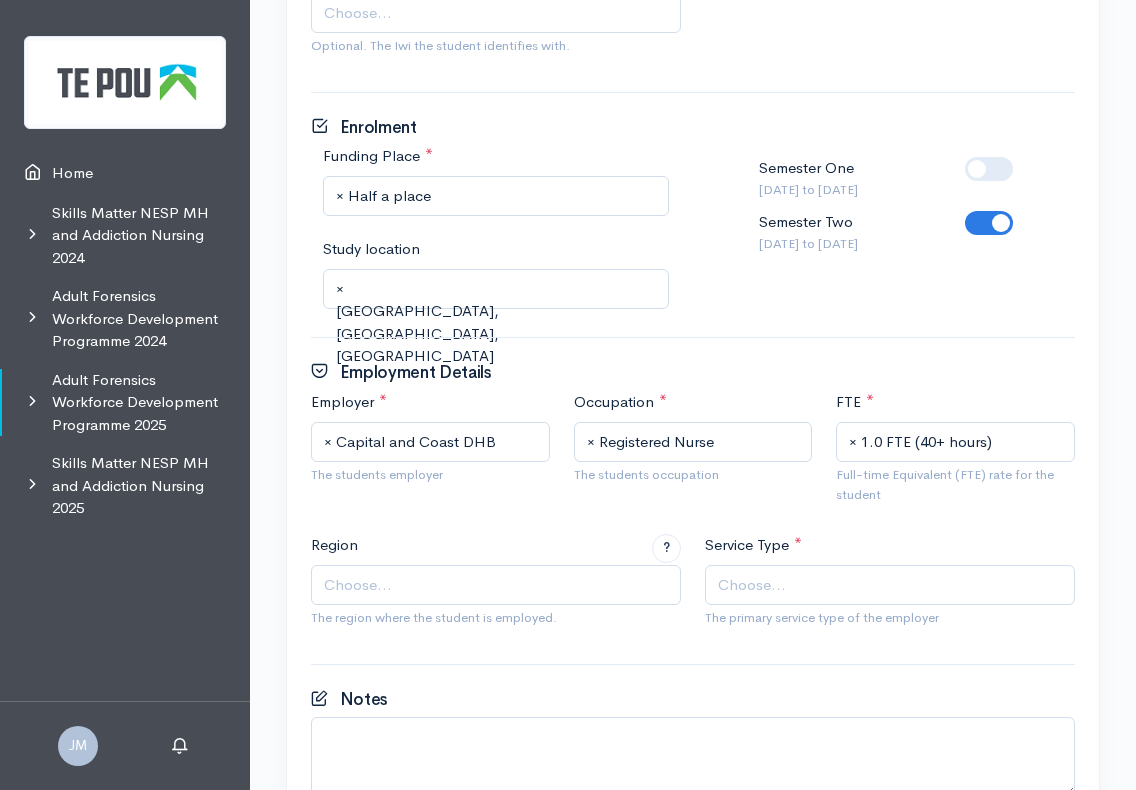 click on "Choose..." at bounding box center (358, 585) 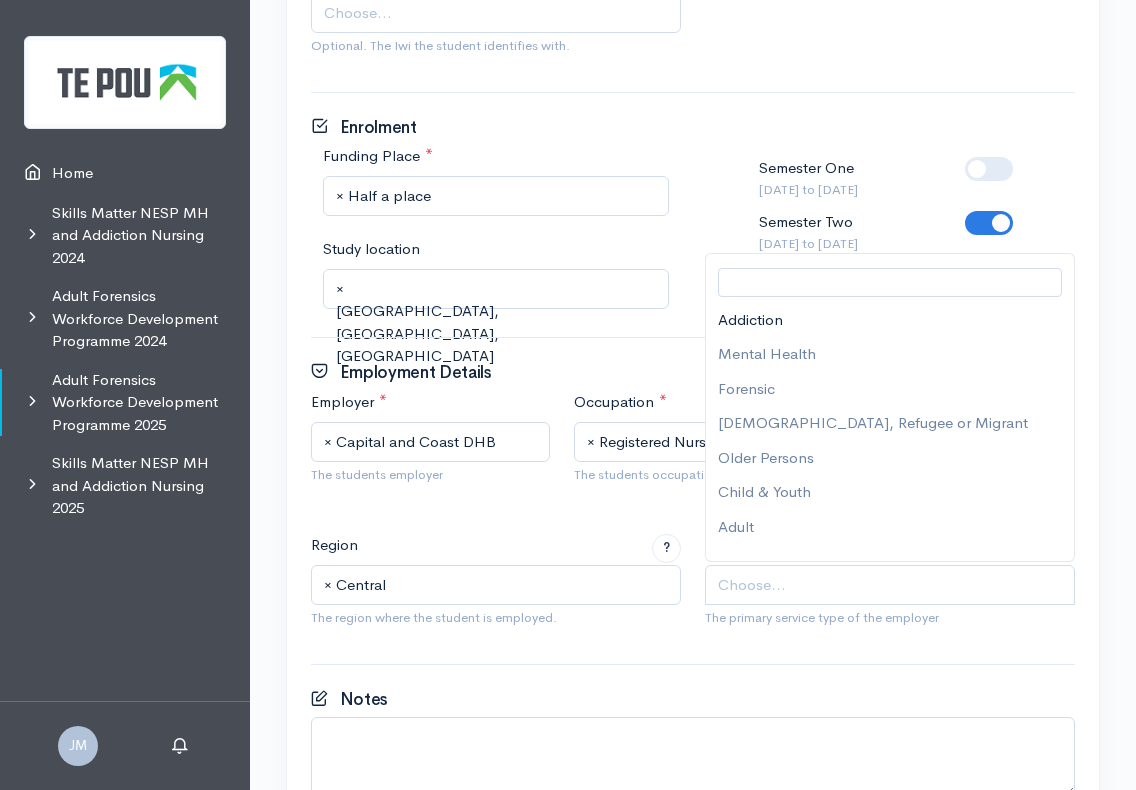 click on "Choose..." at bounding box center [752, 585] 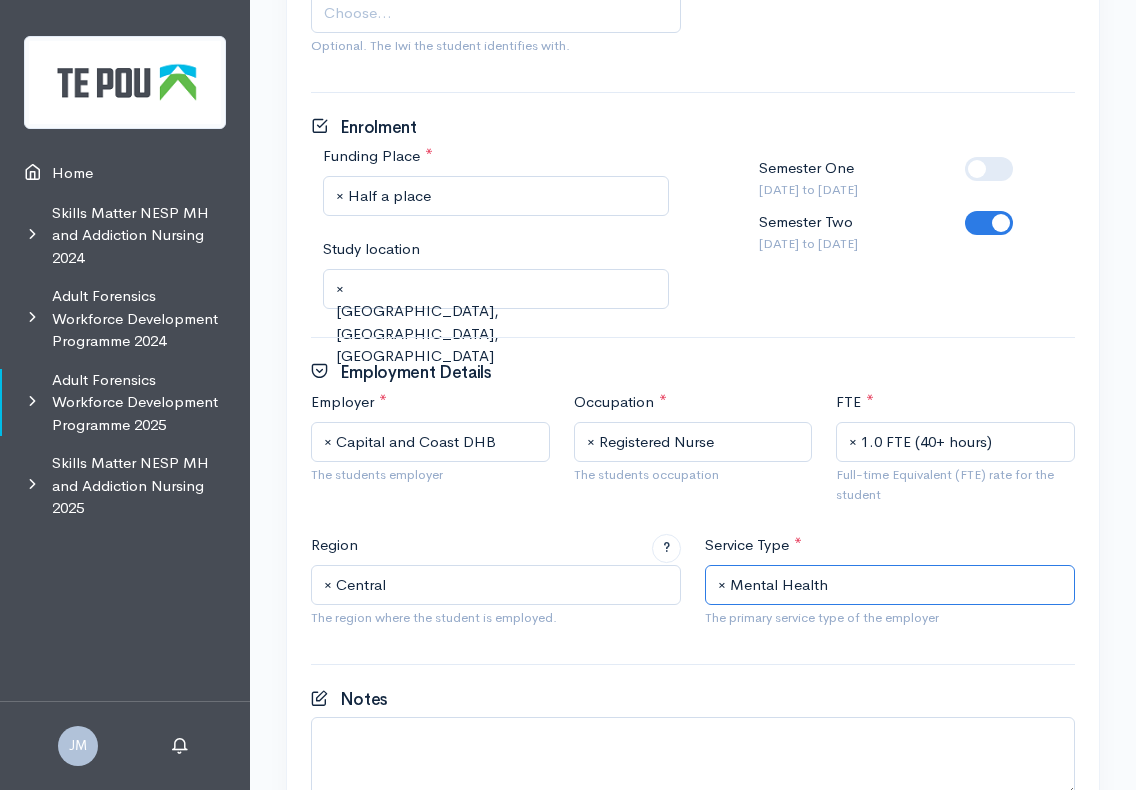 scroll, scrollTop: 1189, scrollLeft: 0, axis: vertical 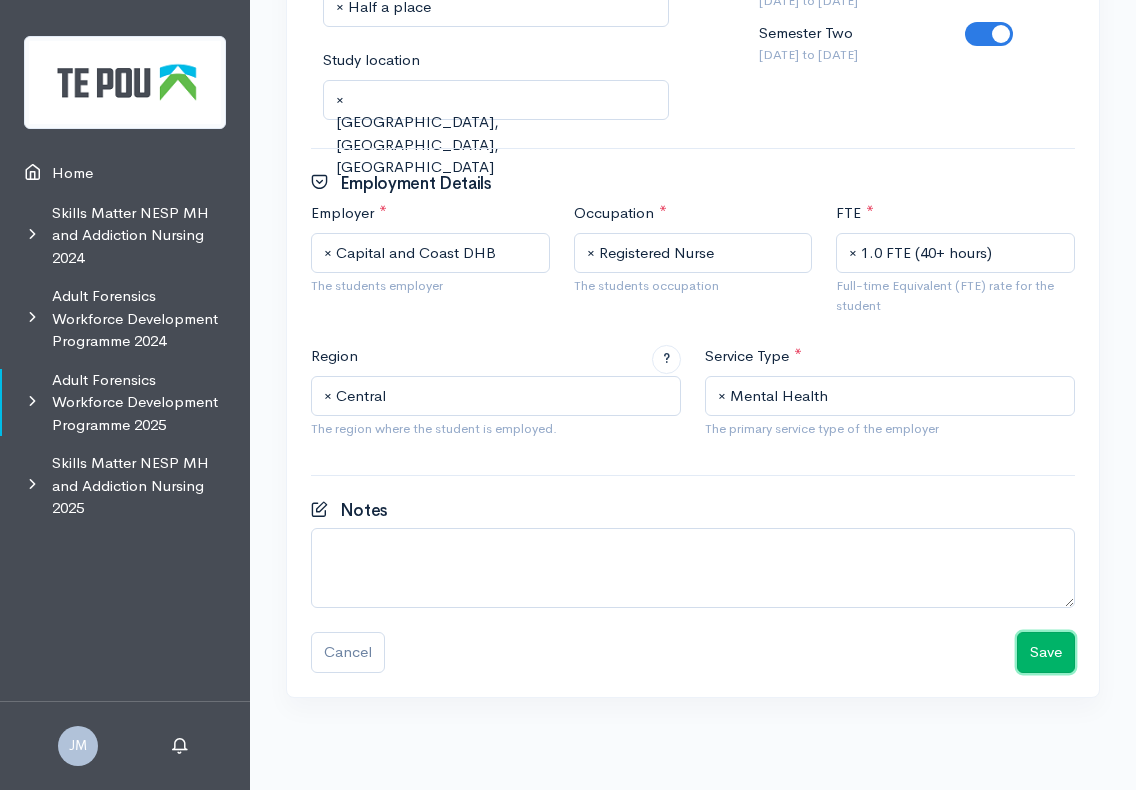 click on "Save" at bounding box center [1046, 652] 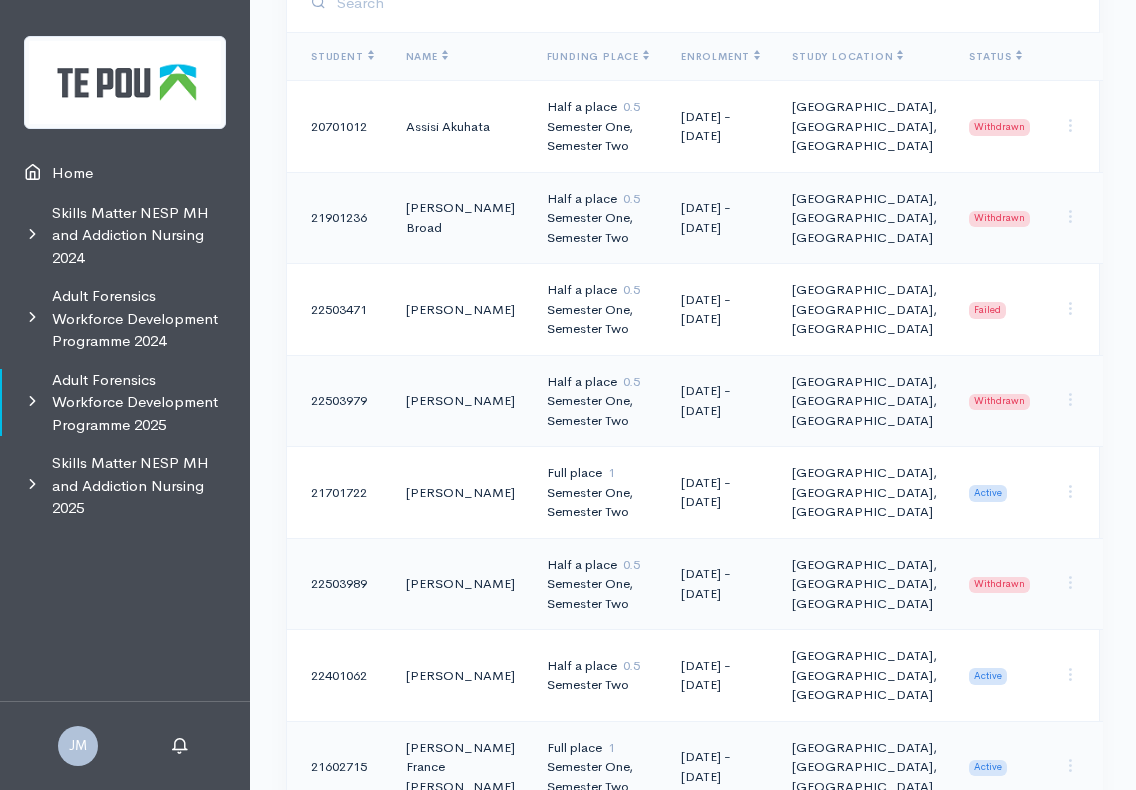 scroll, scrollTop: 0, scrollLeft: 0, axis: both 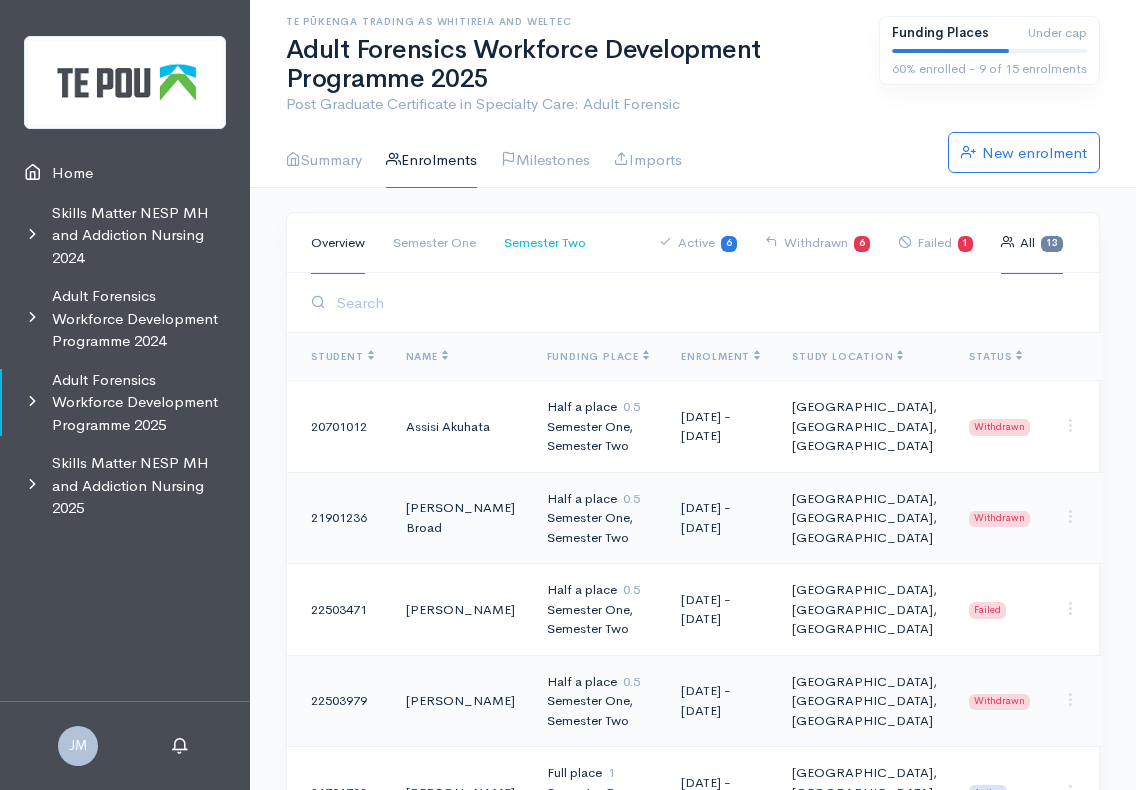 click on "Semester Two" at bounding box center [545, 243] 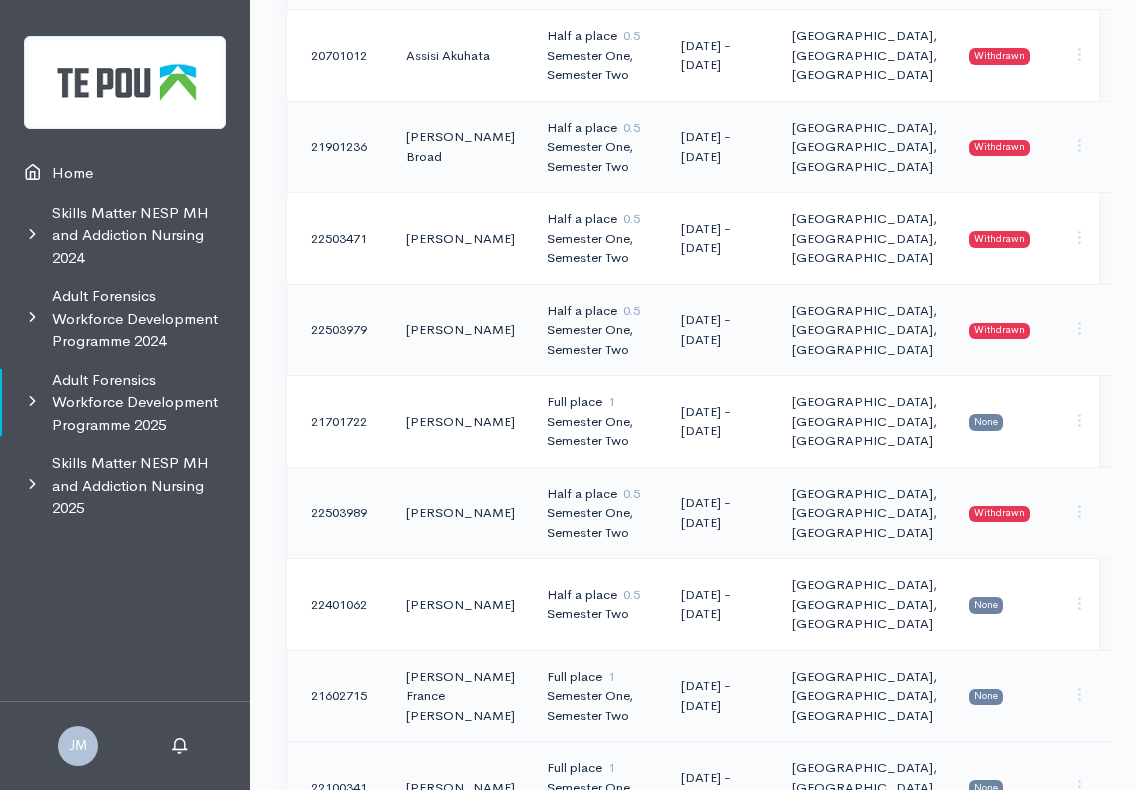 scroll, scrollTop: 0, scrollLeft: 0, axis: both 